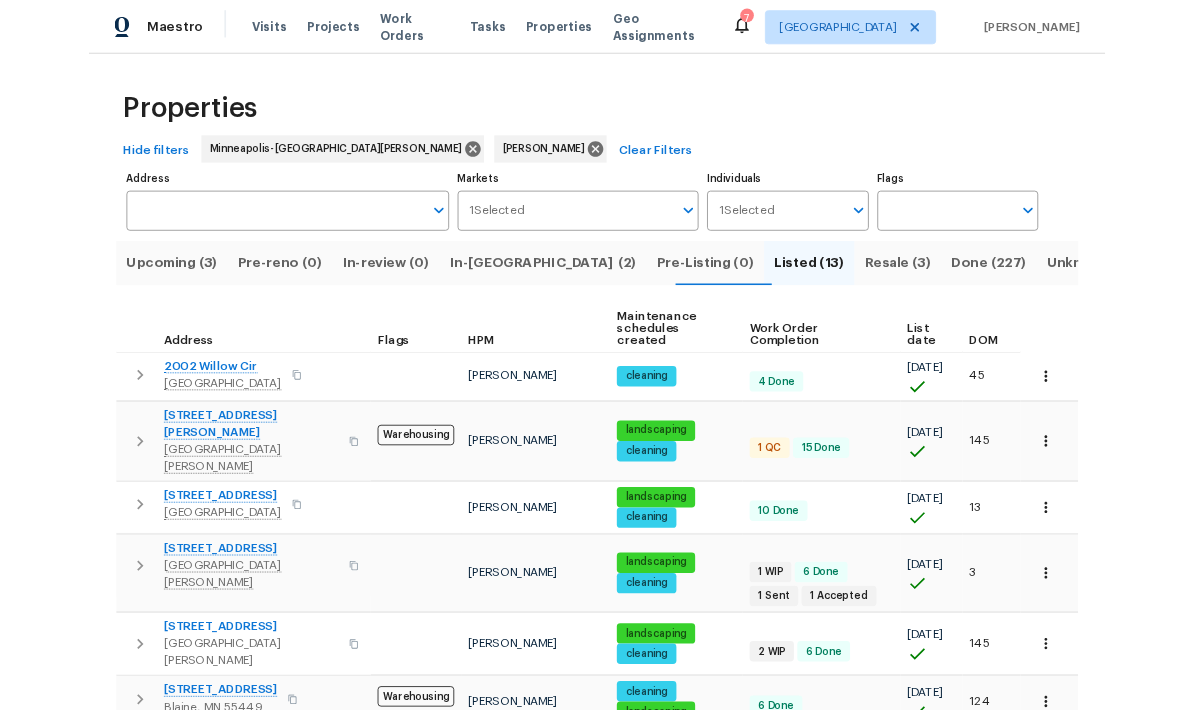 scroll, scrollTop: 80, scrollLeft: 0, axis: vertical 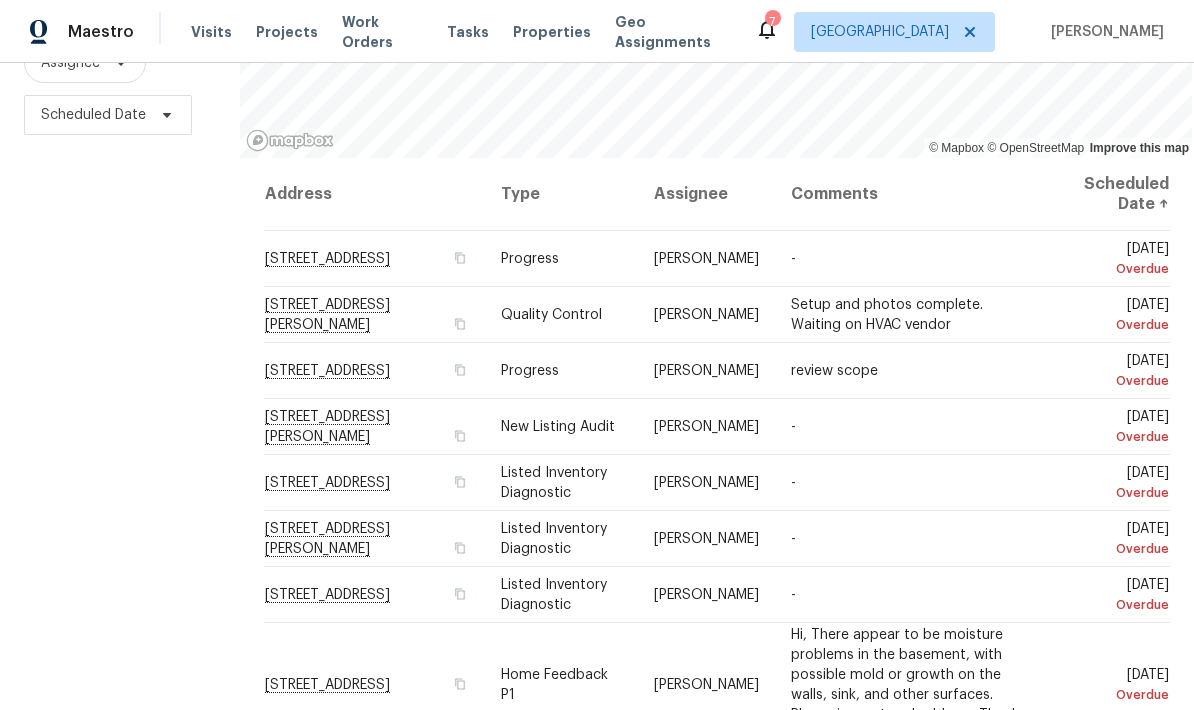 click on "61 Sycamore St W, St. Paul, MN 55117" at bounding box center (327, 315) 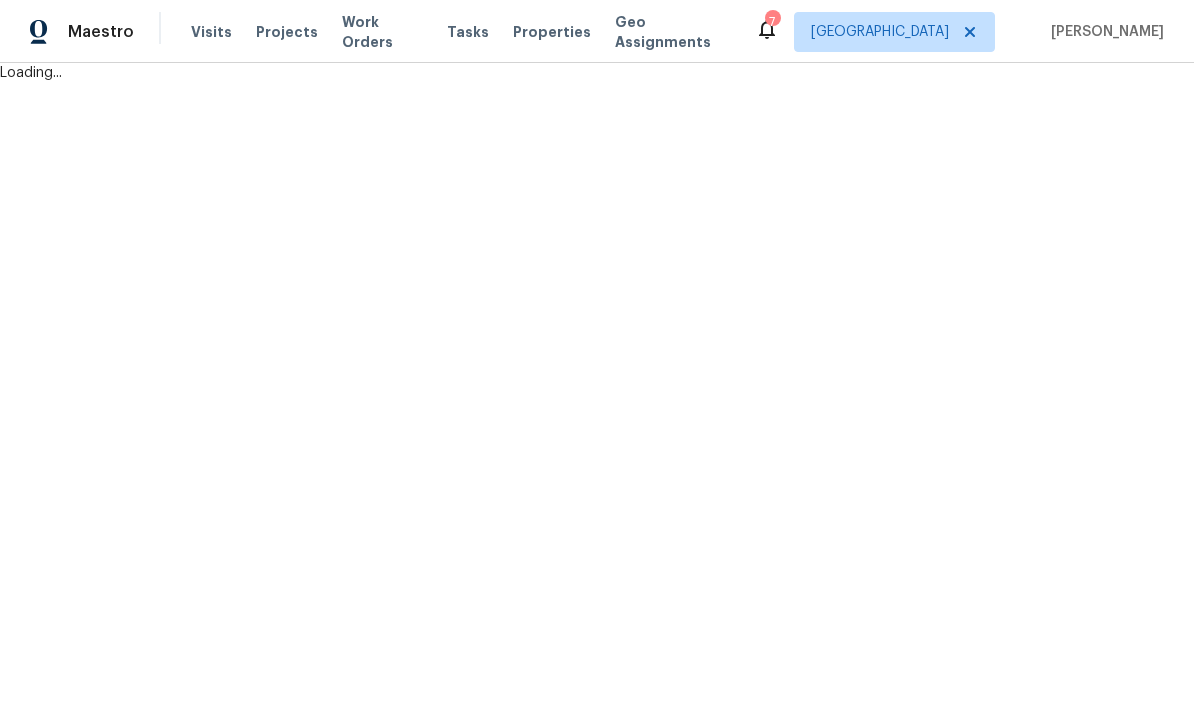 scroll, scrollTop: 0, scrollLeft: 0, axis: both 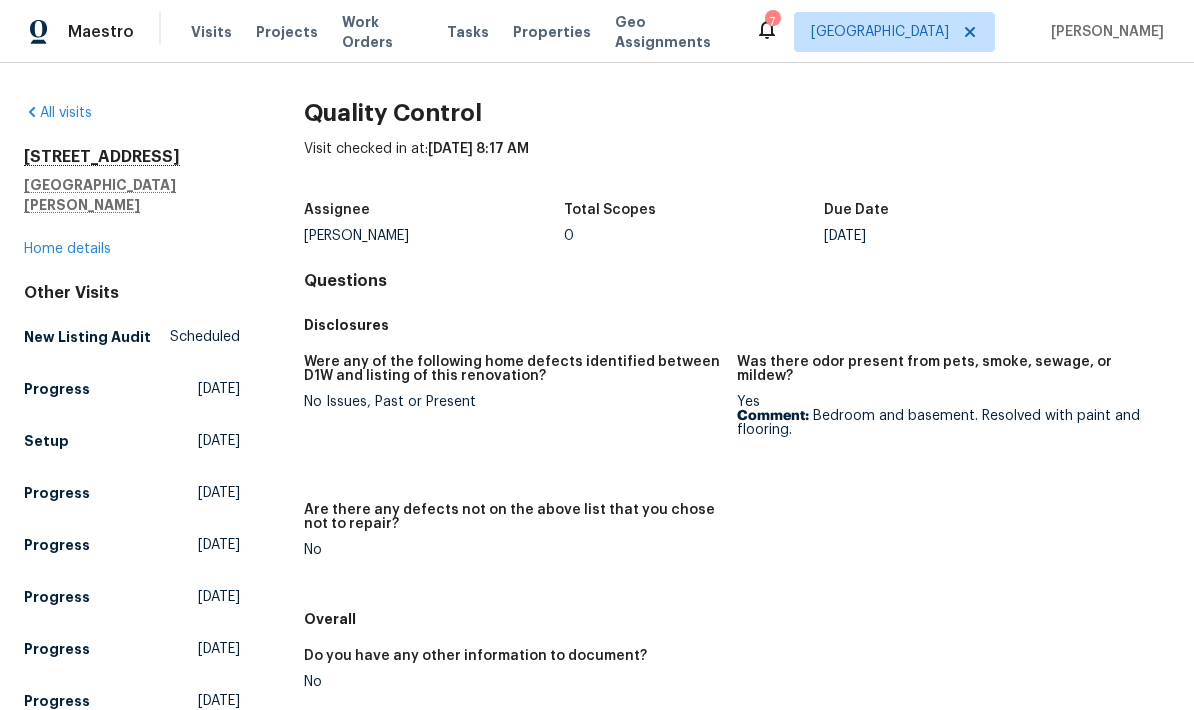 click on "Home details" at bounding box center (67, 249) 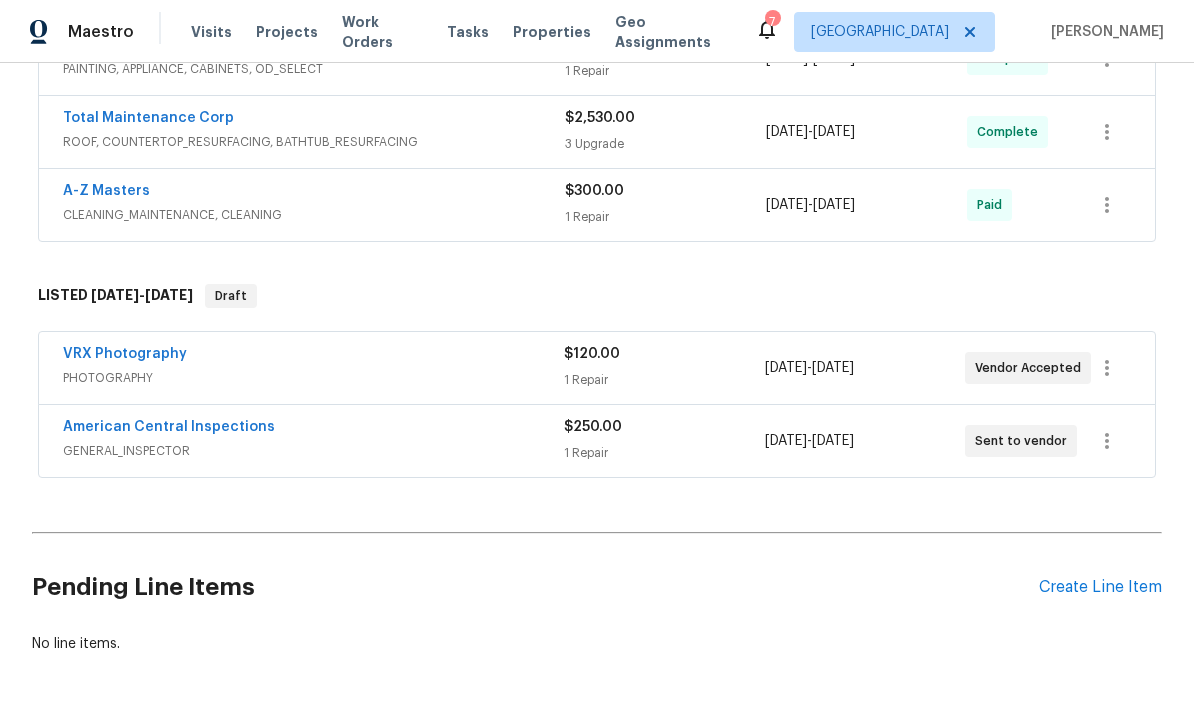 scroll, scrollTop: 715, scrollLeft: 0, axis: vertical 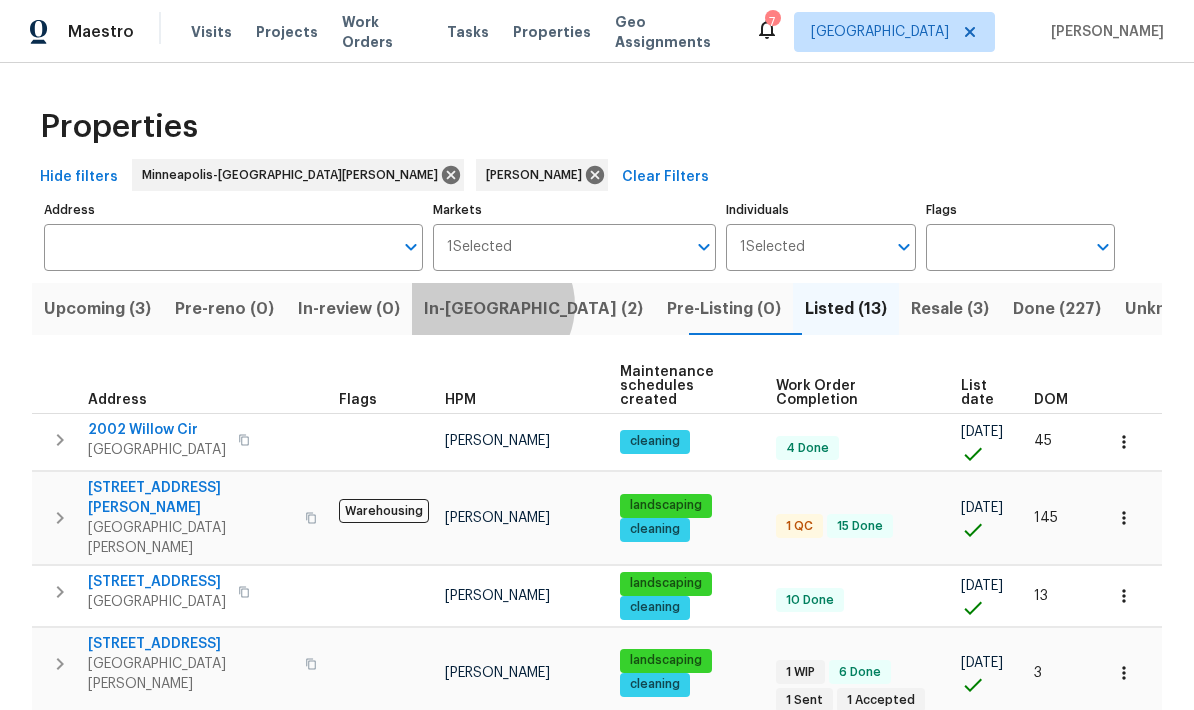 click on "In-reno (2)" at bounding box center (533, 309) 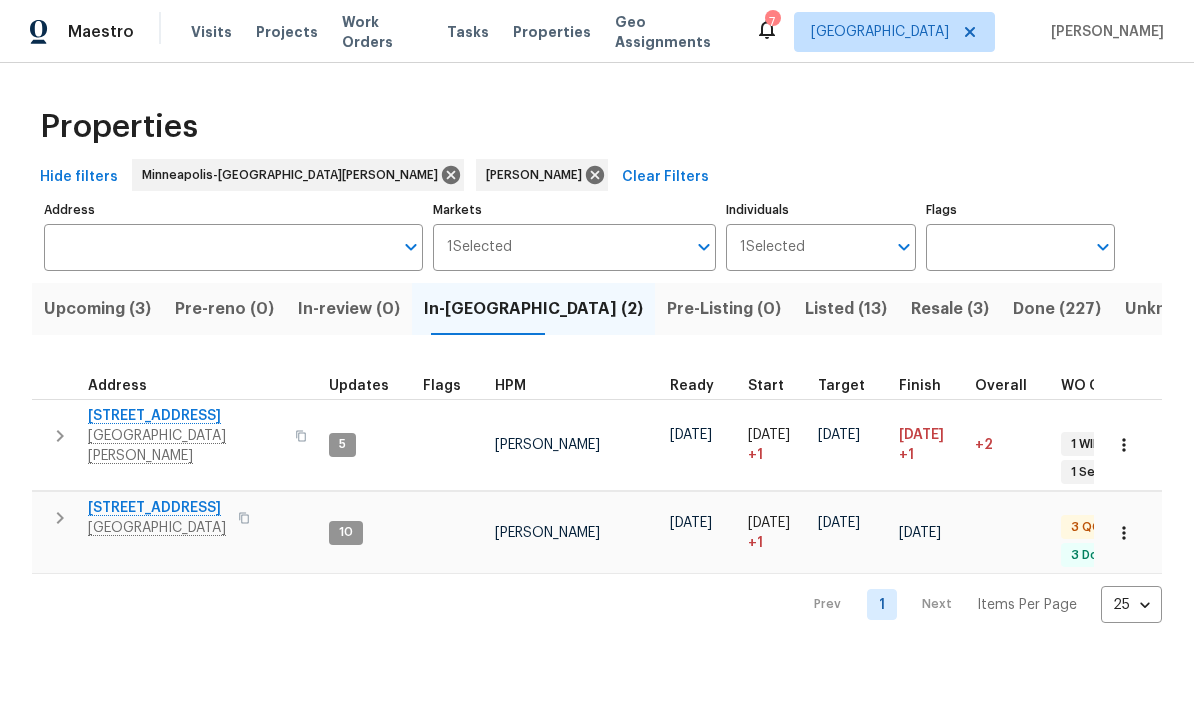 click on "2082 Waukon Ave" at bounding box center [185, 416] 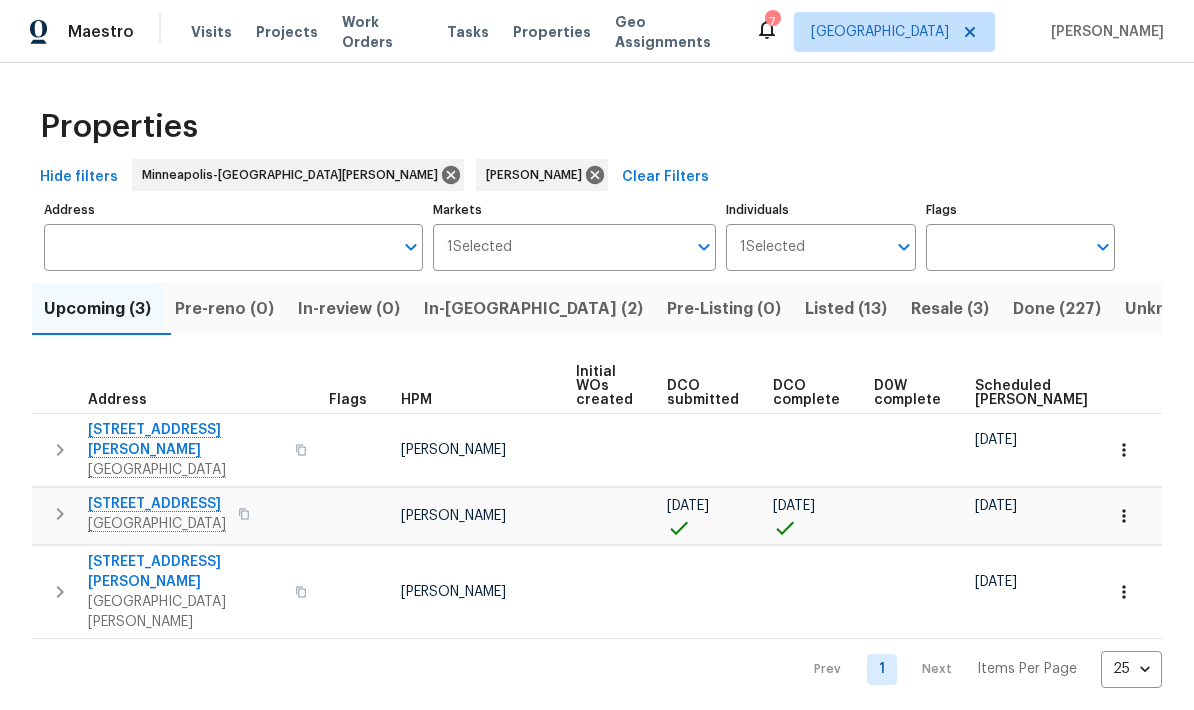 click on "Scheduled COE" at bounding box center [1031, 393] 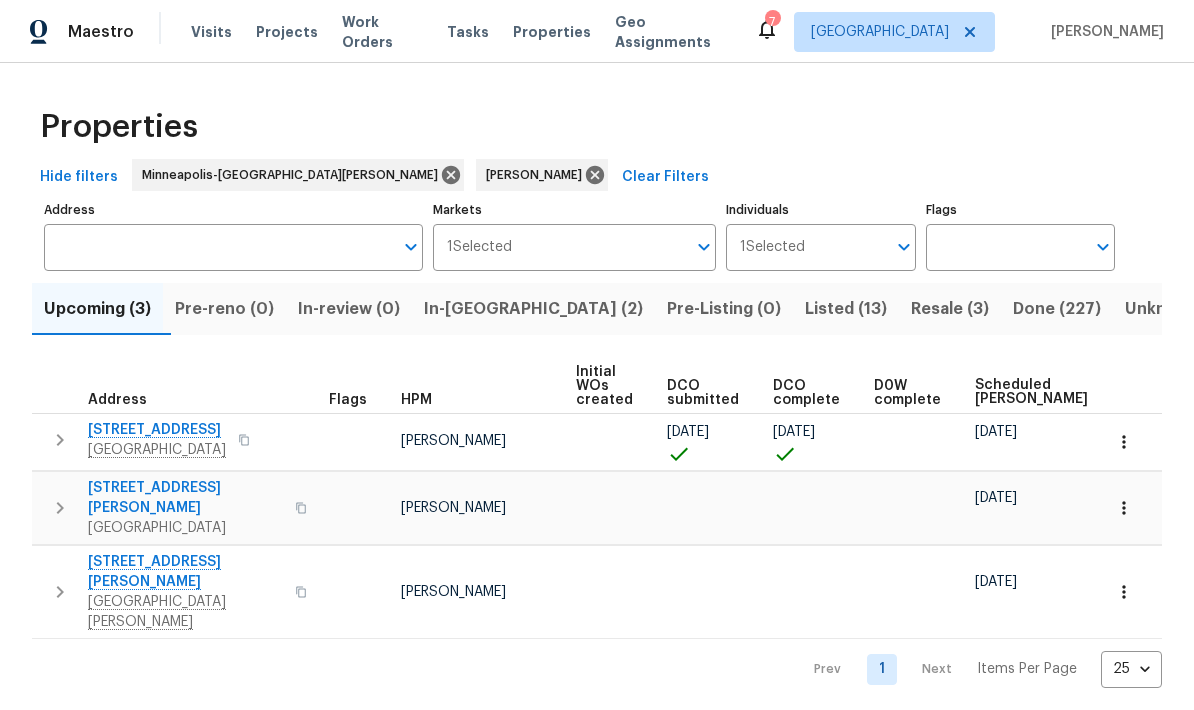 click 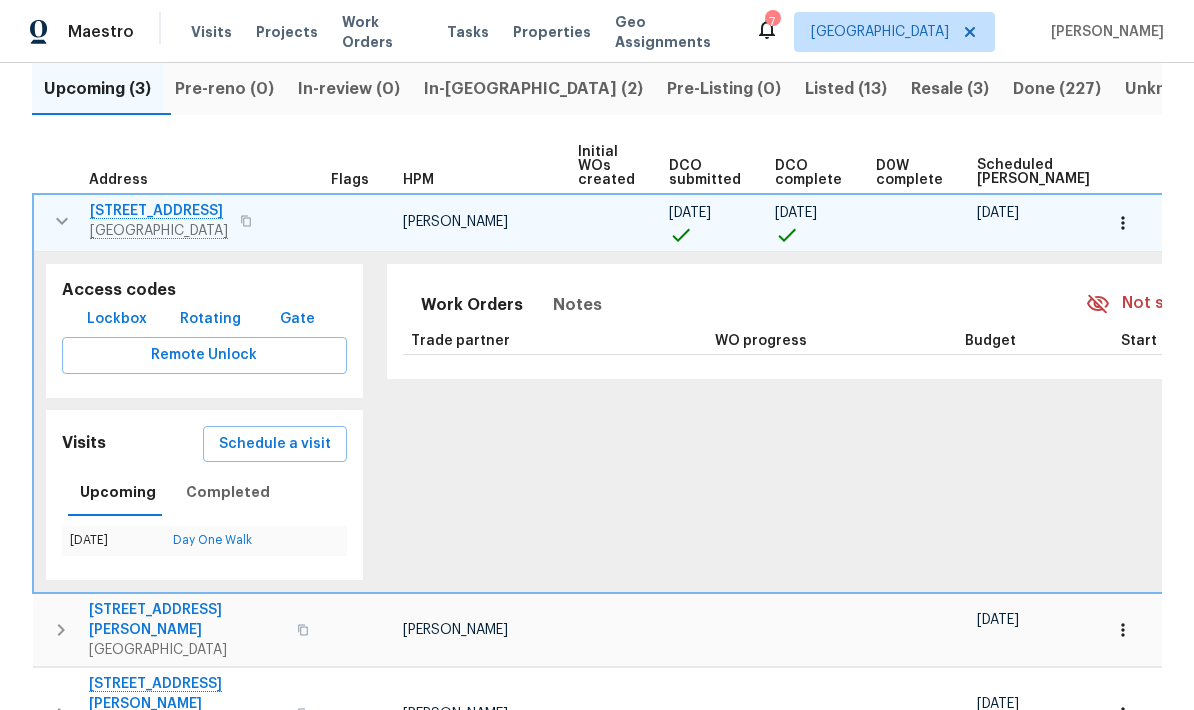 scroll, scrollTop: 219, scrollLeft: 0, axis: vertical 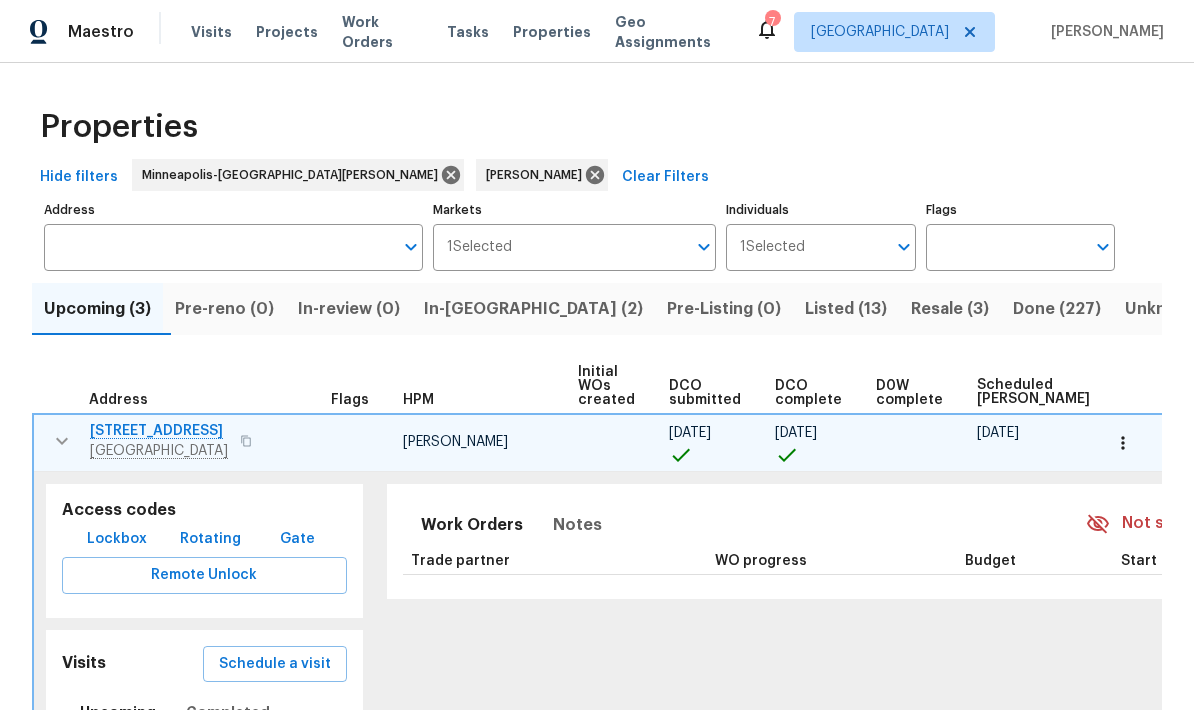 click on "[GEOGRAPHIC_DATA]" at bounding box center [159, 451] 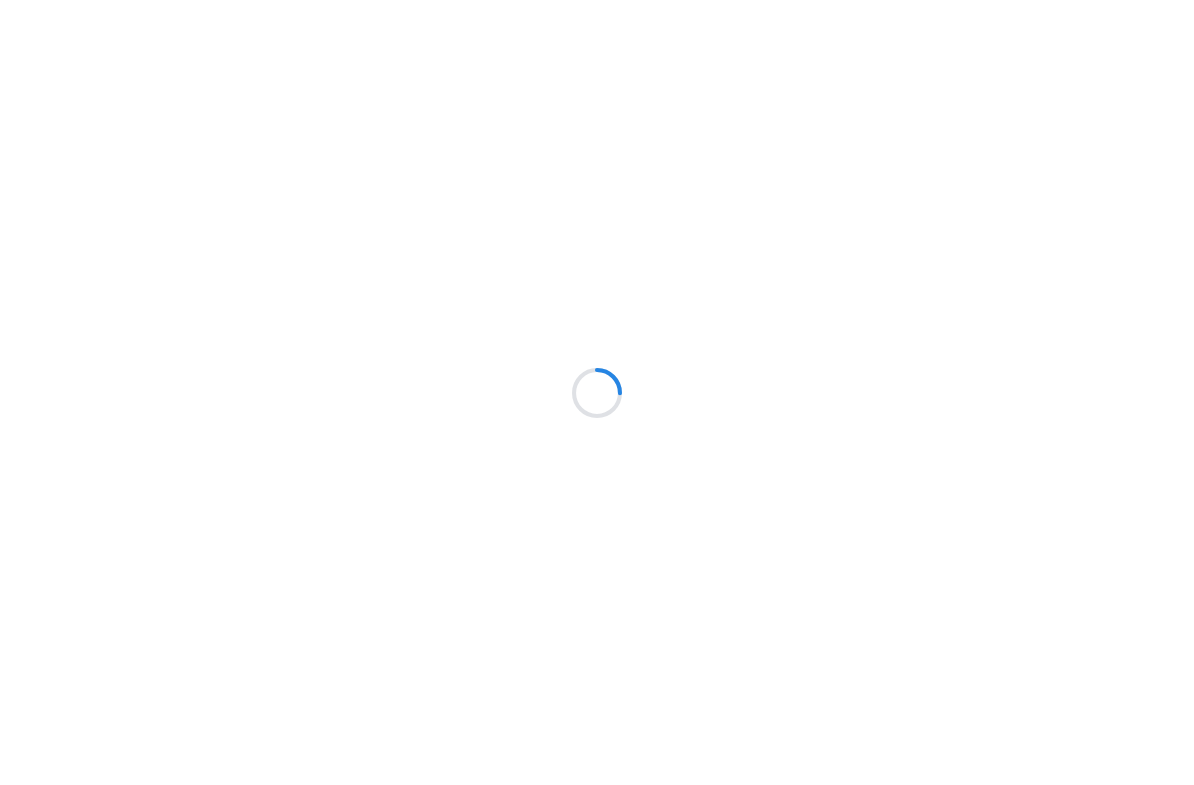 scroll, scrollTop: 0, scrollLeft: 0, axis: both 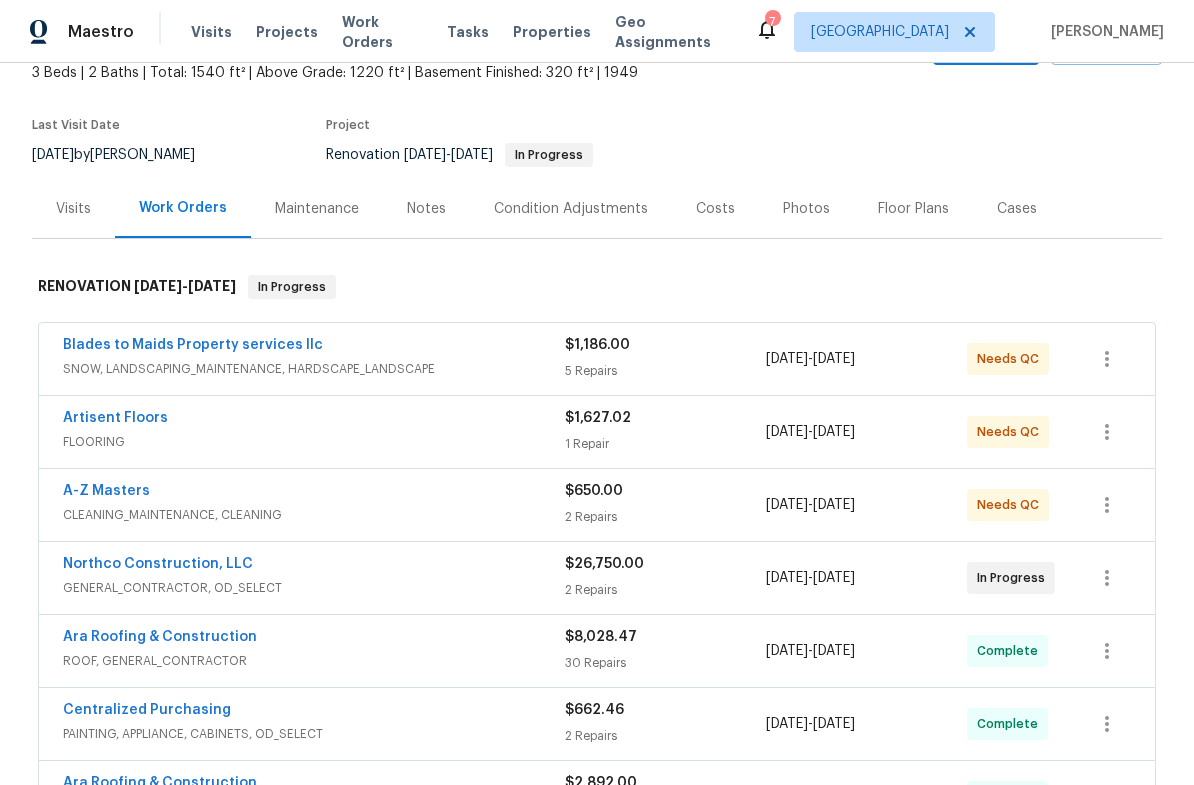 click on "Notes" at bounding box center (426, 209) 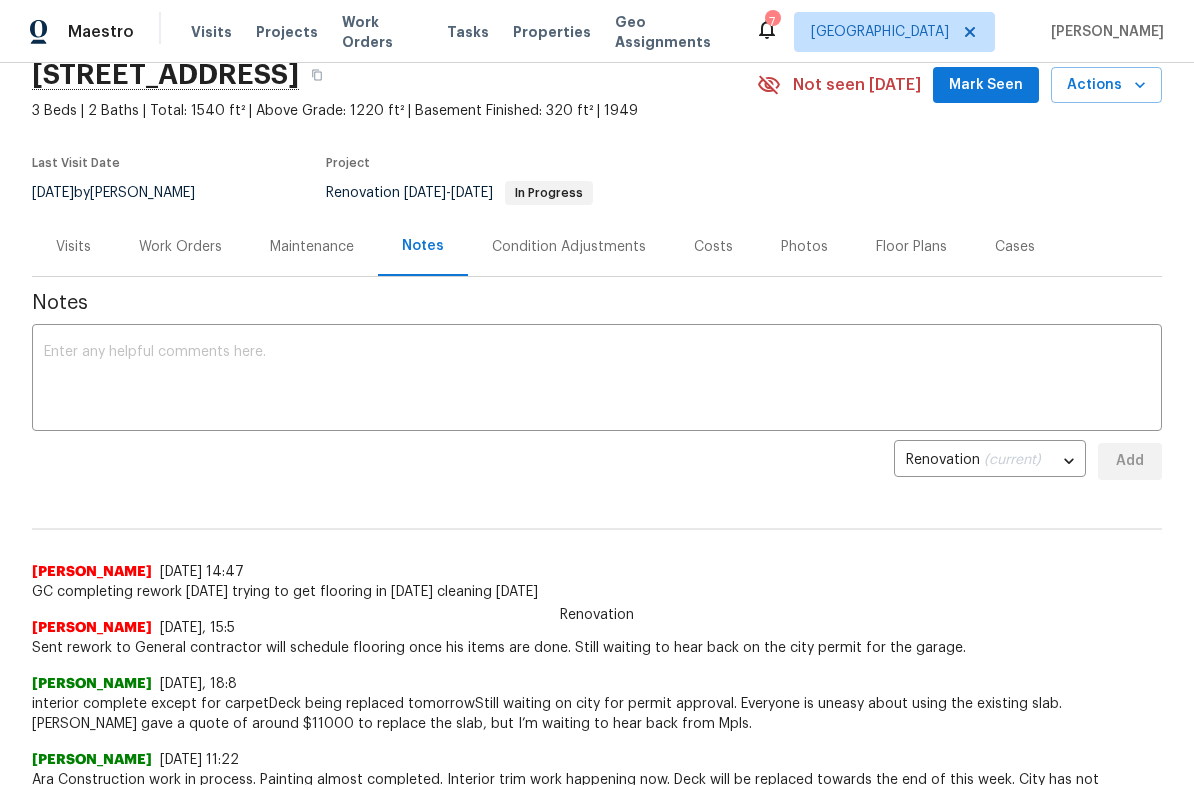 scroll, scrollTop: 99, scrollLeft: 0, axis: vertical 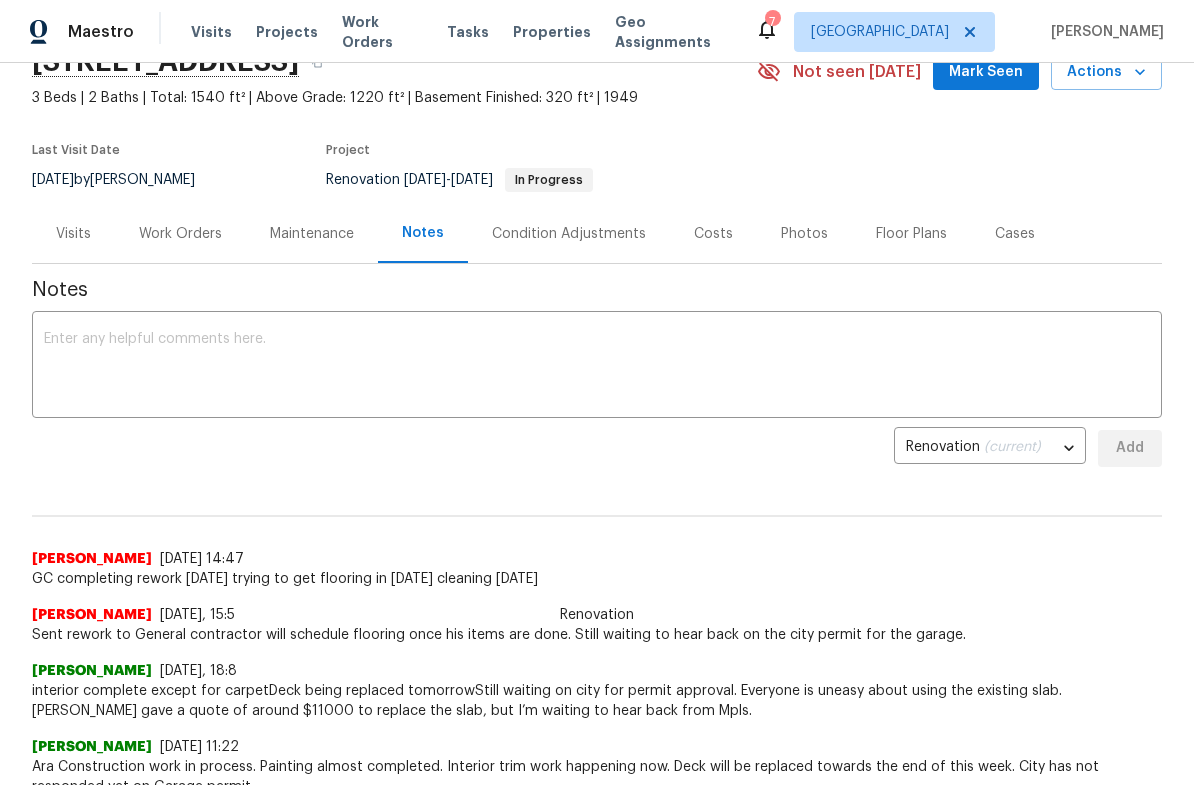click on "Work Orders" at bounding box center (180, 234) 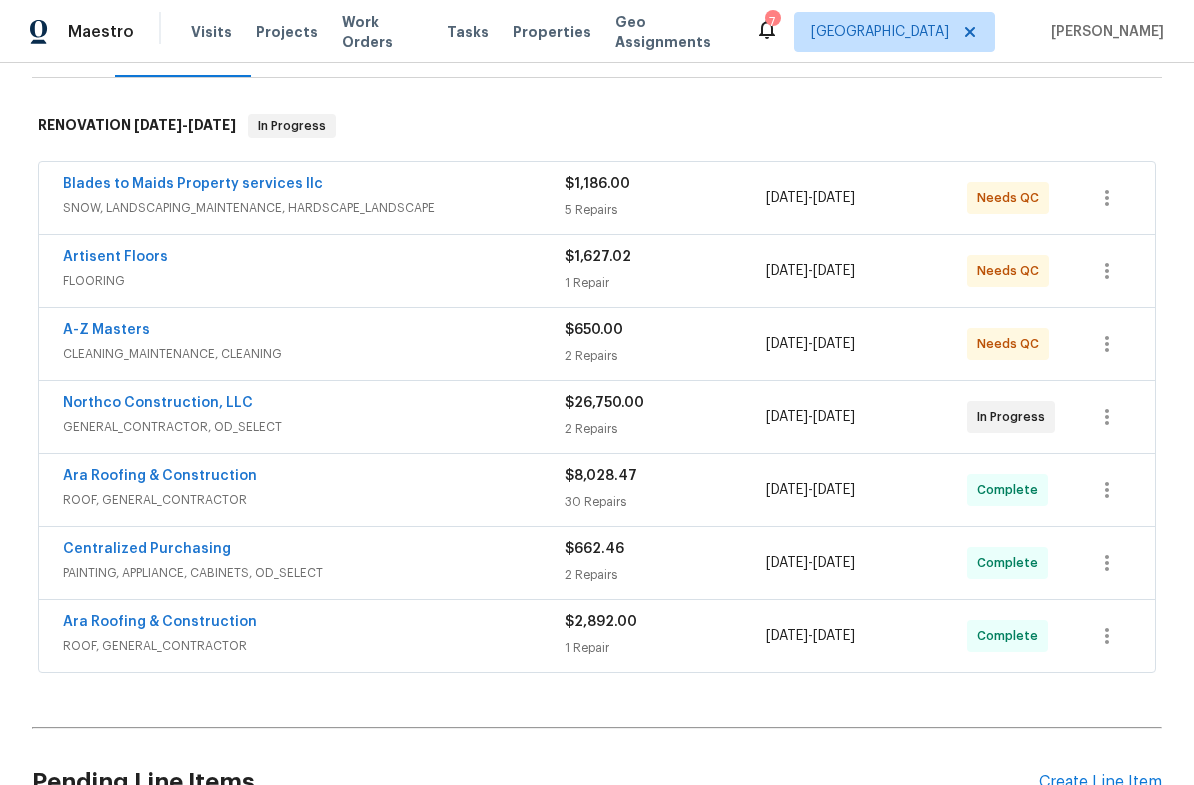 scroll, scrollTop: 281, scrollLeft: 0, axis: vertical 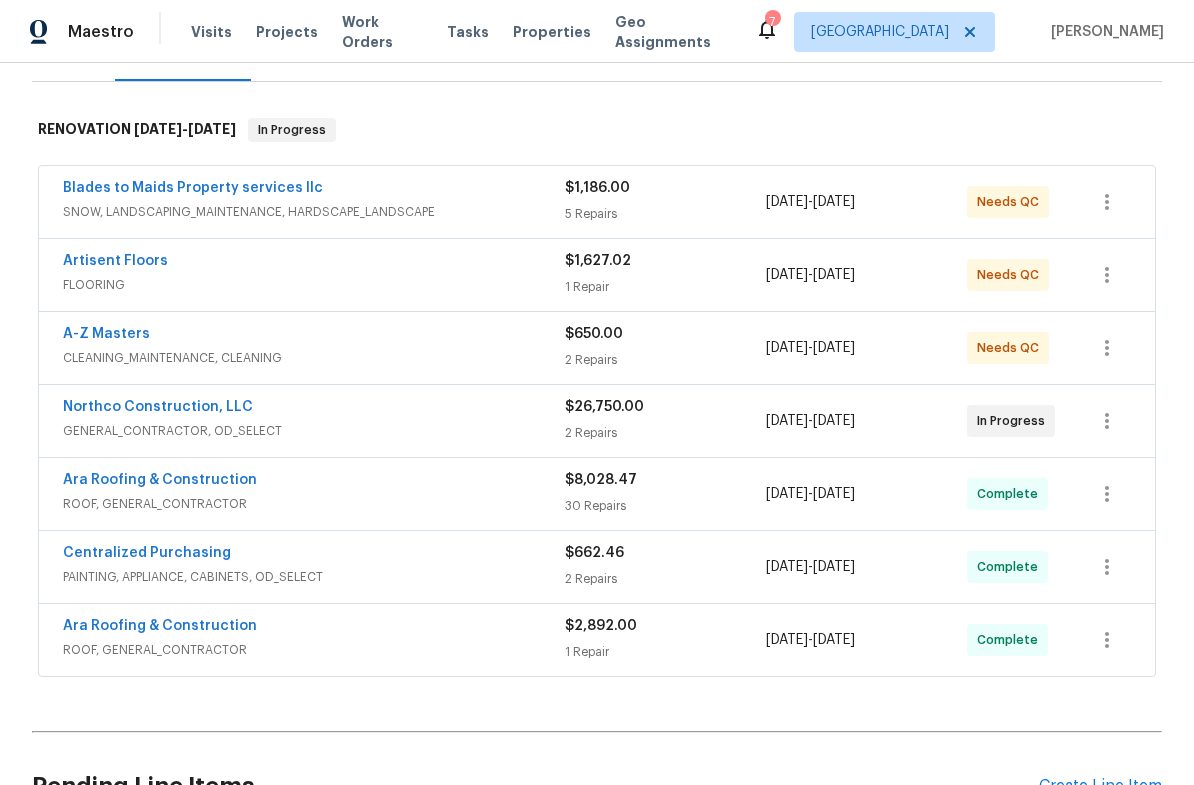 click on "A-Z Masters" at bounding box center (106, 334) 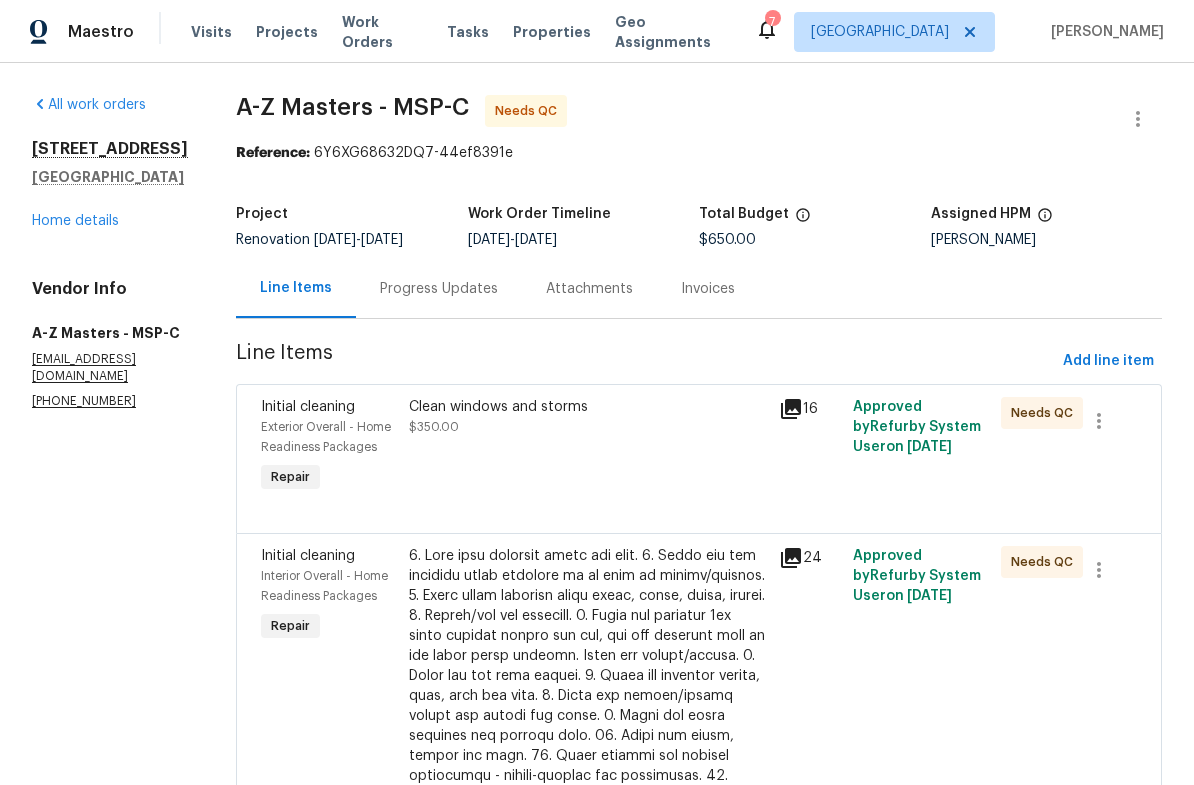 scroll, scrollTop: 0, scrollLeft: 0, axis: both 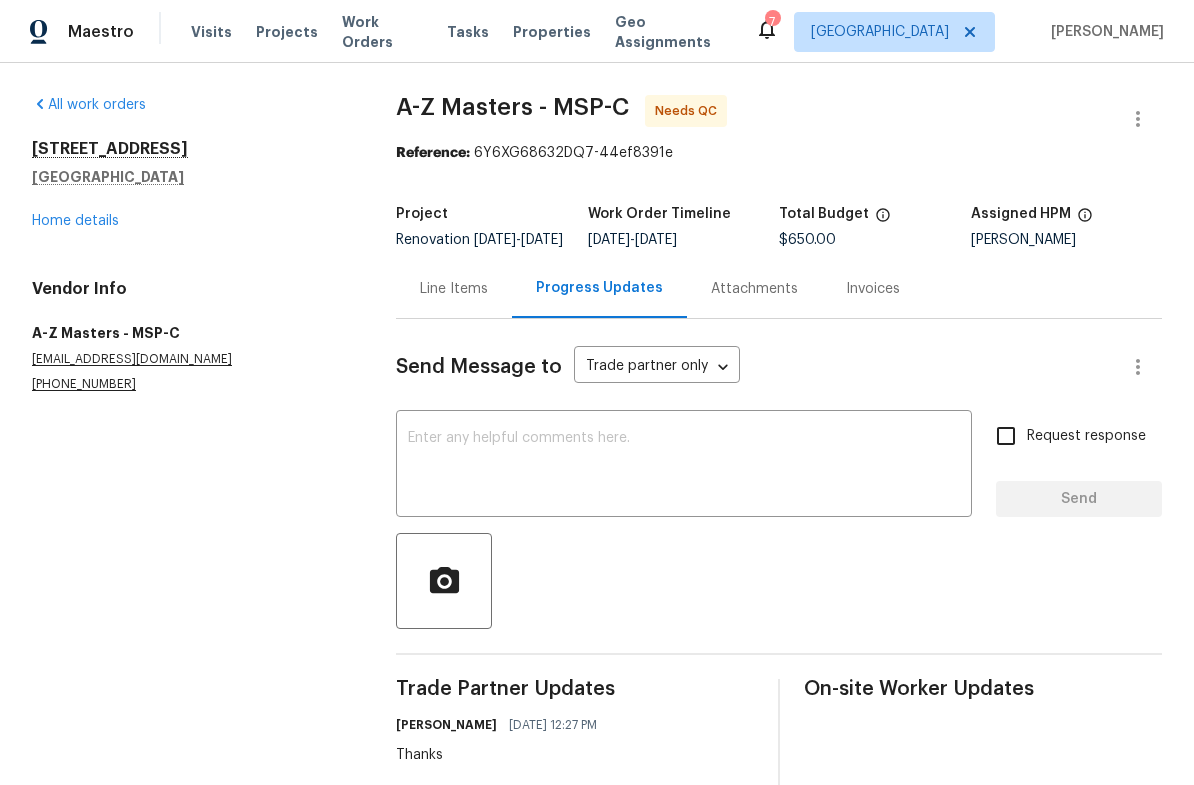 click on "Line Items" at bounding box center (454, 289) 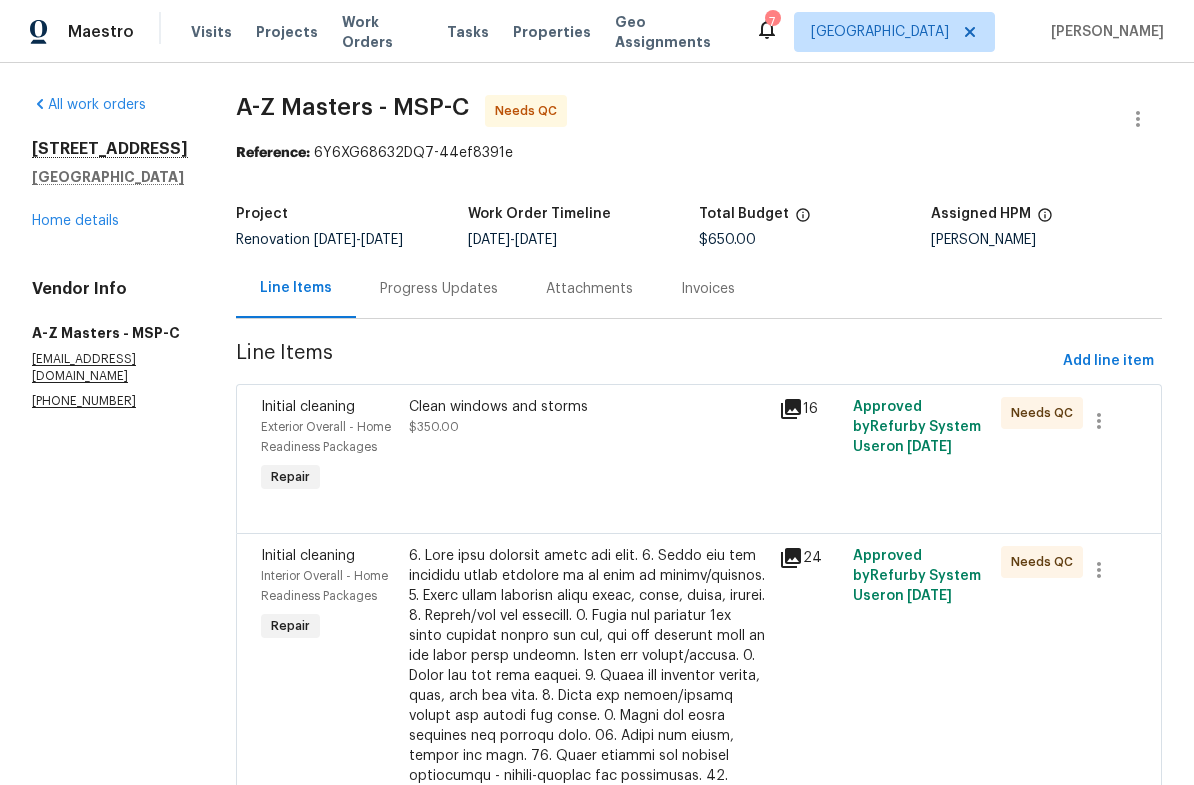 scroll, scrollTop: 0, scrollLeft: 0, axis: both 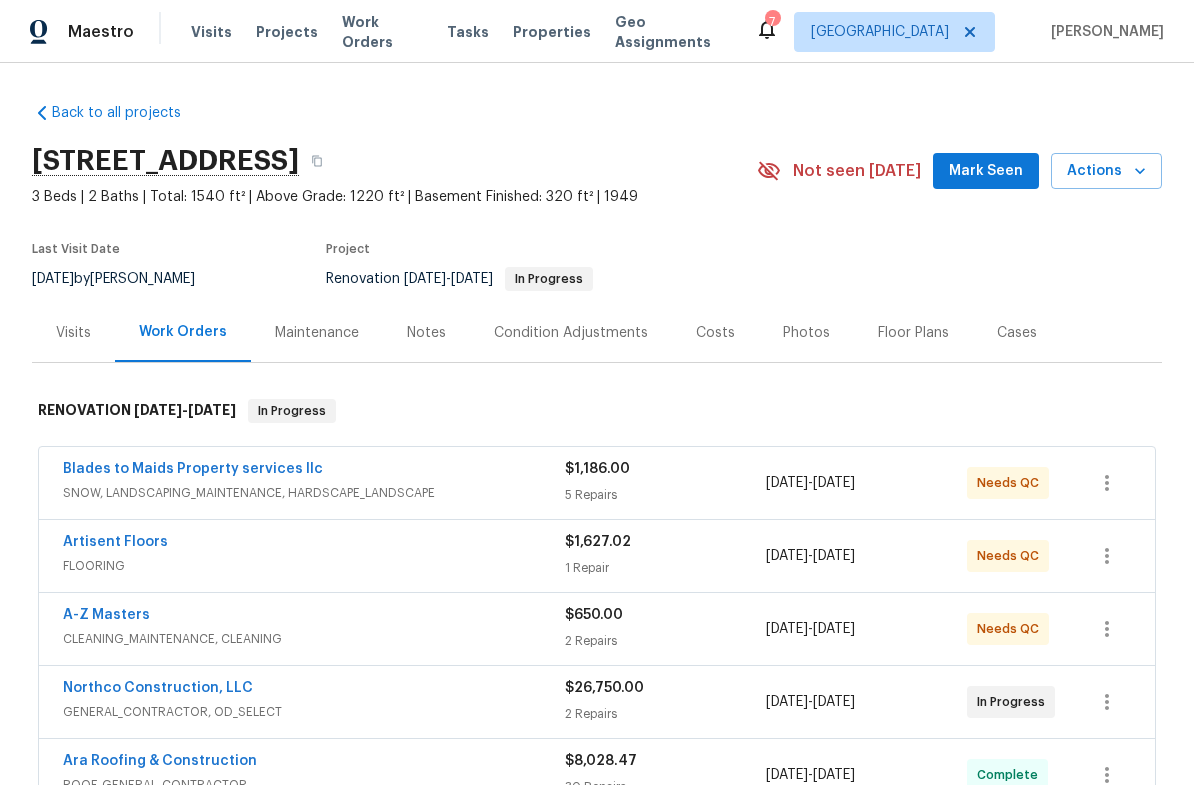 click on "Visits" at bounding box center (73, 333) 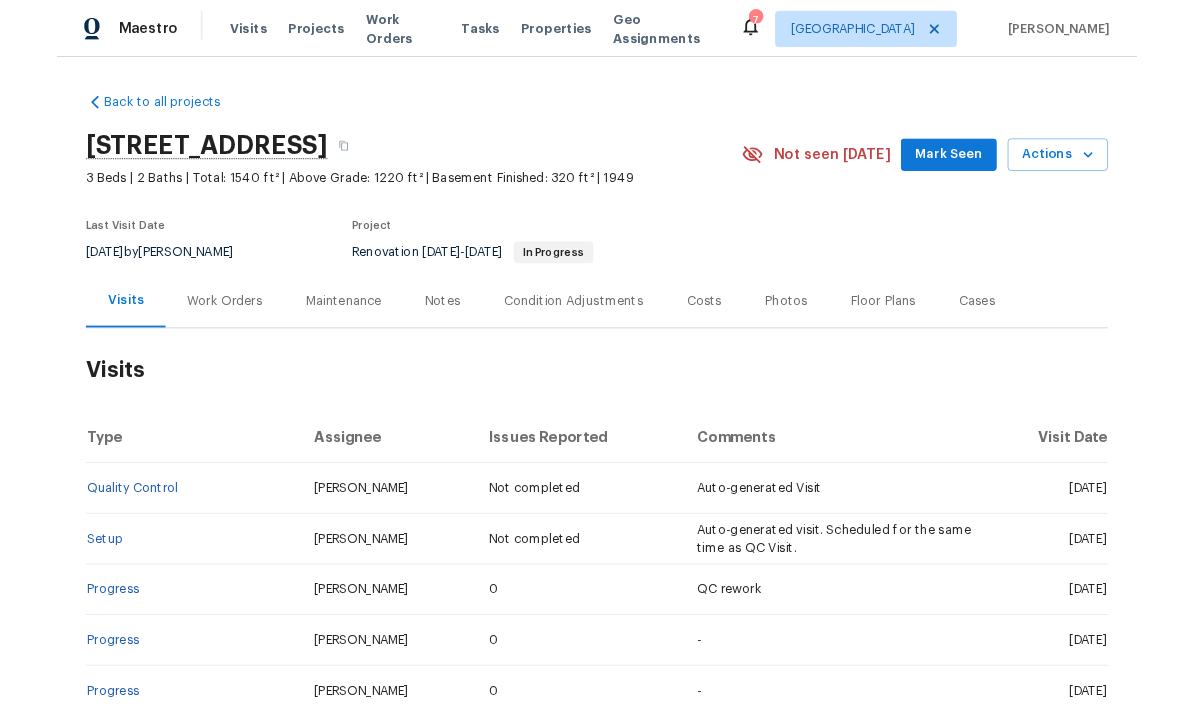 scroll, scrollTop: 0, scrollLeft: 0, axis: both 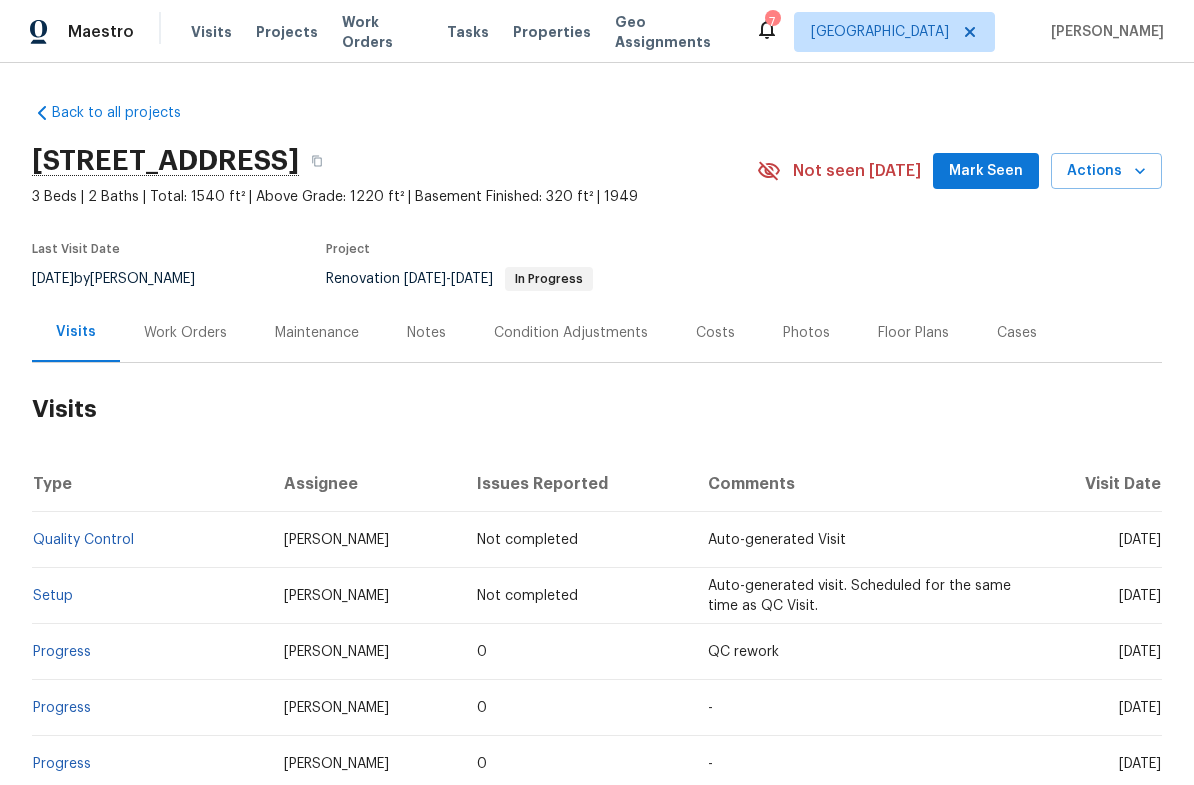 click 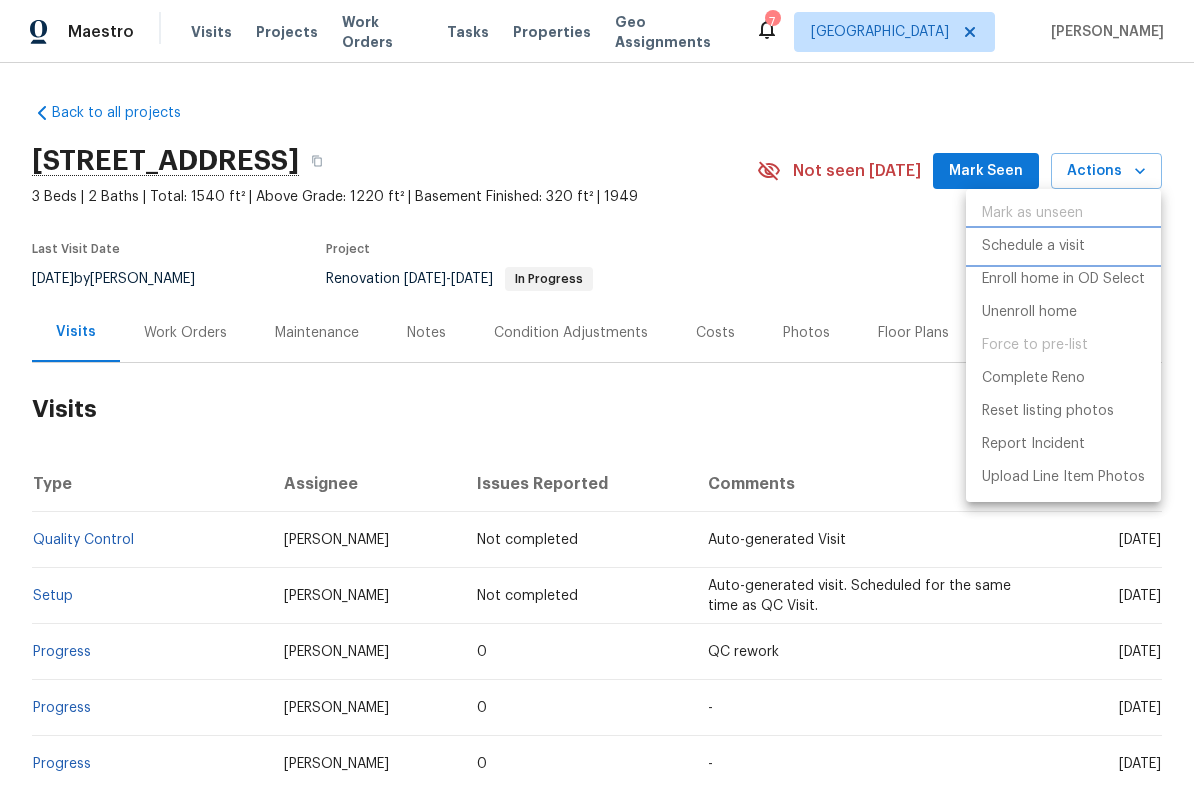 click on "Schedule a visit" at bounding box center [1063, 246] 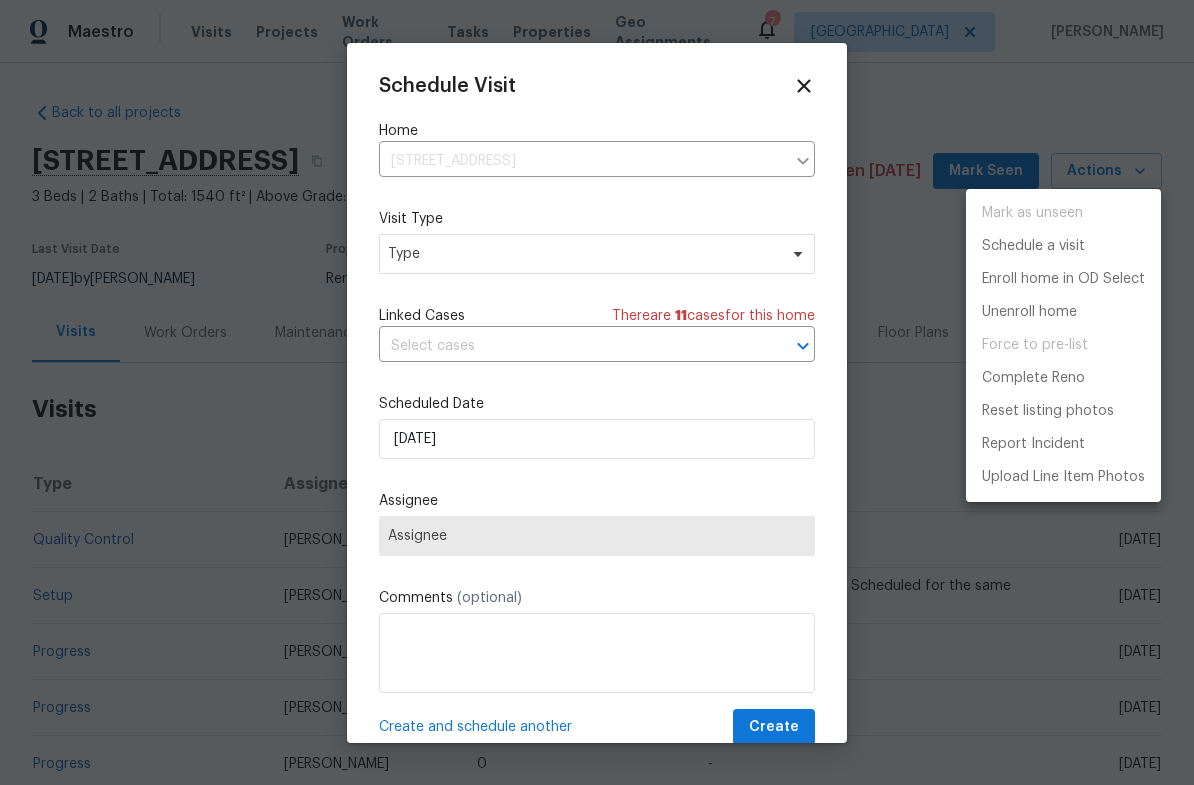 click at bounding box center [597, 392] 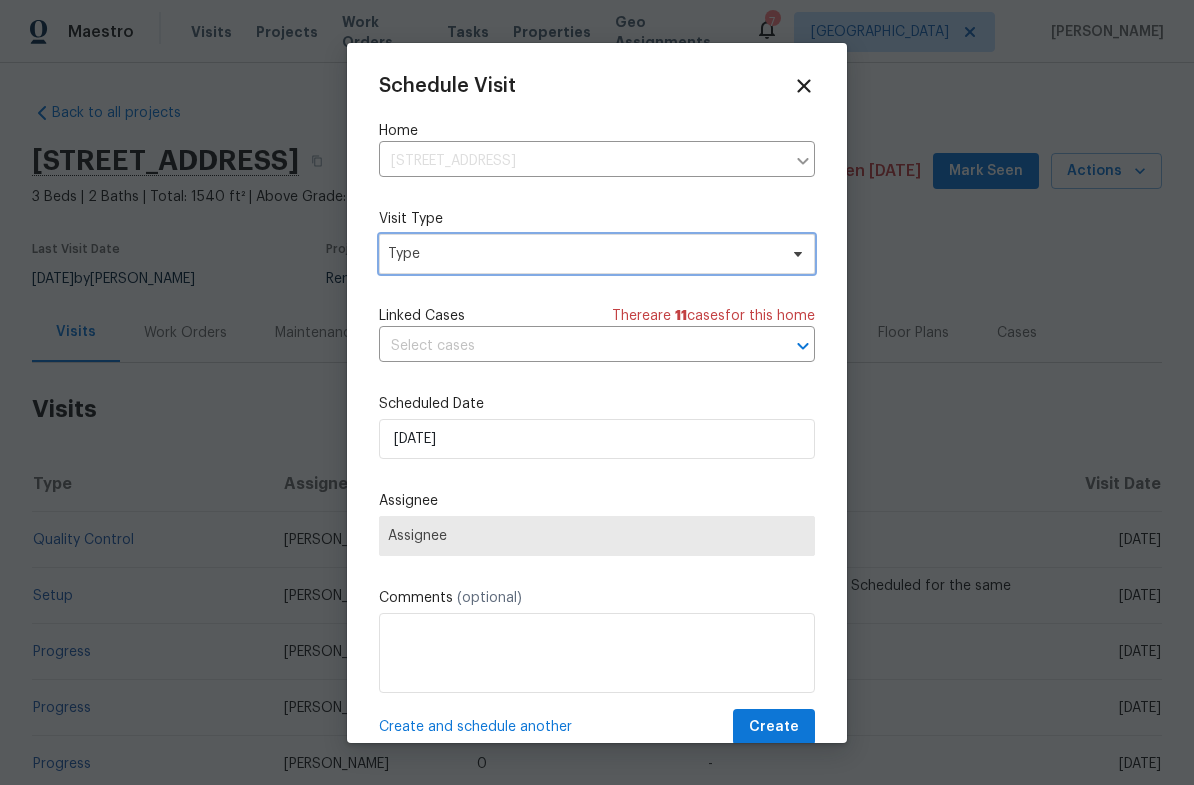 click on "Type" at bounding box center (597, 254) 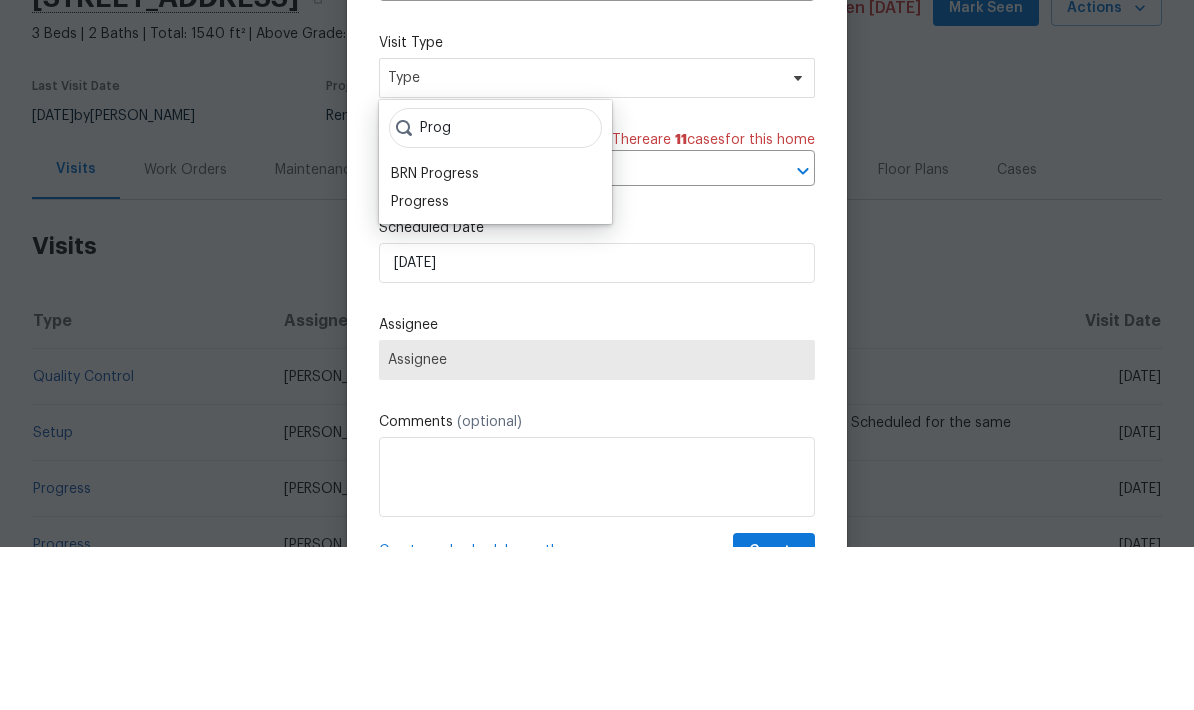 type on "Prog" 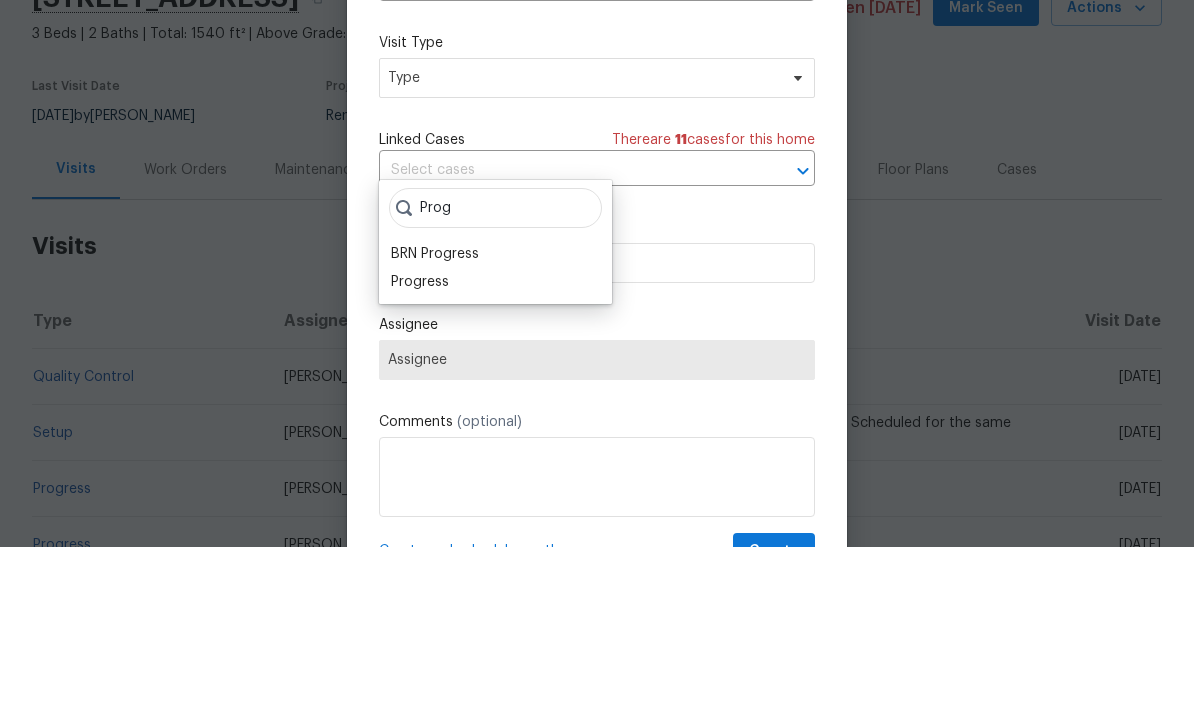scroll, scrollTop: 80, scrollLeft: 0, axis: vertical 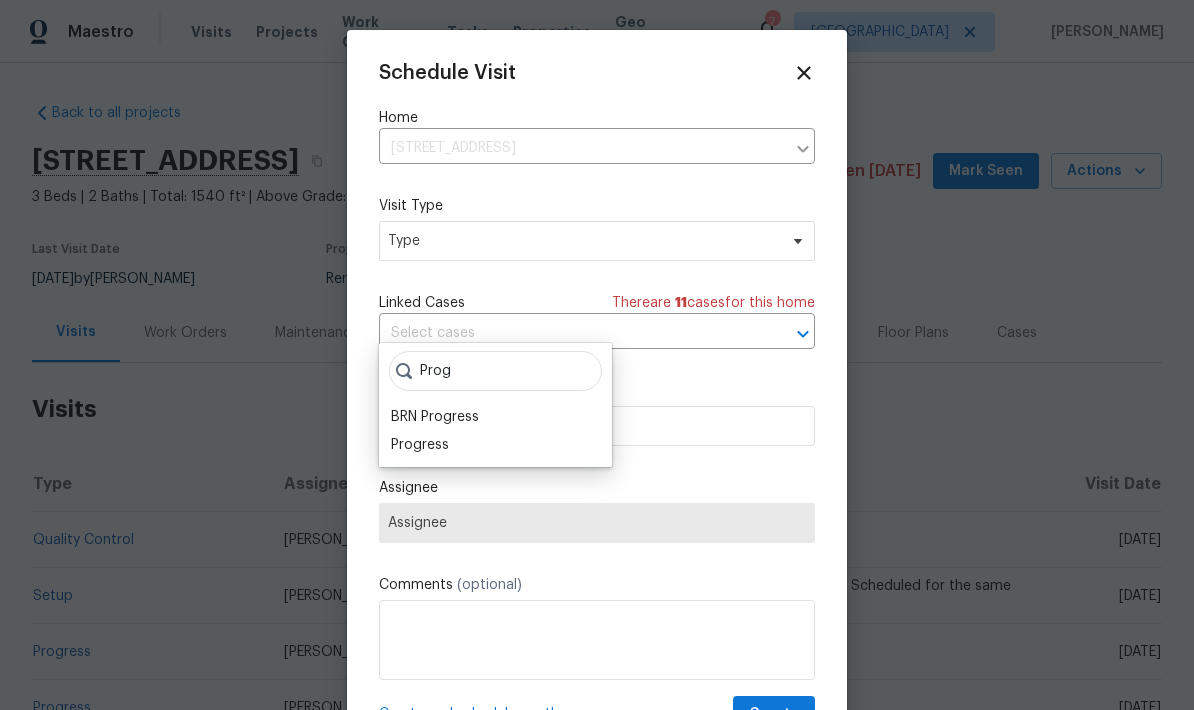 click on "Progress" at bounding box center [420, 445] 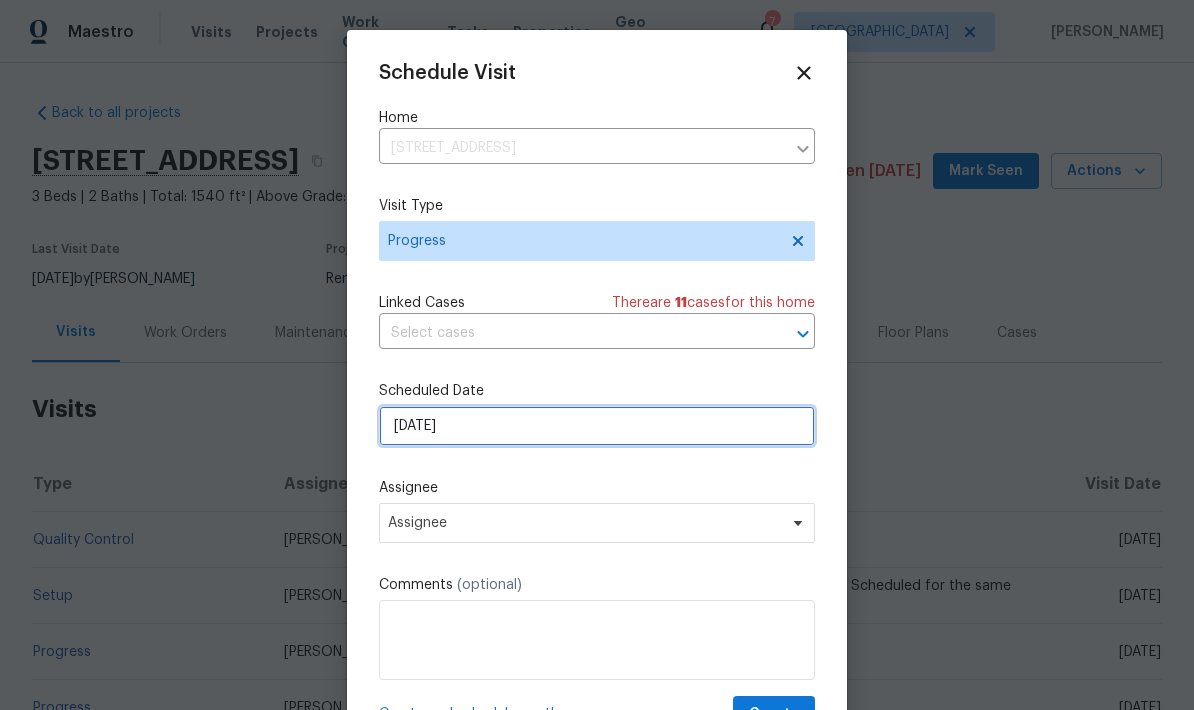 click on "7/13/2025" at bounding box center [597, 426] 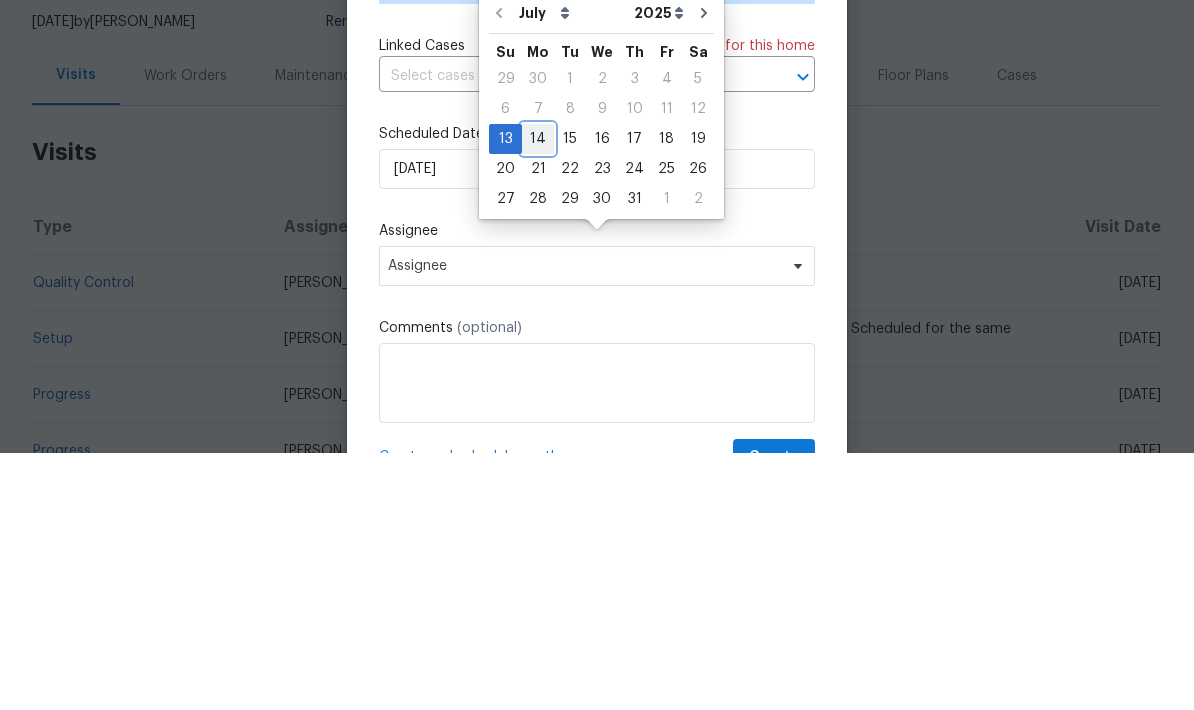 click on "14" at bounding box center (538, 396) 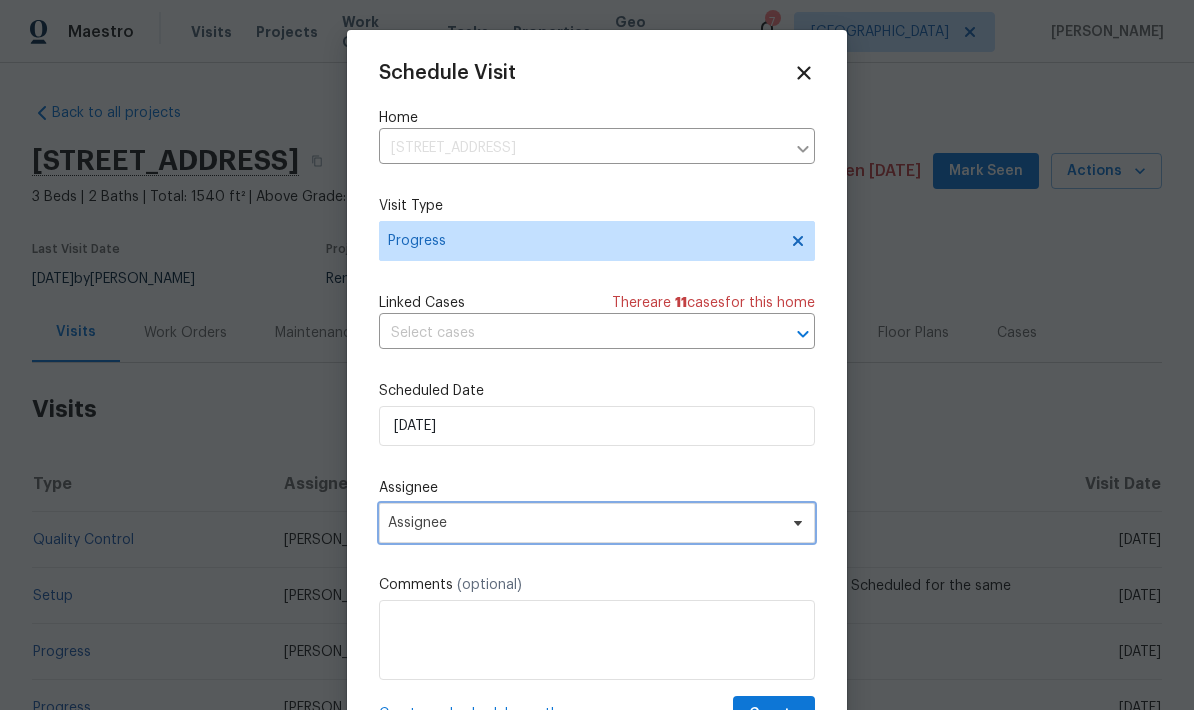 click on "Assignee" at bounding box center [584, 523] 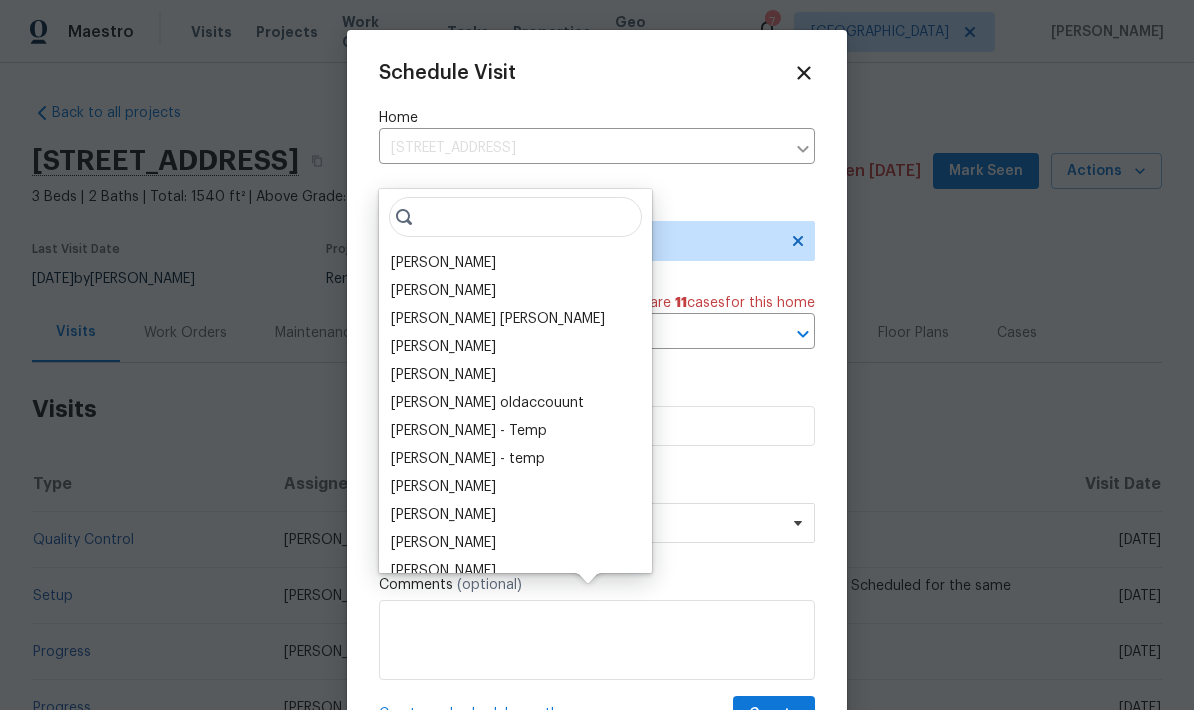 click on "[PERSON_NAME]" at bounding box center (443, 263) 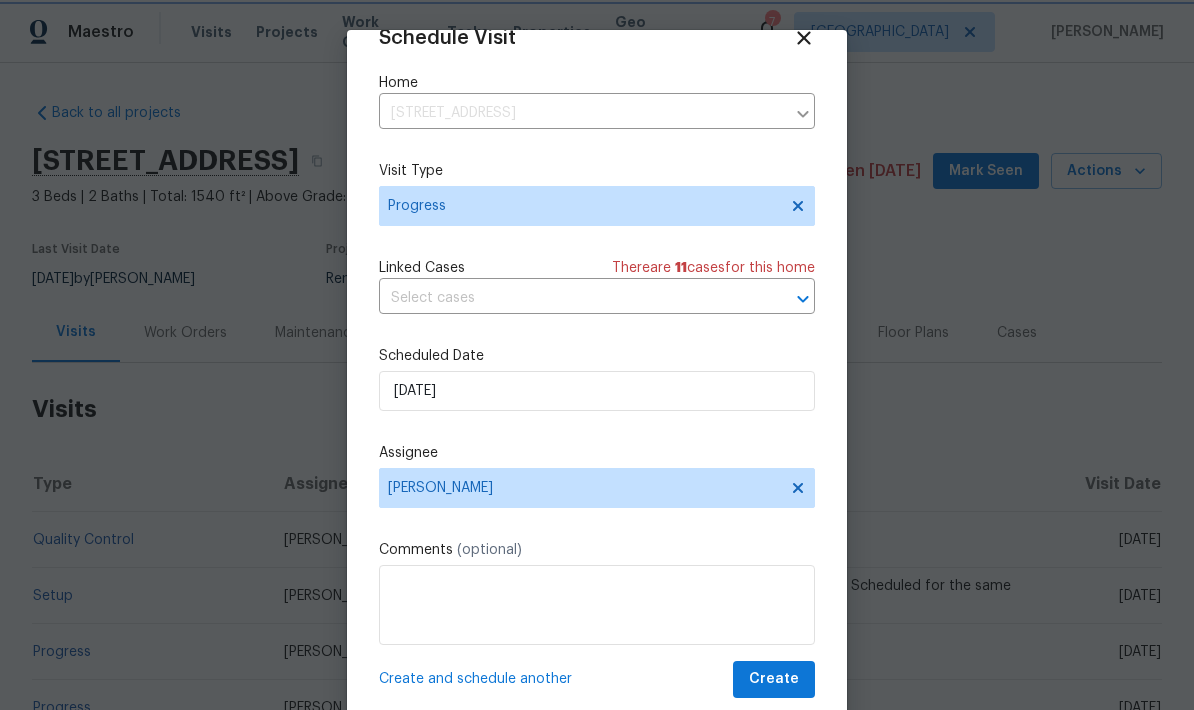 scroll, scrollTop: 39, scrollLeft: 0, axis: vertical 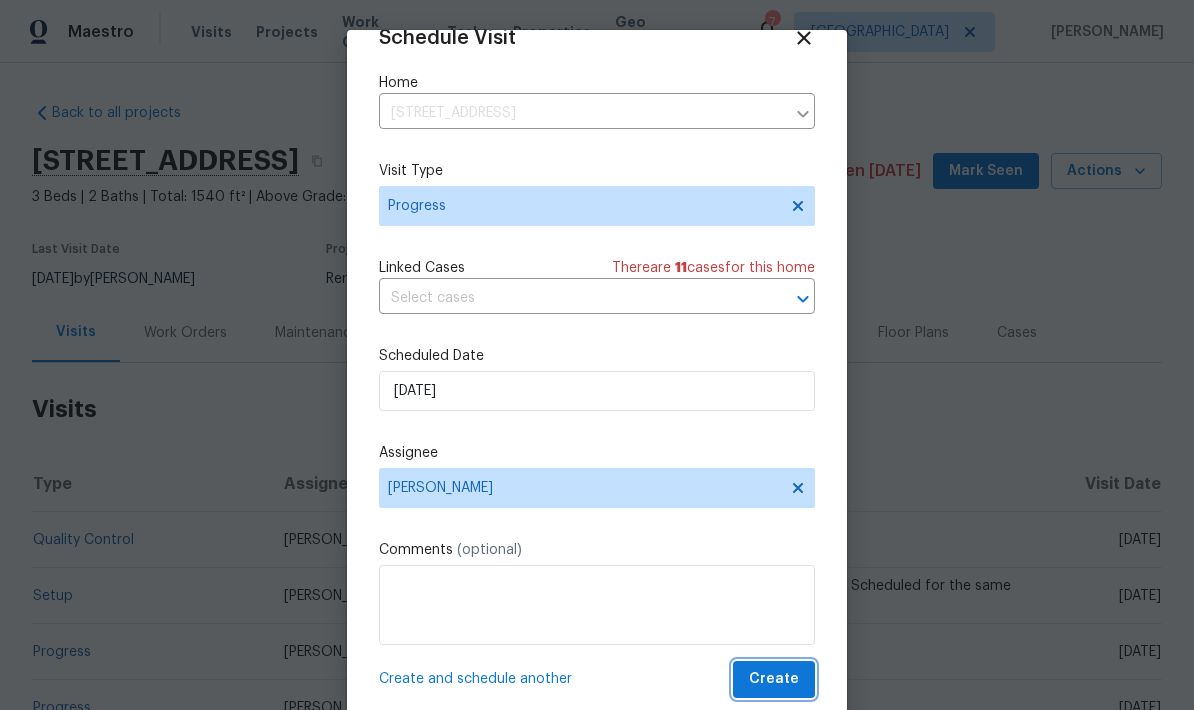 click on "Create" at bounding box center (774, 679) 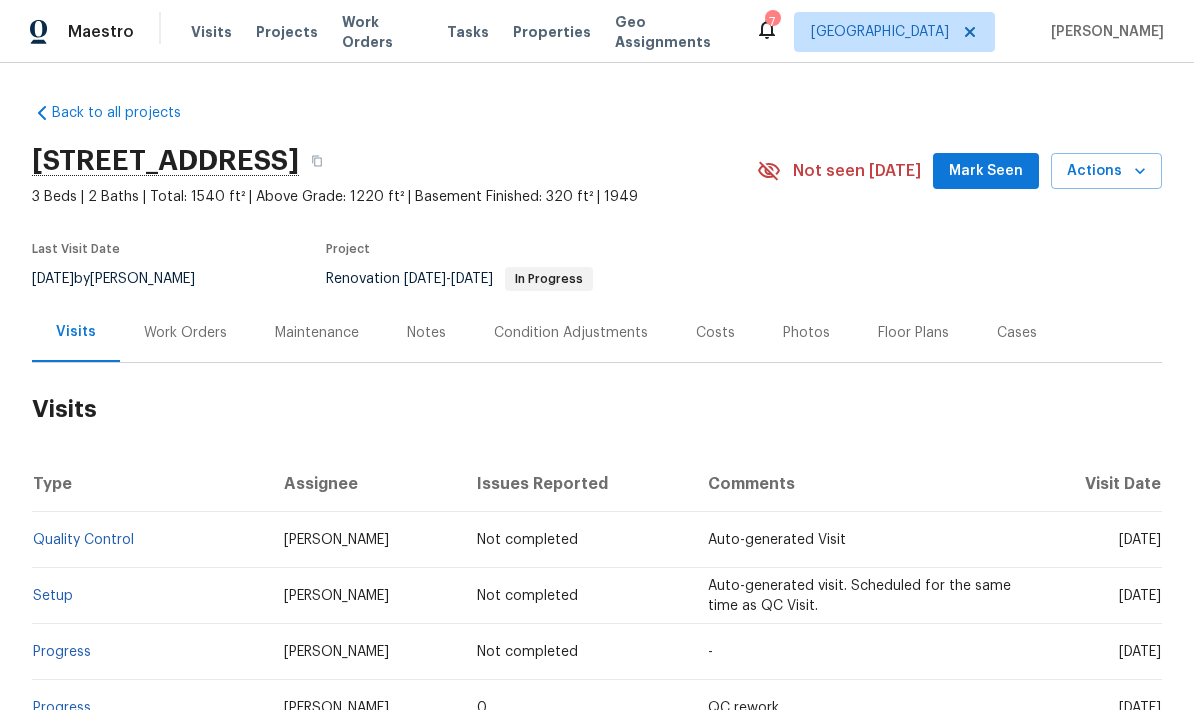 scroll, scrollTop: 0, scrollLeft: 0, axis: both 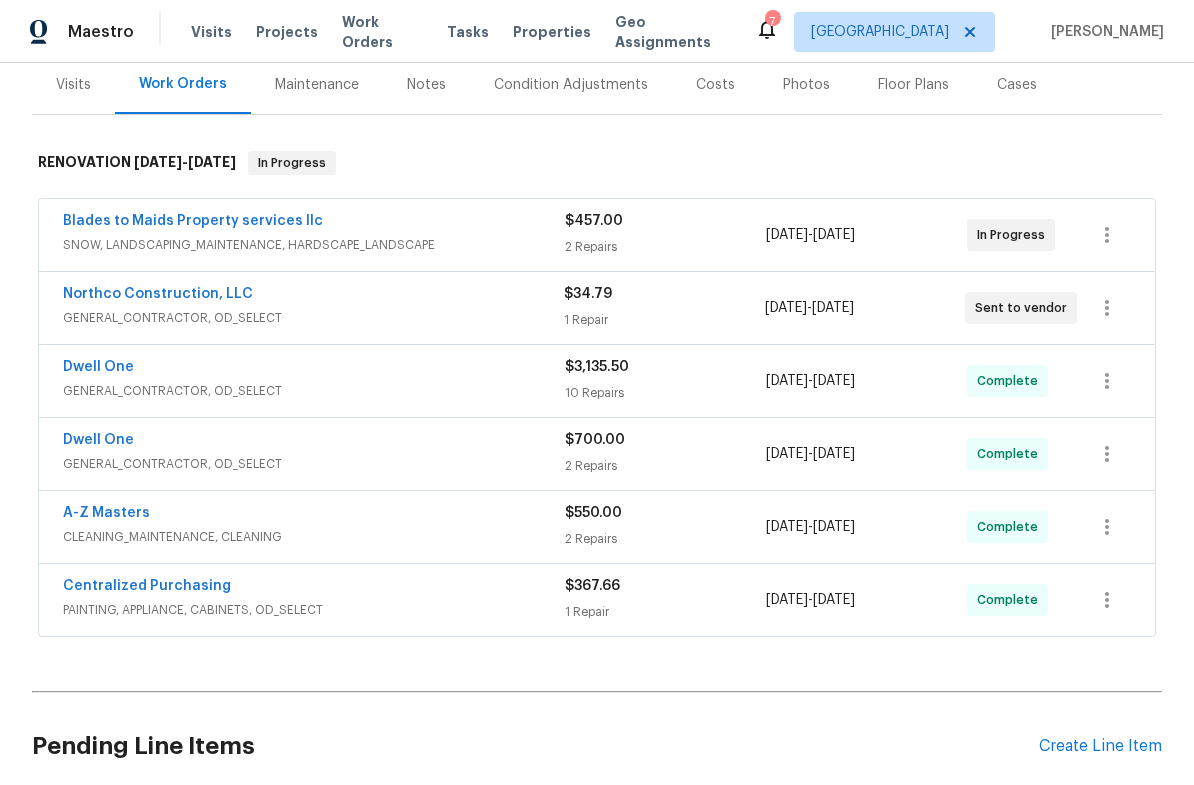 click on "Blades to Maids Property services llc" at bounding box center [193, 221] 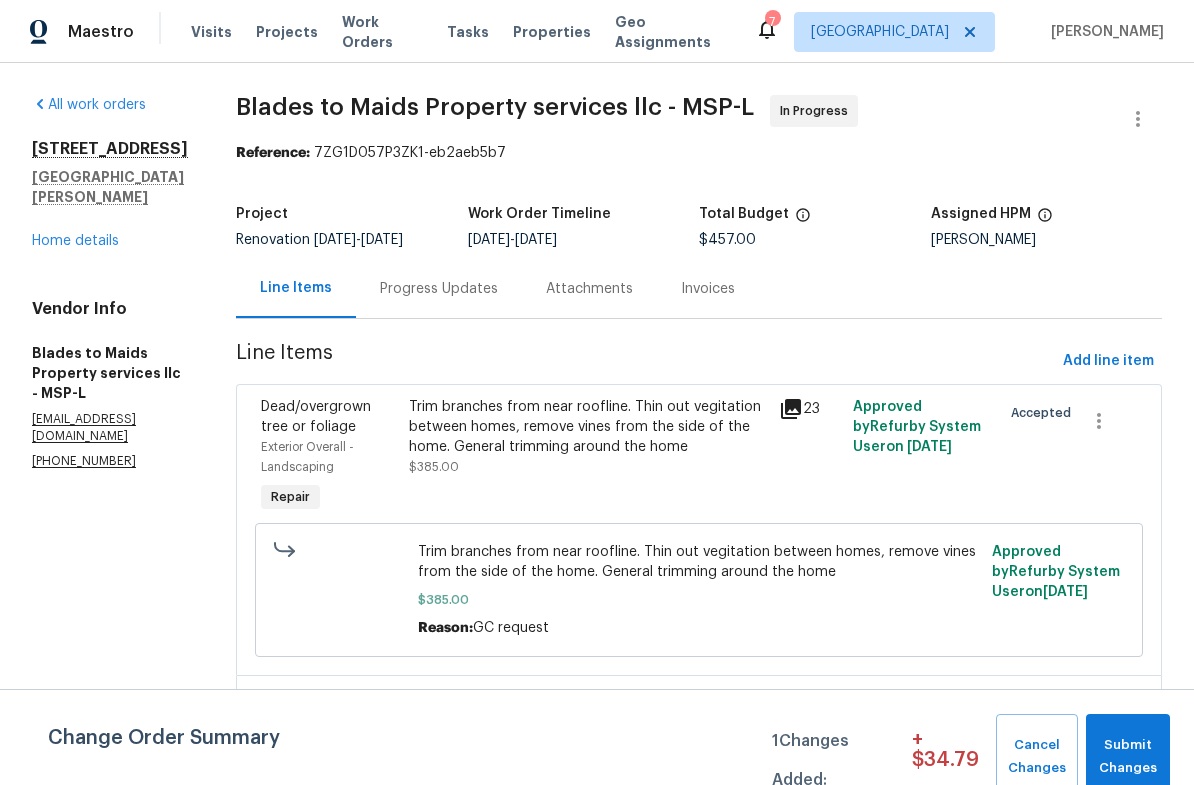 click 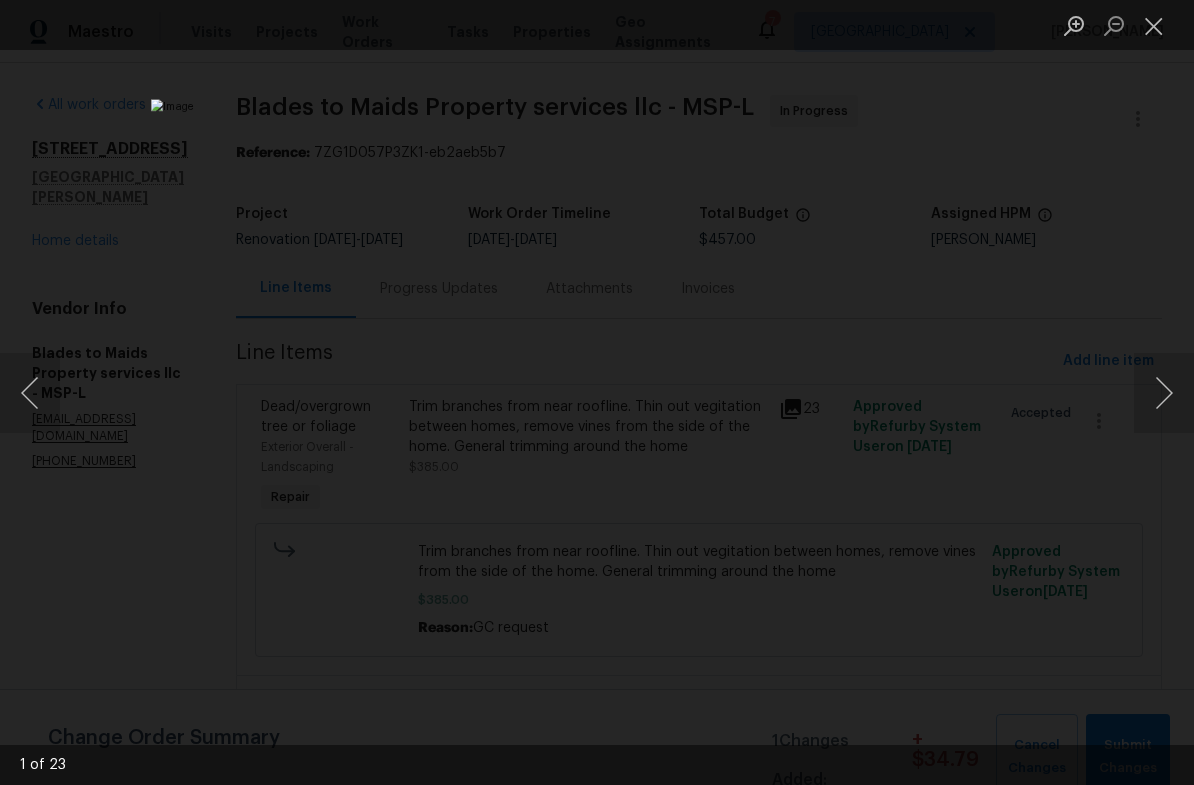 click at bounding box center [1164, 393] 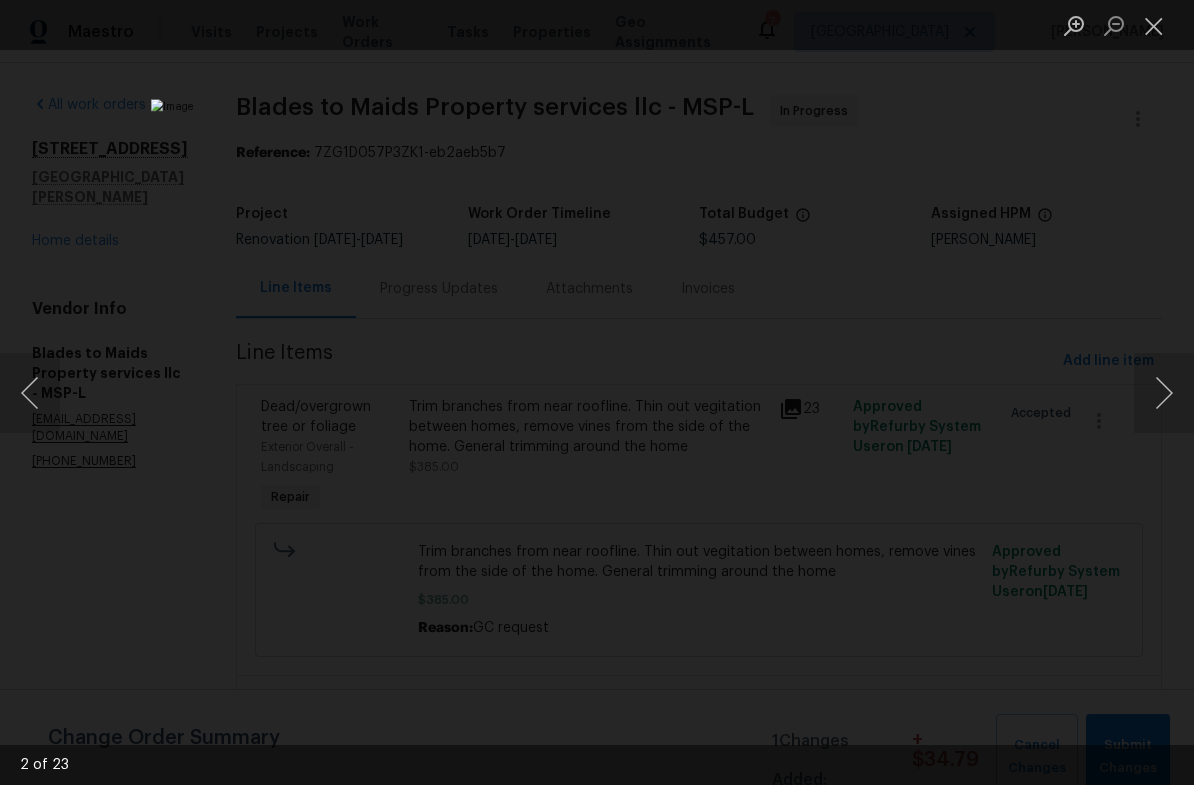 click at bounding box center (1164, 393) 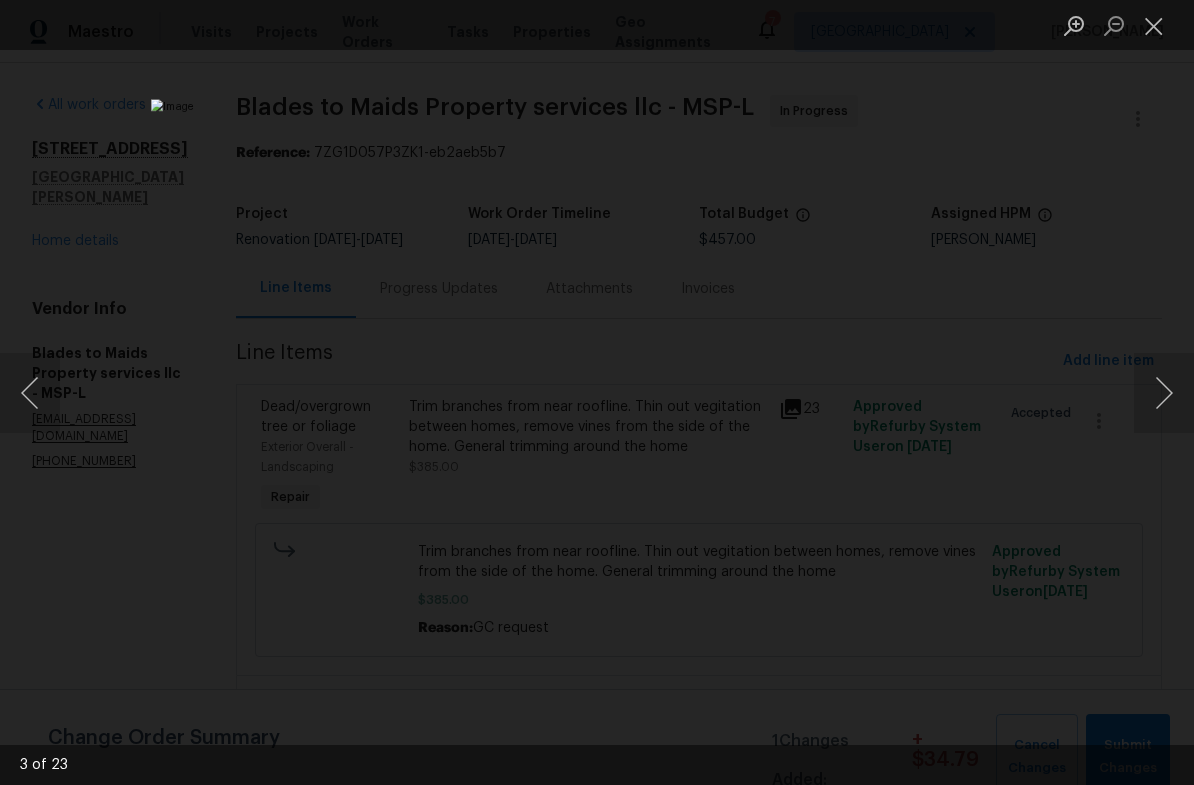 click at bounding box center [1164, 393] 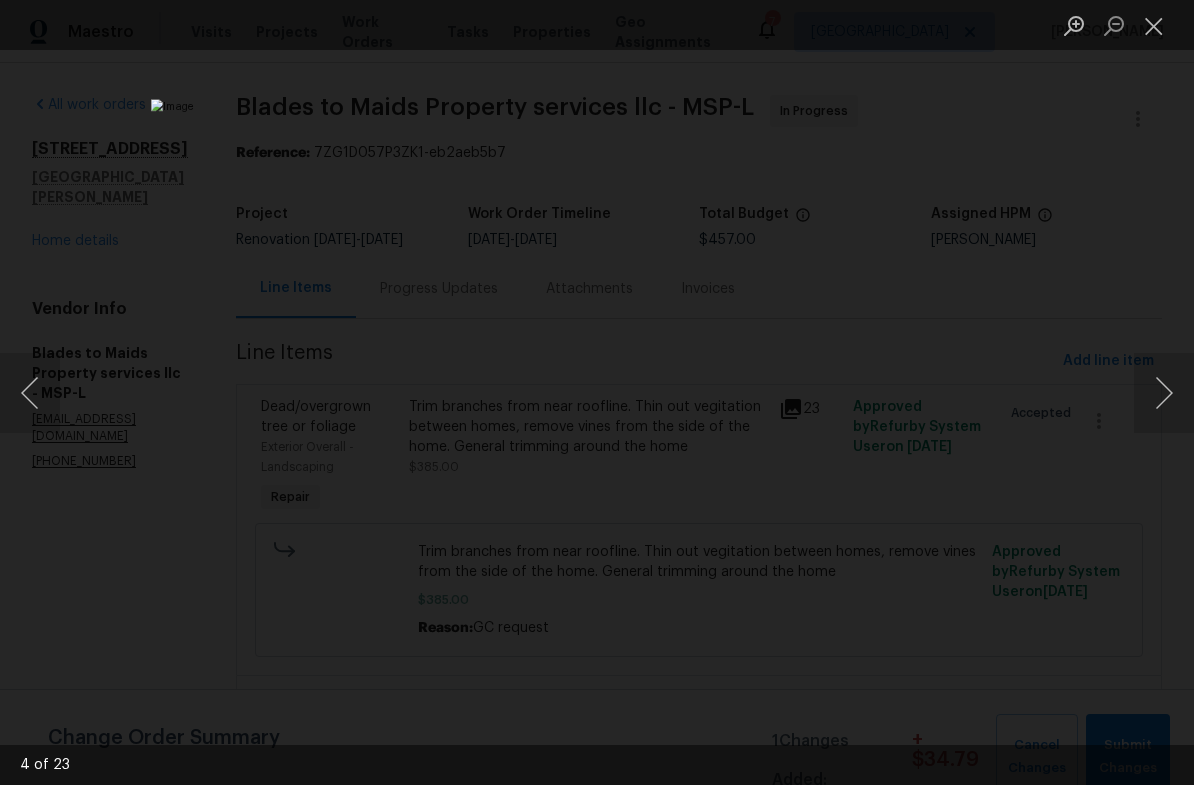 click at bounding box center [1164, 393] 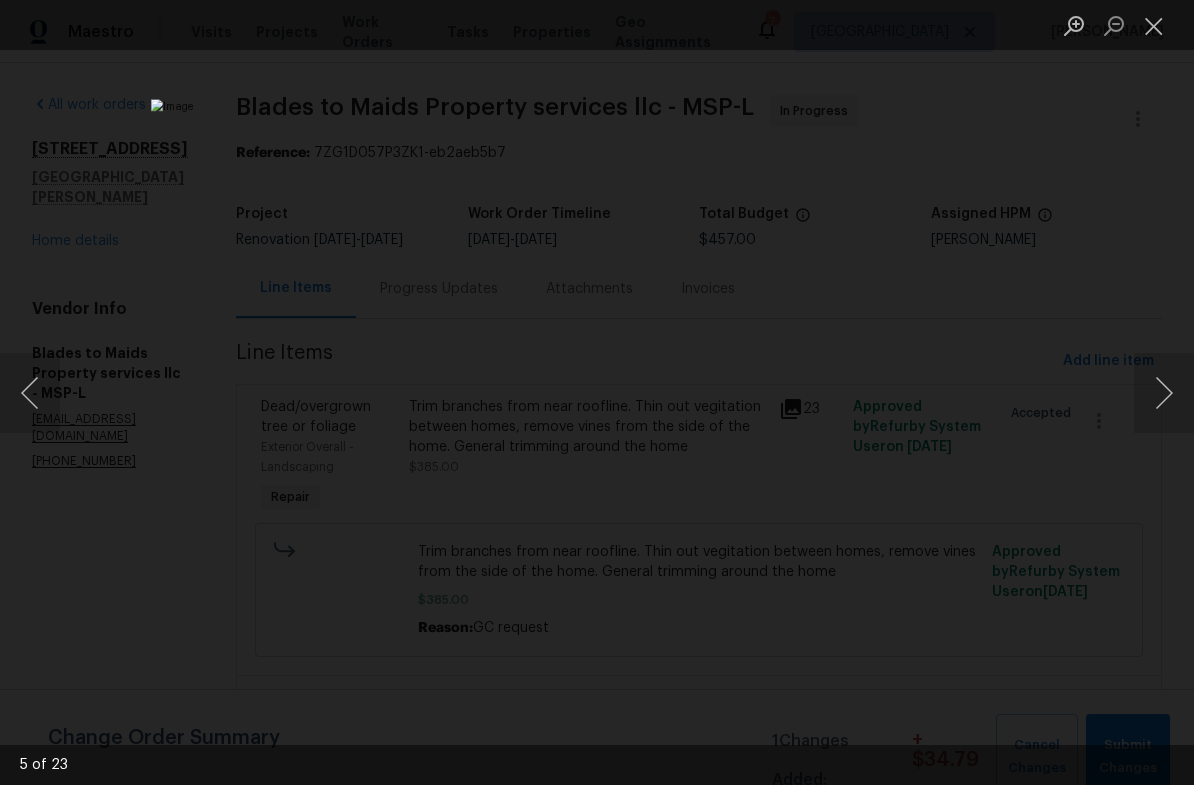 click at bounding box center (1164, 393) 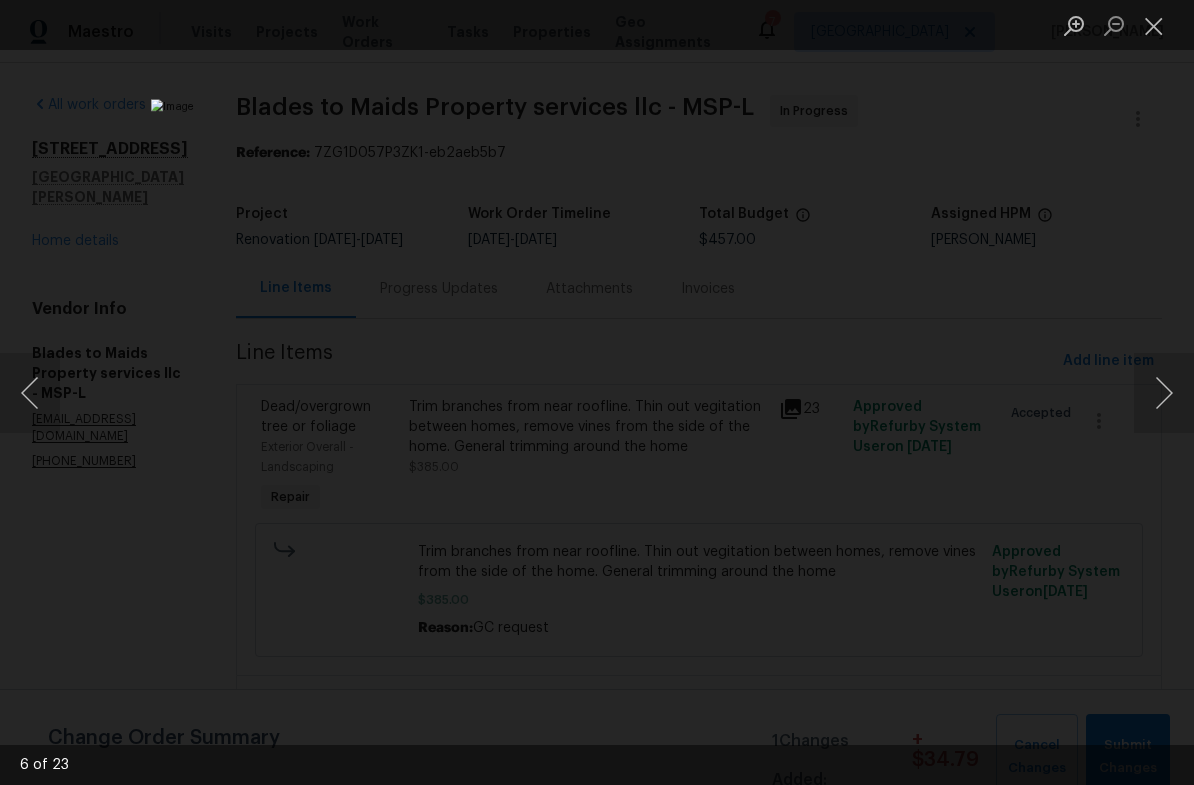 click at bounding box center [1164, 393] 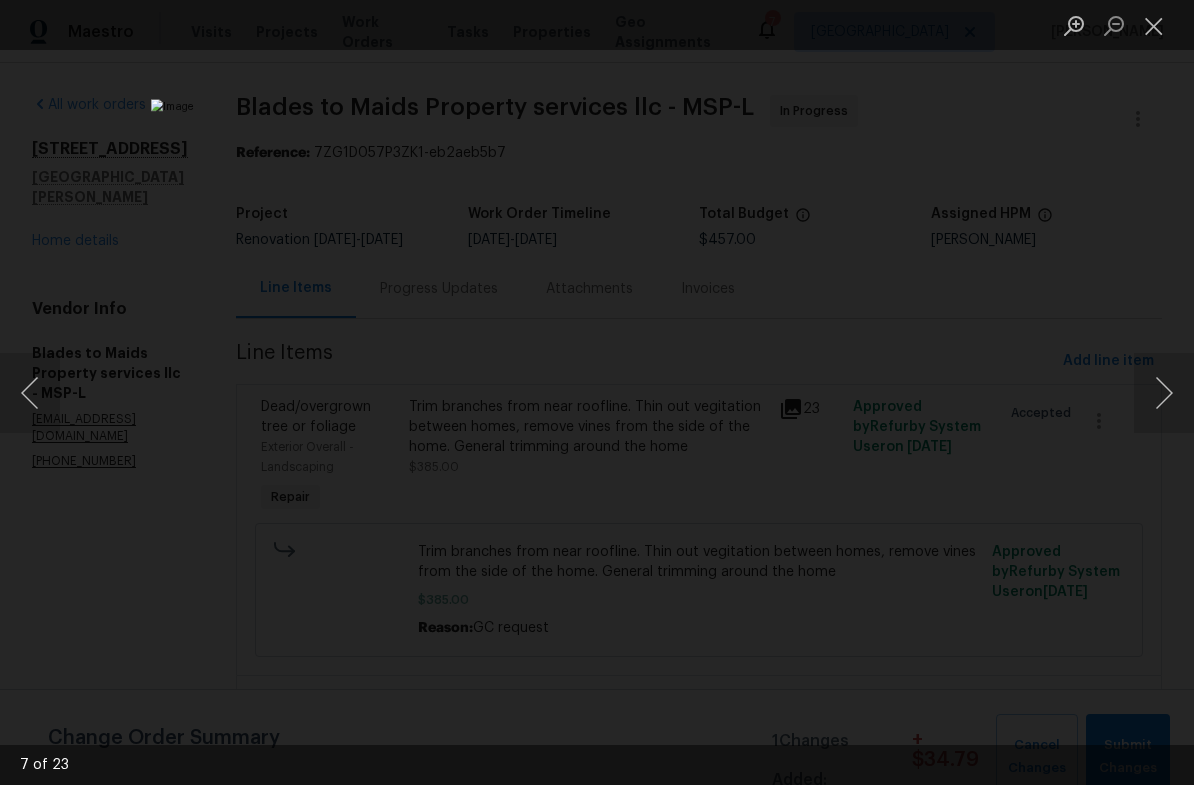 click at bounding box center [1164, 393] 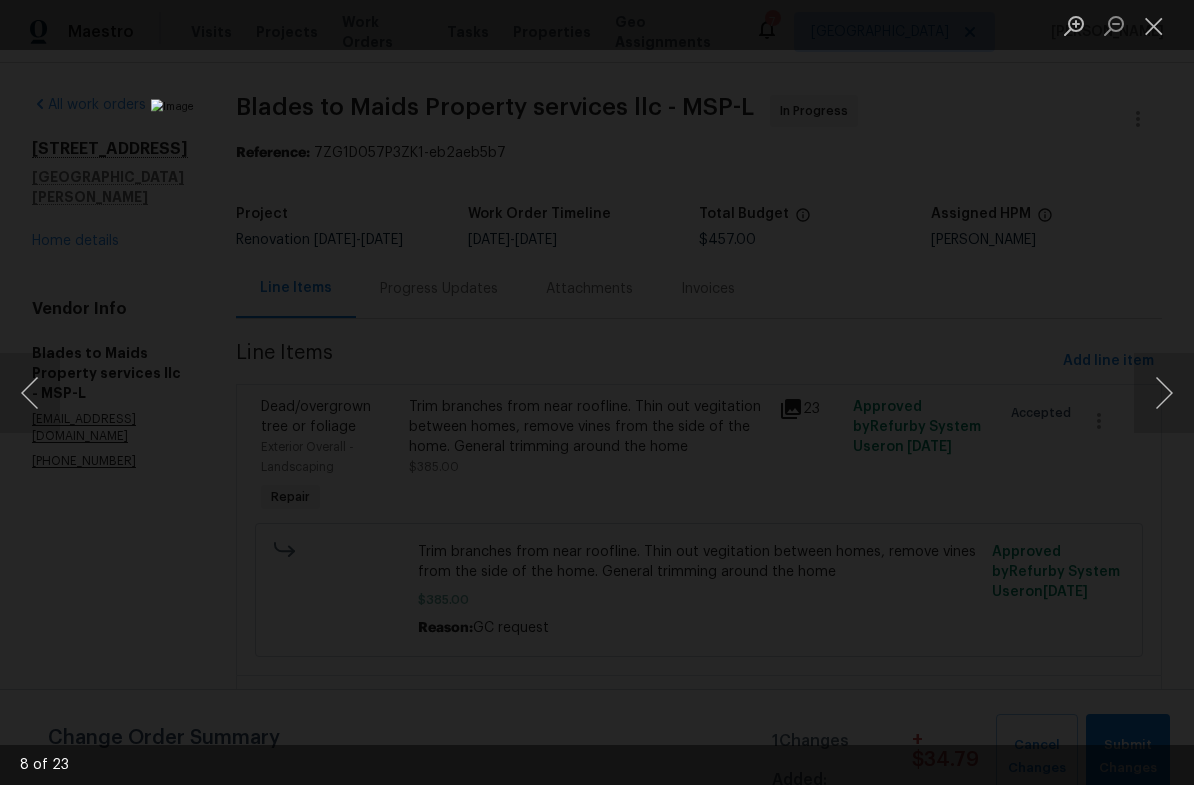 click at bounding box center (1164, 393) 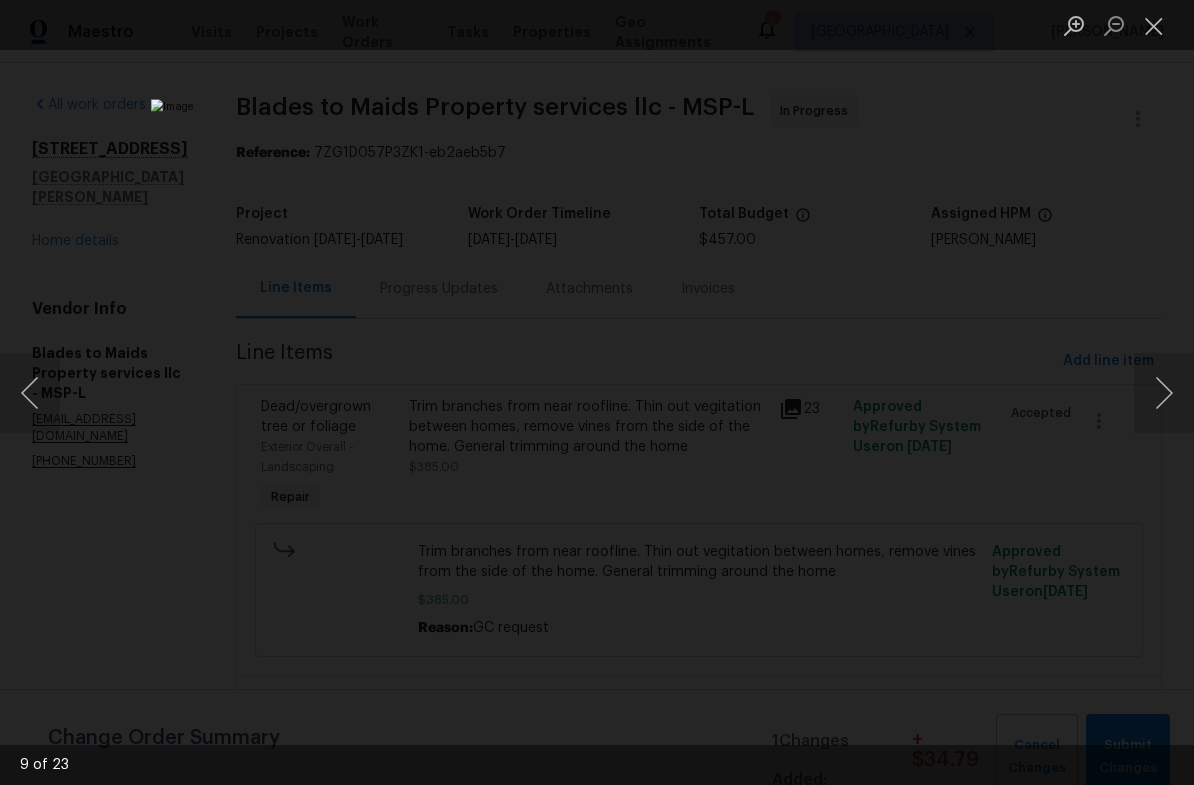 click at bounding box center [1164, 393] 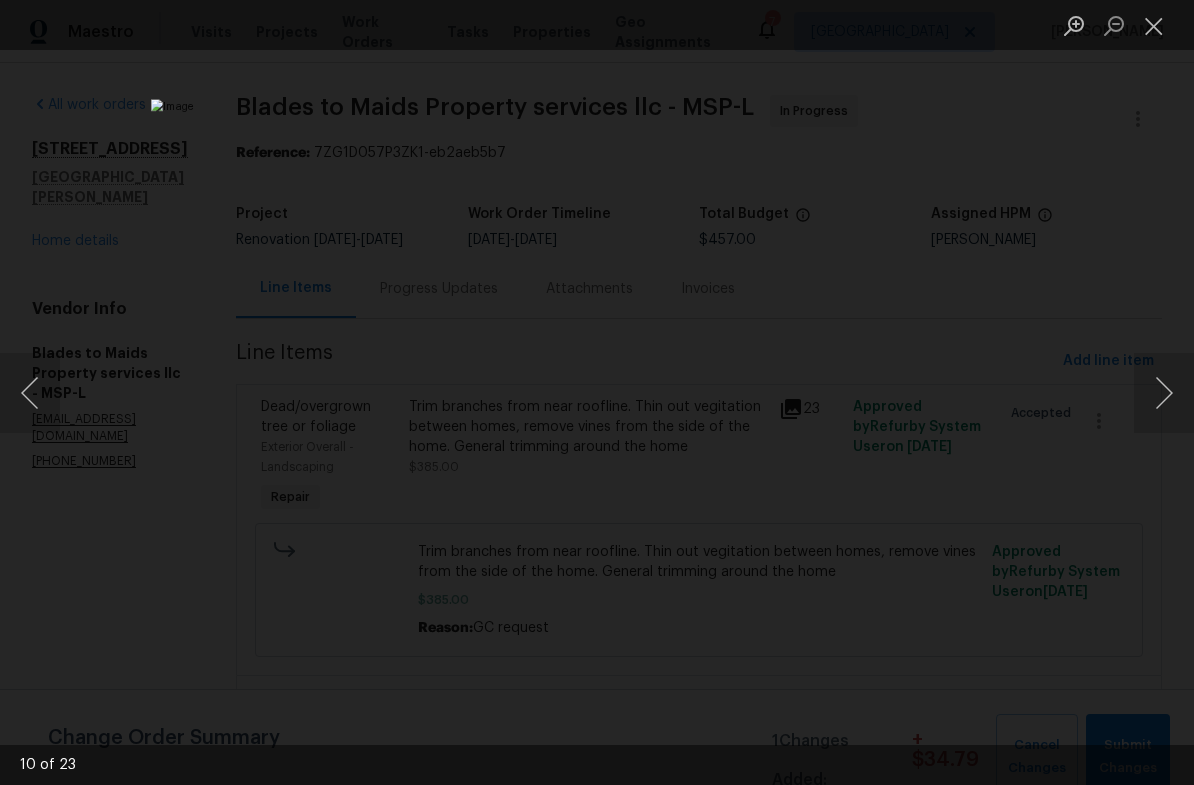 click at bounding box center (1164, 393) 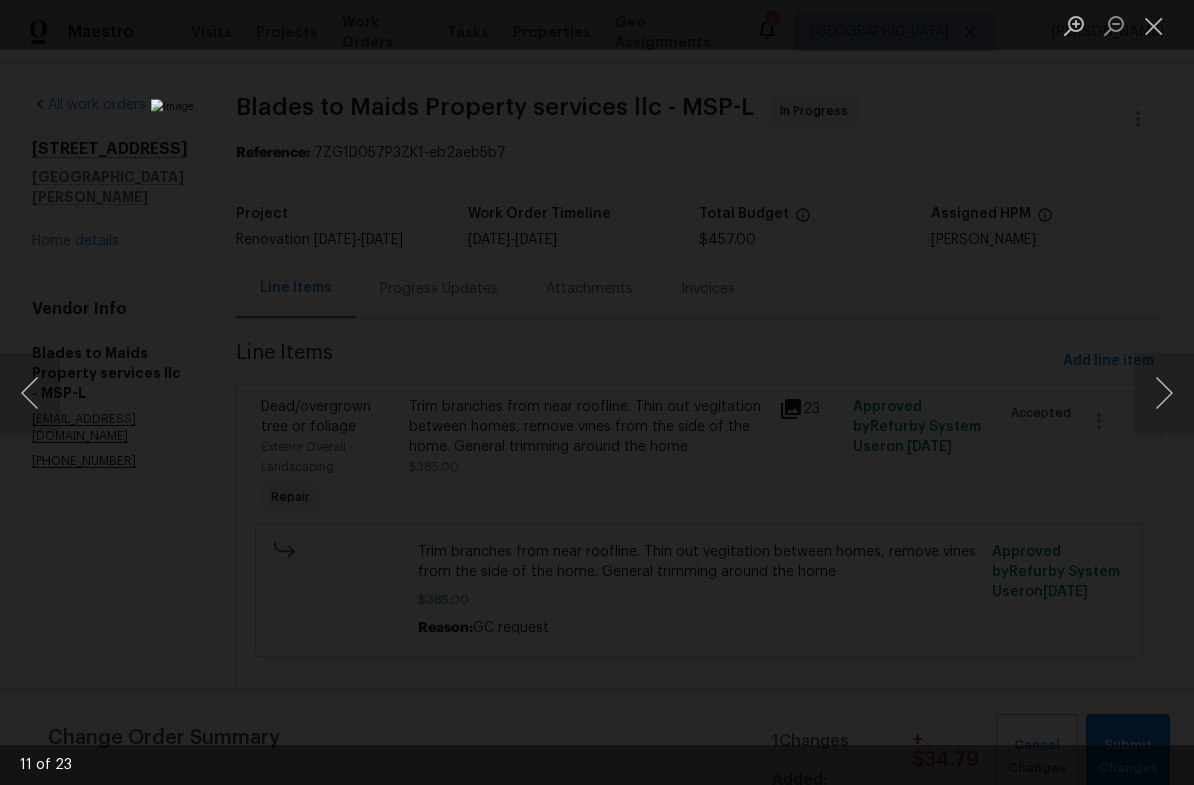 click at bounding box center [1154, 25] 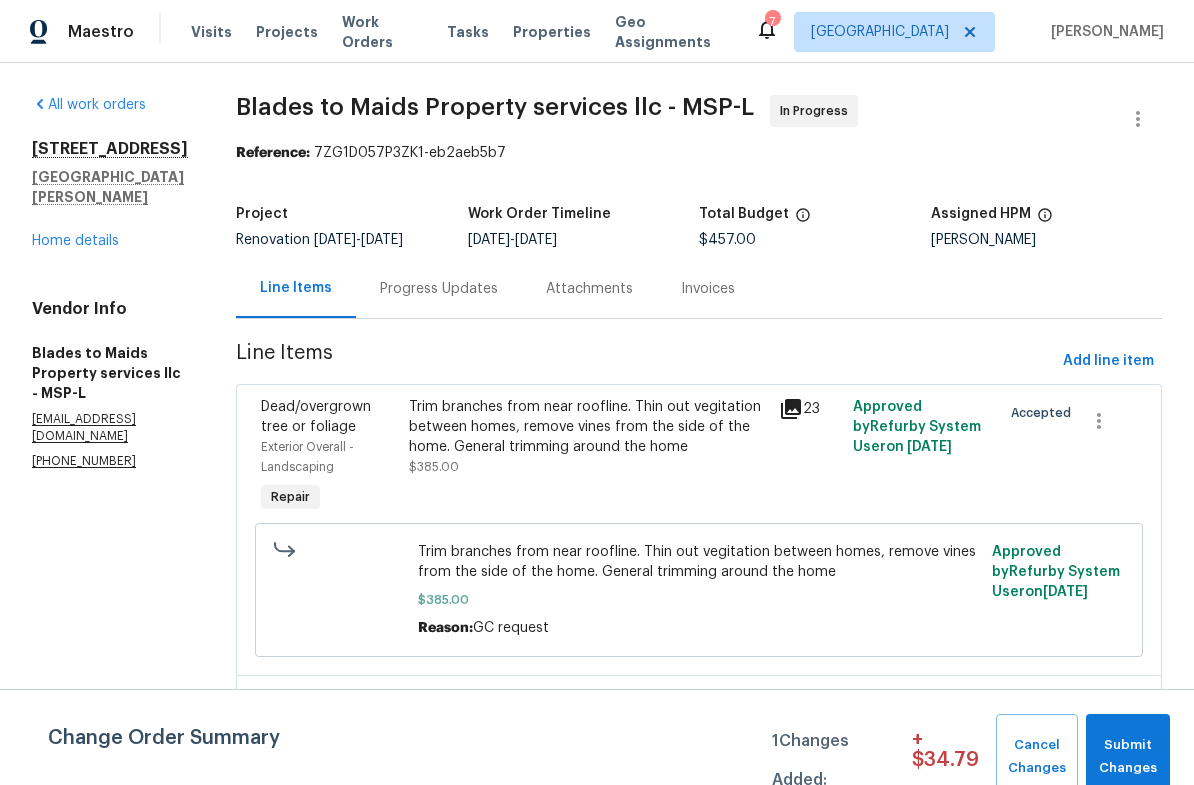 scroll, scrollTop: 0, scrollLeft: 0, axis: both 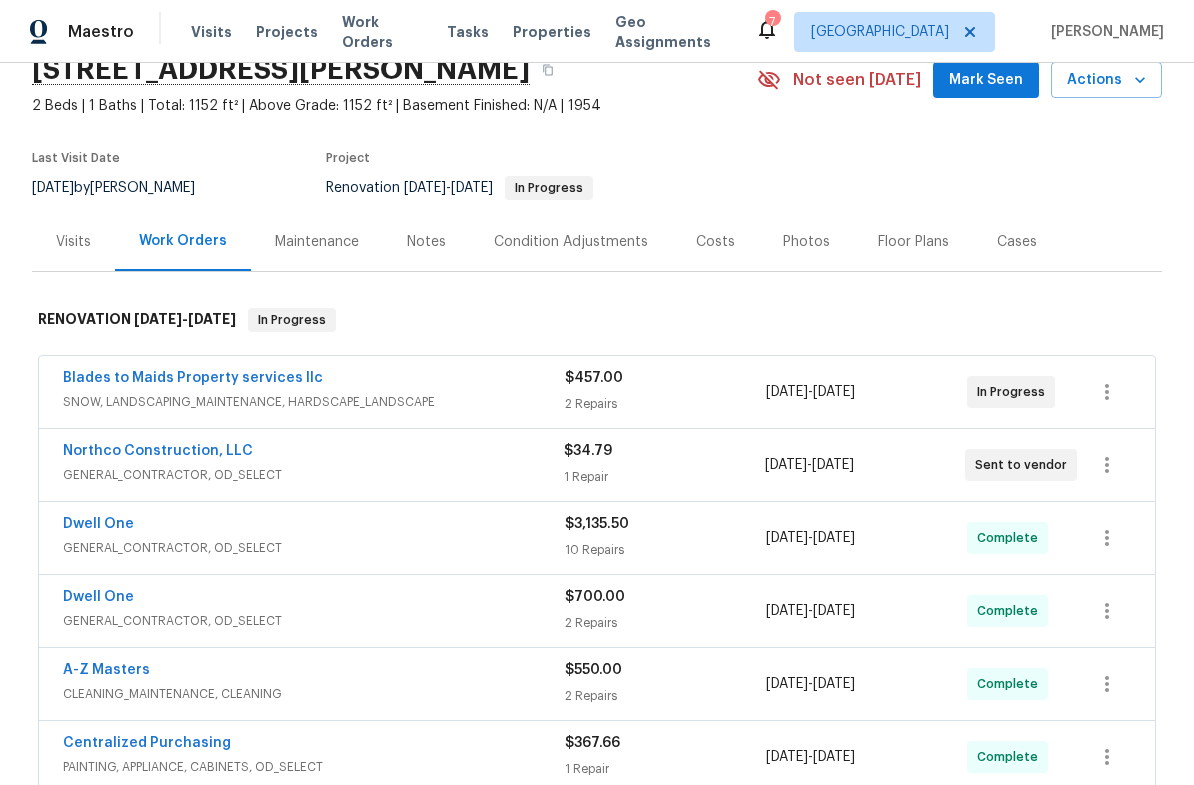 click on "Photos" at bounding box center [806, 242] 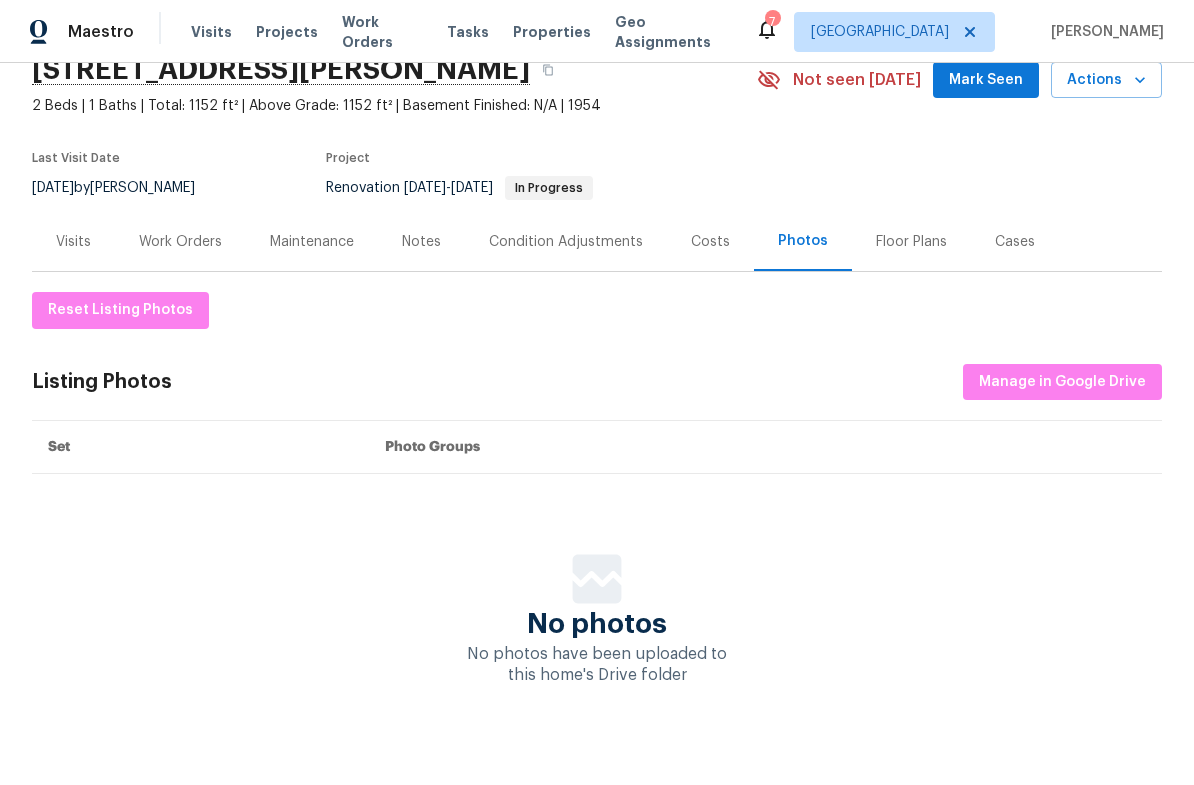 scroll, scrollTop: 12, scrollLeft: 0, axis: vertical 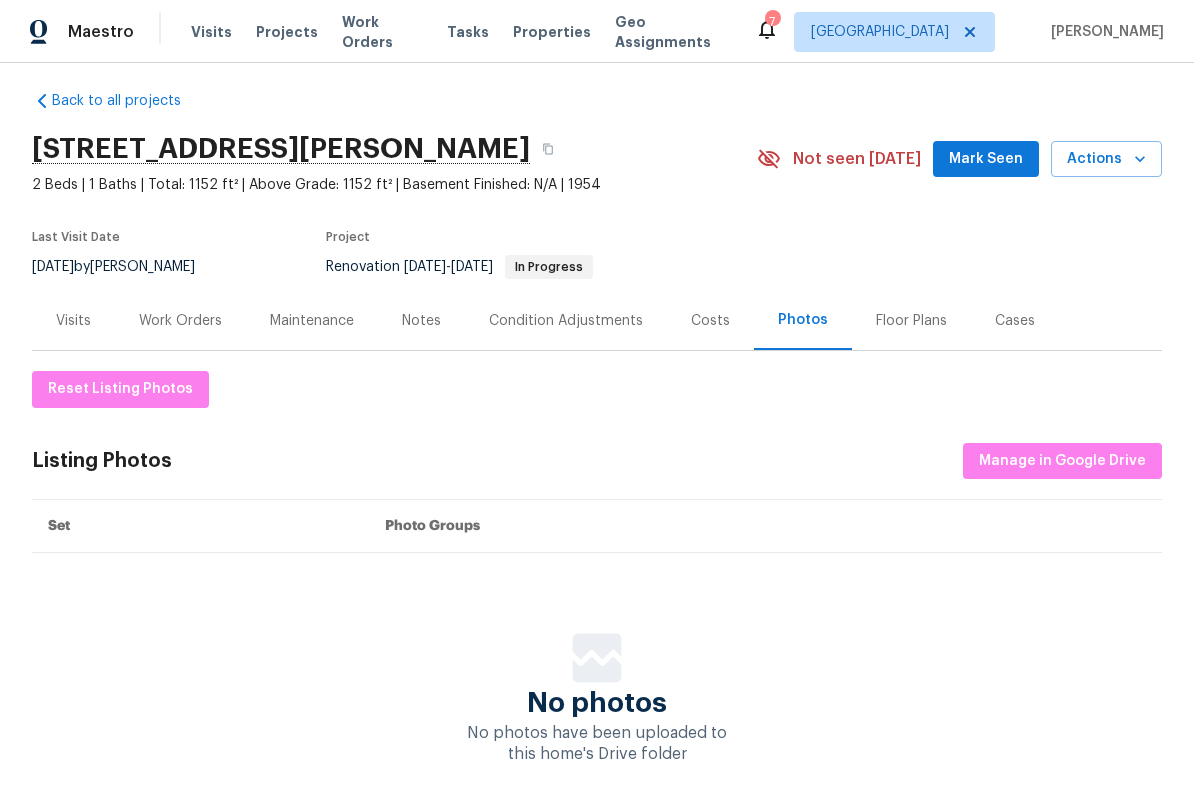 click on "Visits" at bounding box center (73, 320) 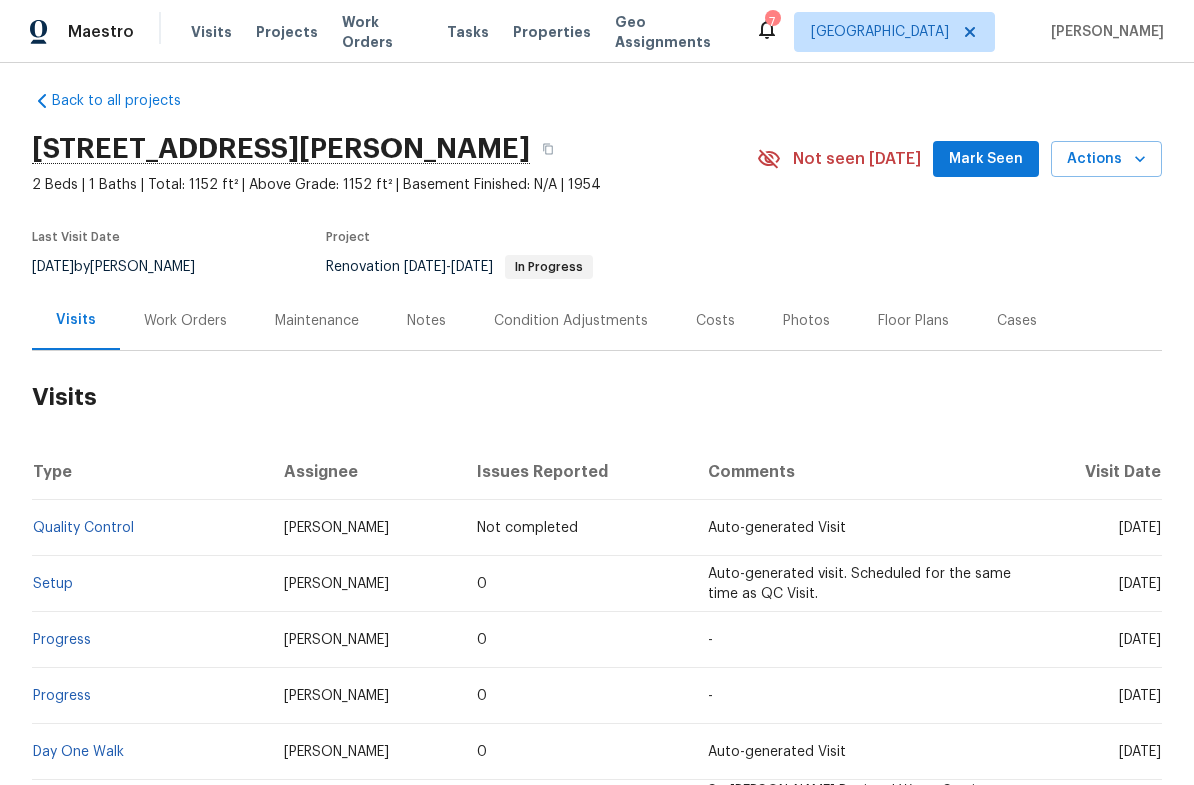click on "Work Orders" at bounding box center [185, 321] 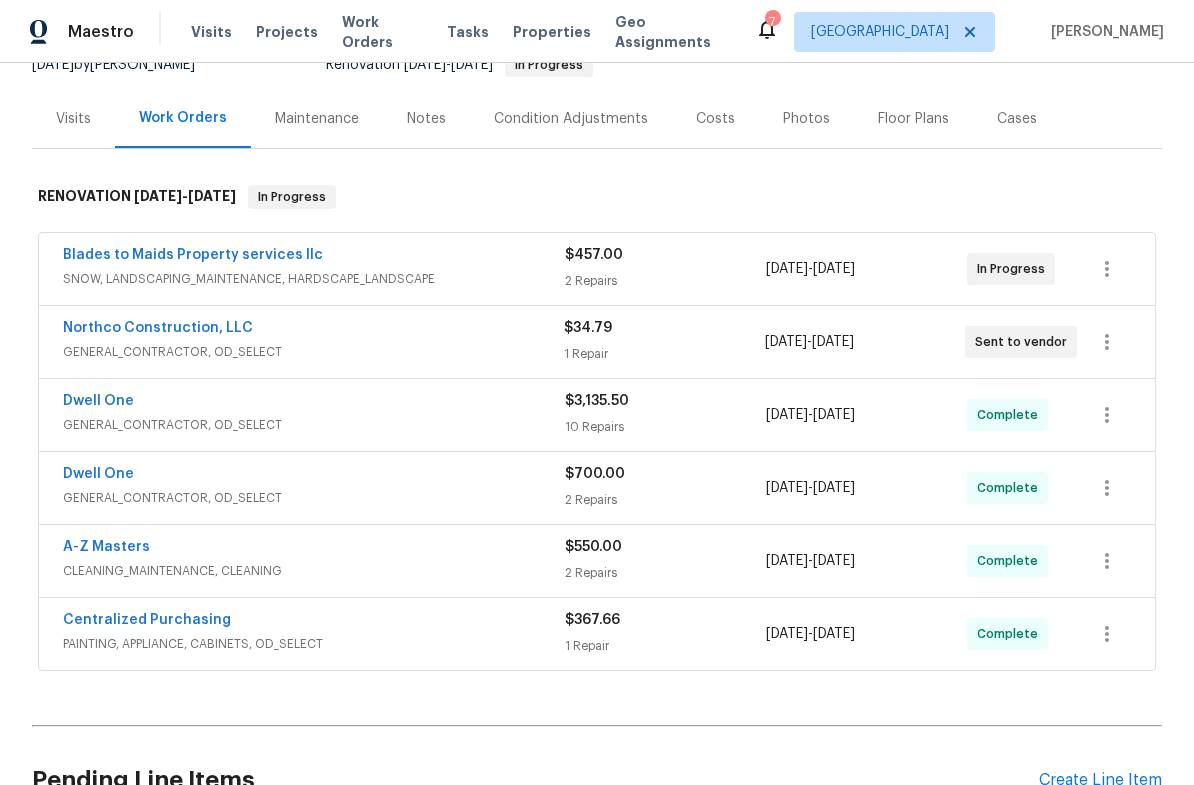 scroll, scrollTop: 195, scrollLeft: 0, axis: vertical 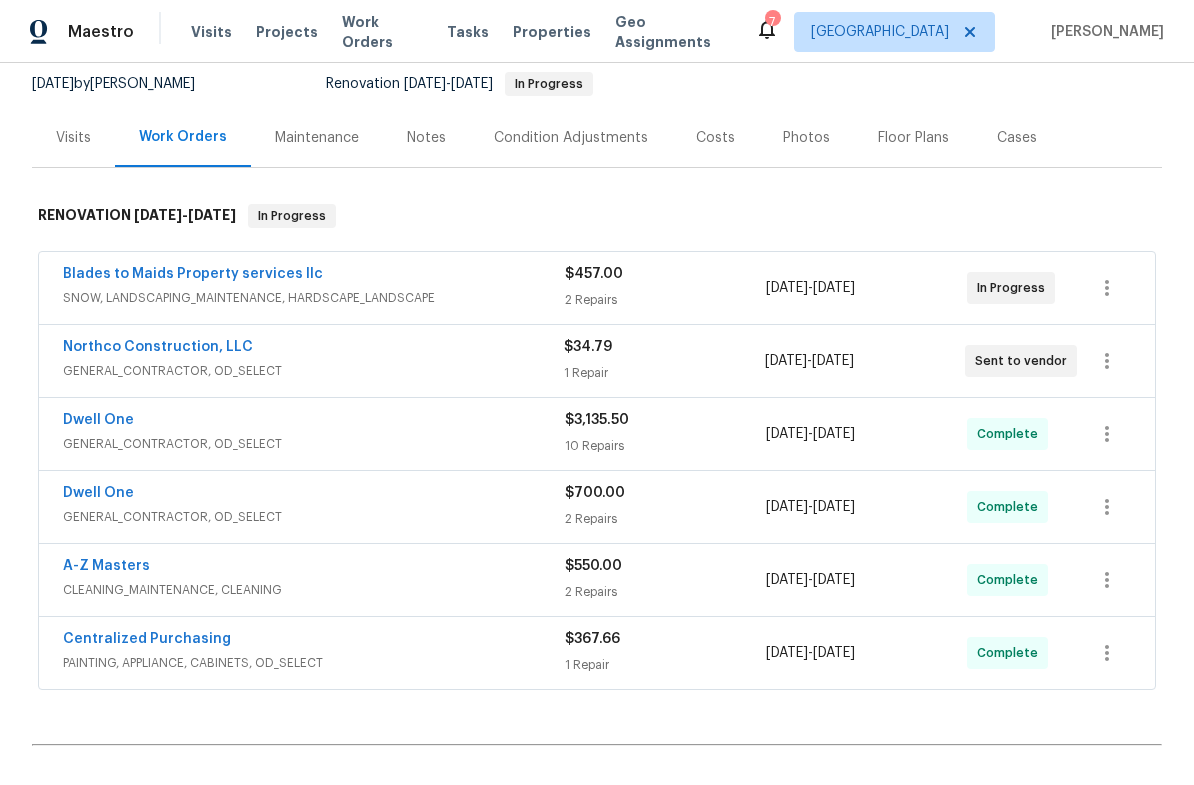 click on "Northco Construction, LLC" at bounding box center (158, 347) 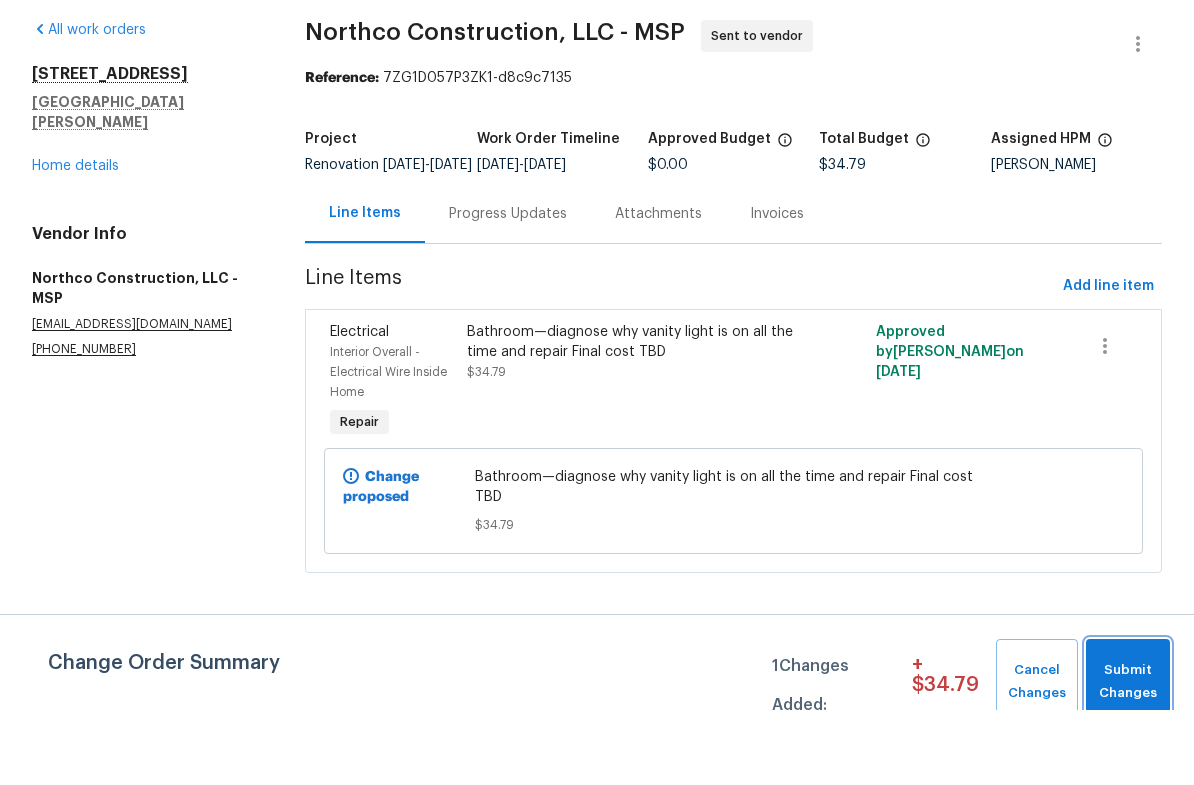 click on "Submit Changes" at bounding box center [1128, 757] 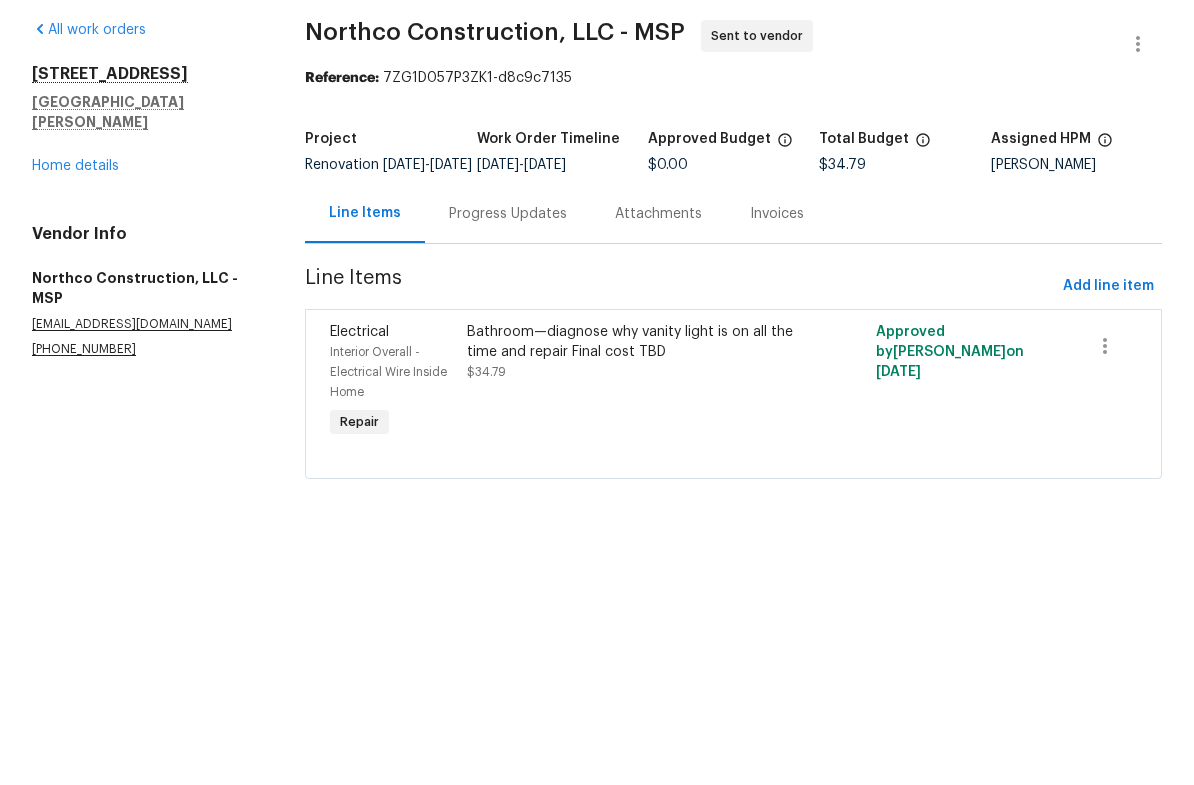 click on "Home details" at bounding box center (75, 241) 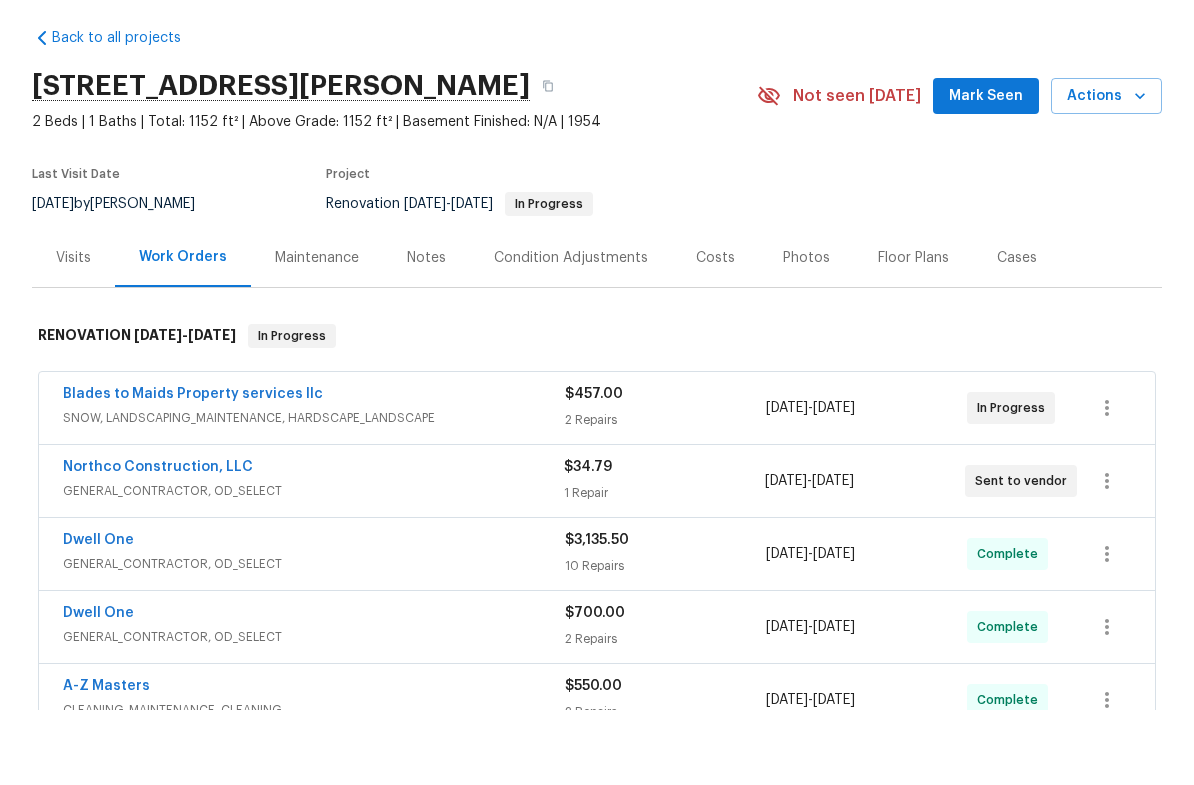 click on "Visits" at bounding box center [73, 333] 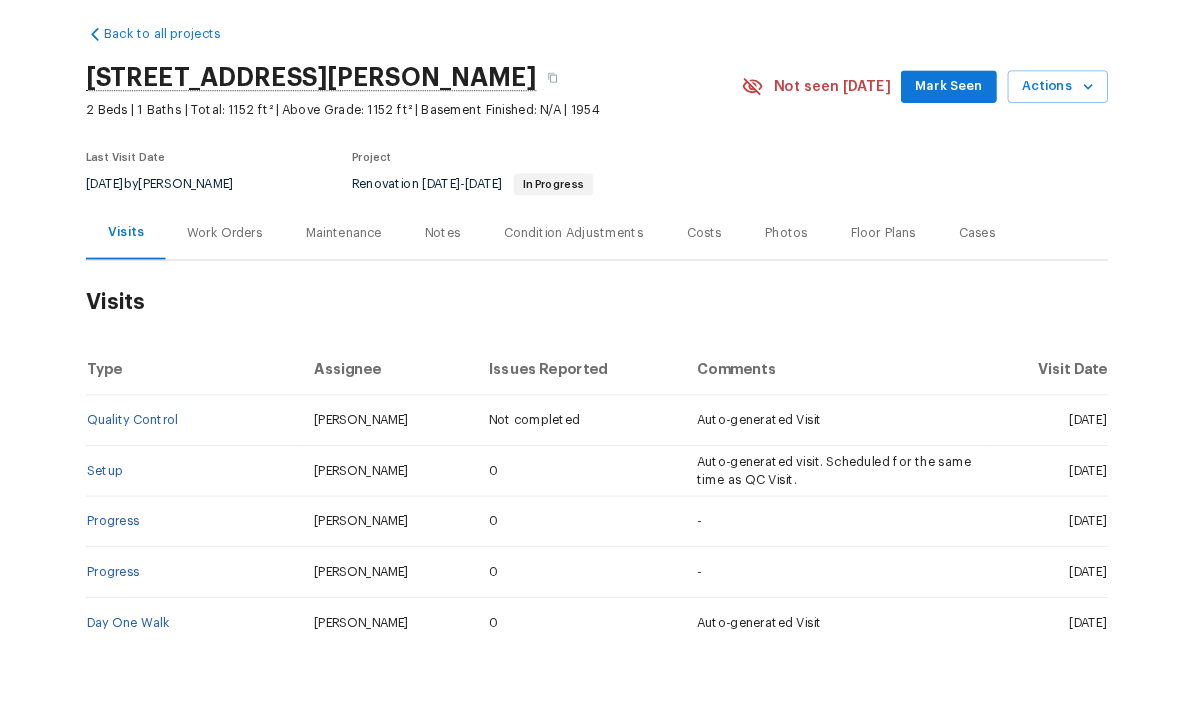 scroll, scrollTop: 0, scrollLeft: 0, axis: both 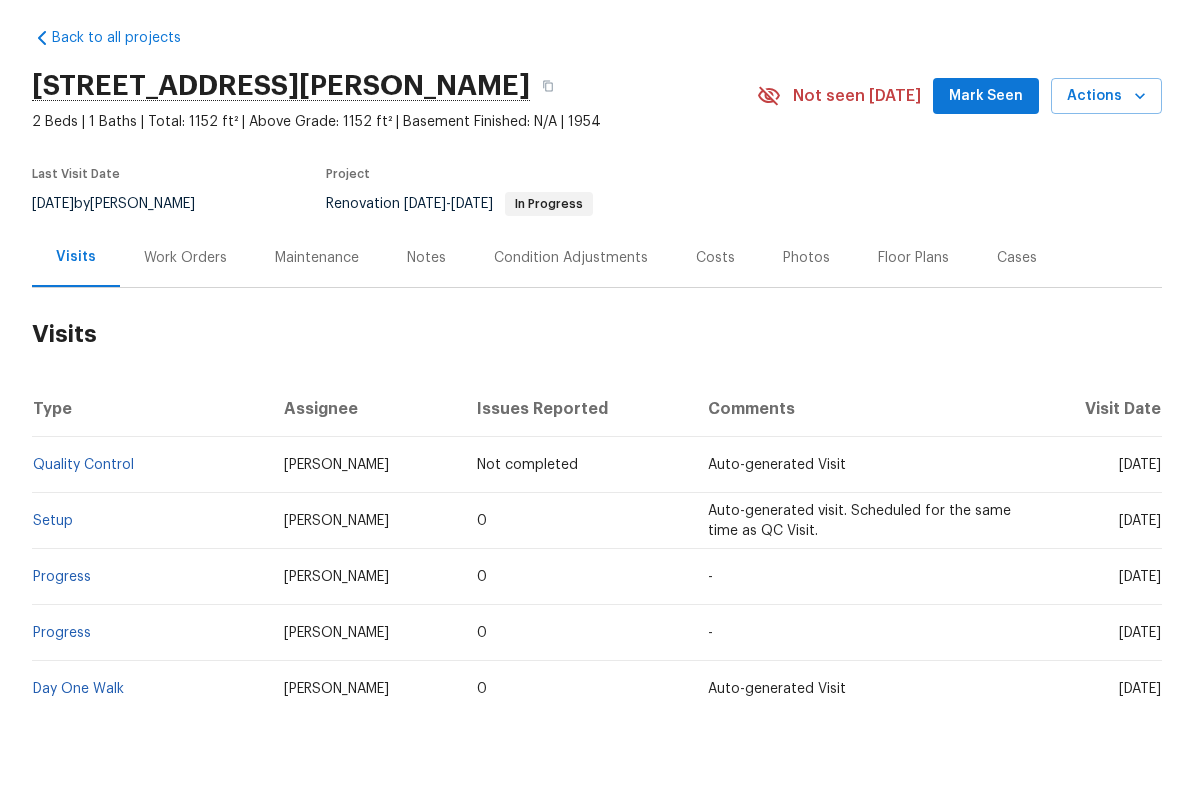 click 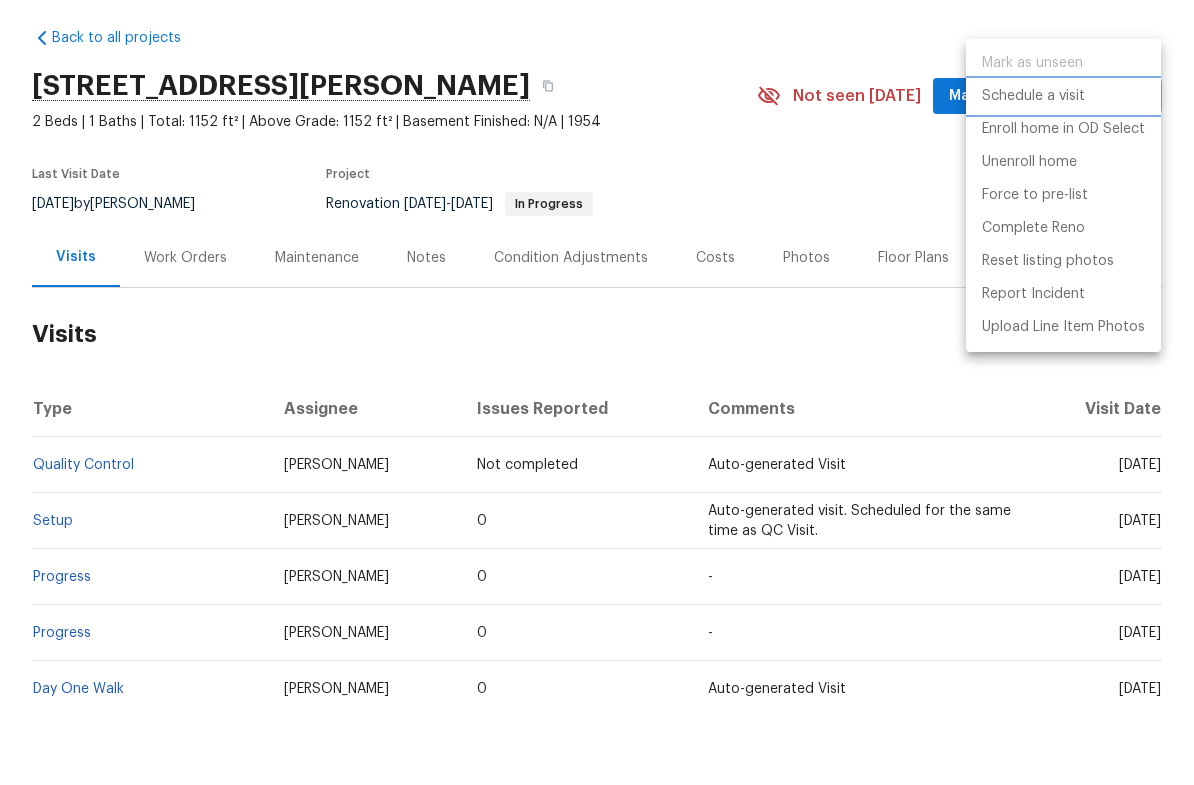 click on "Schedule a visit" at bounding box center (1033, 171) 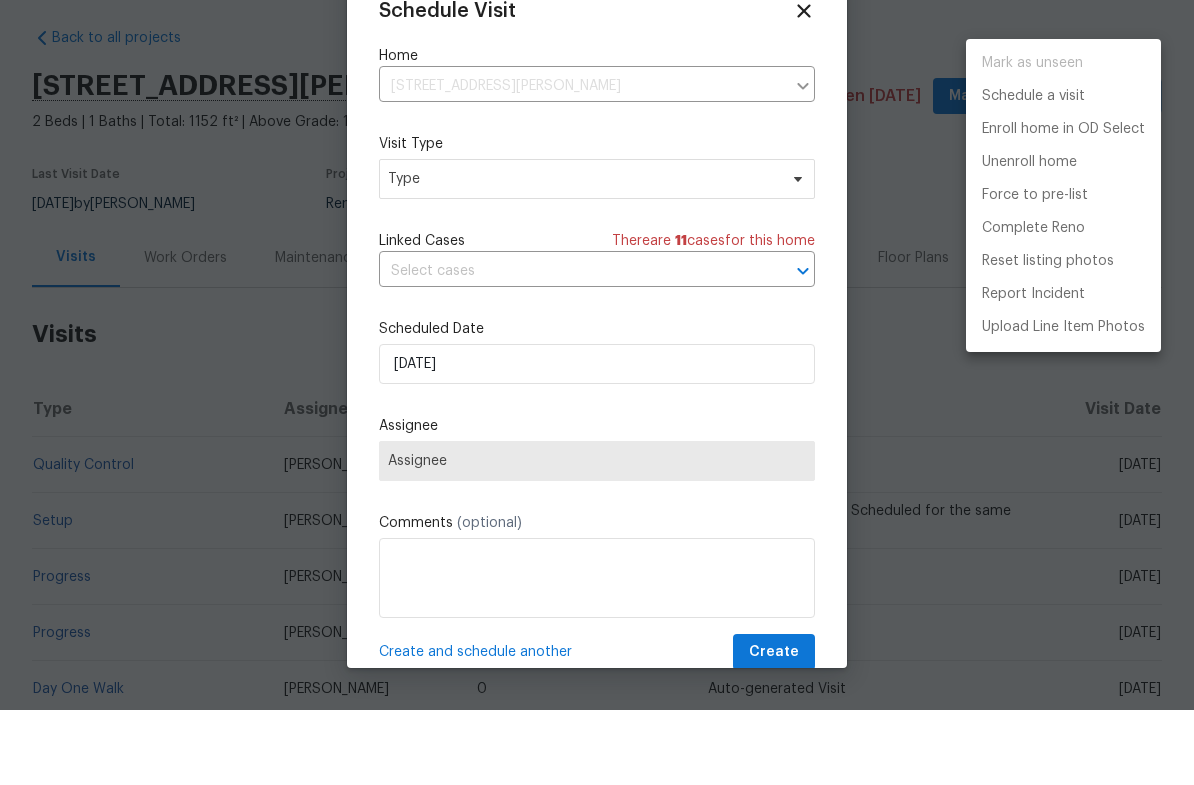 click at bounding box center [597, 392] 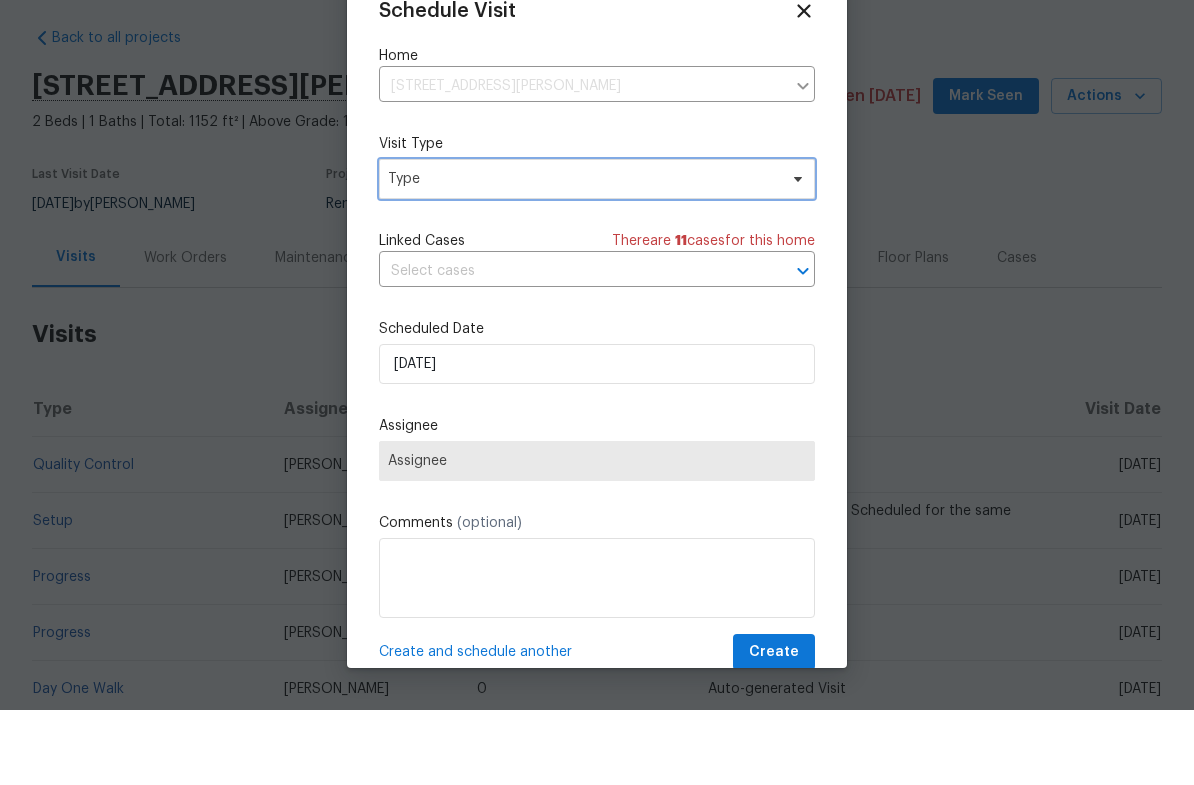 click on "Type" at bounding box center [582, 254] 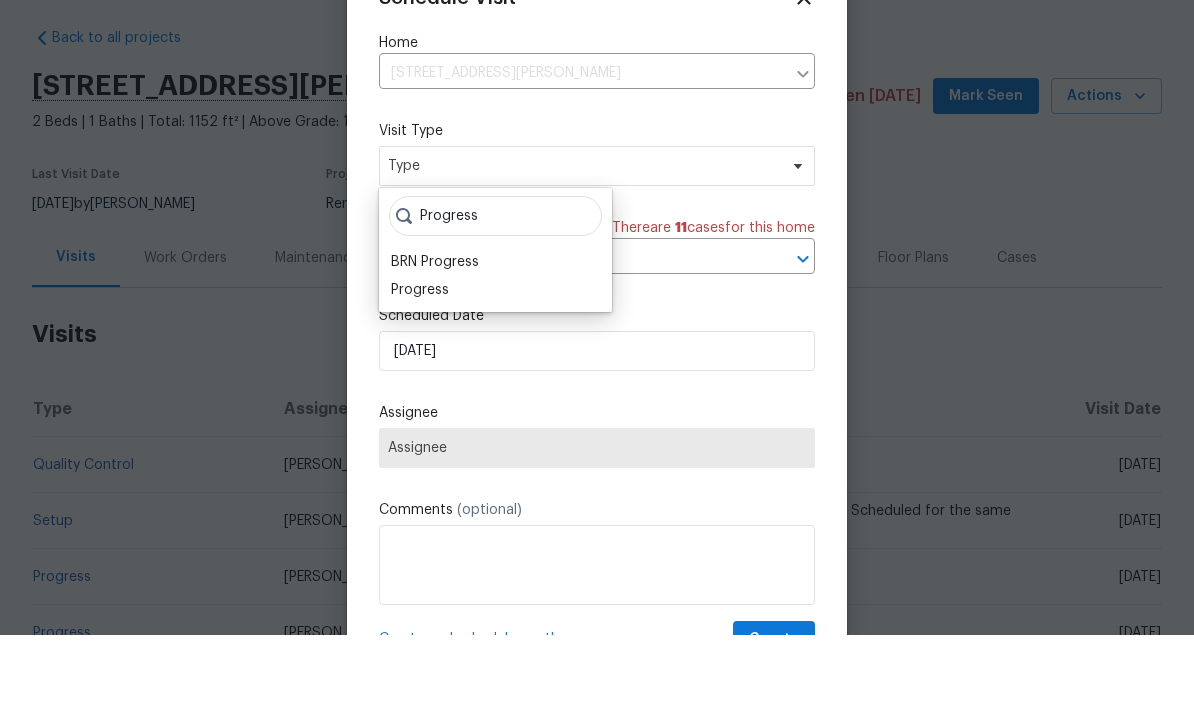 scroll, scrollTop: 75, scrollLeft: 0, axis: vertical 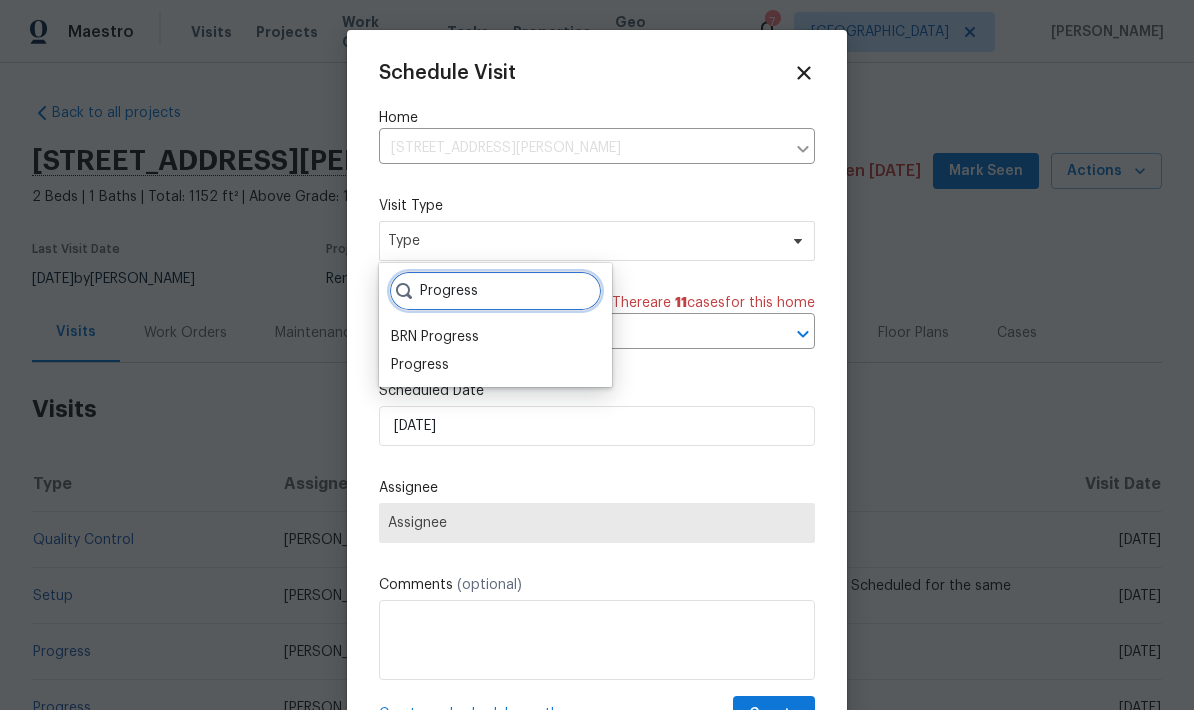 type on "Progress" 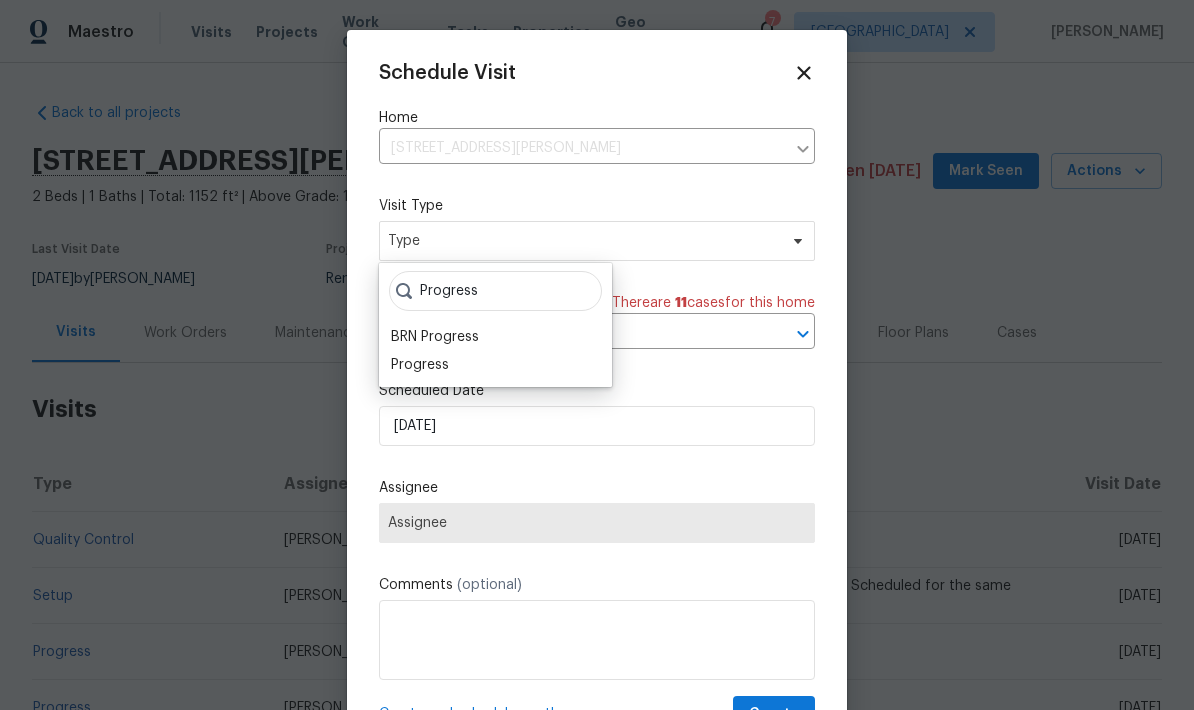 click on "Progress" at bounding box center (495, 365) 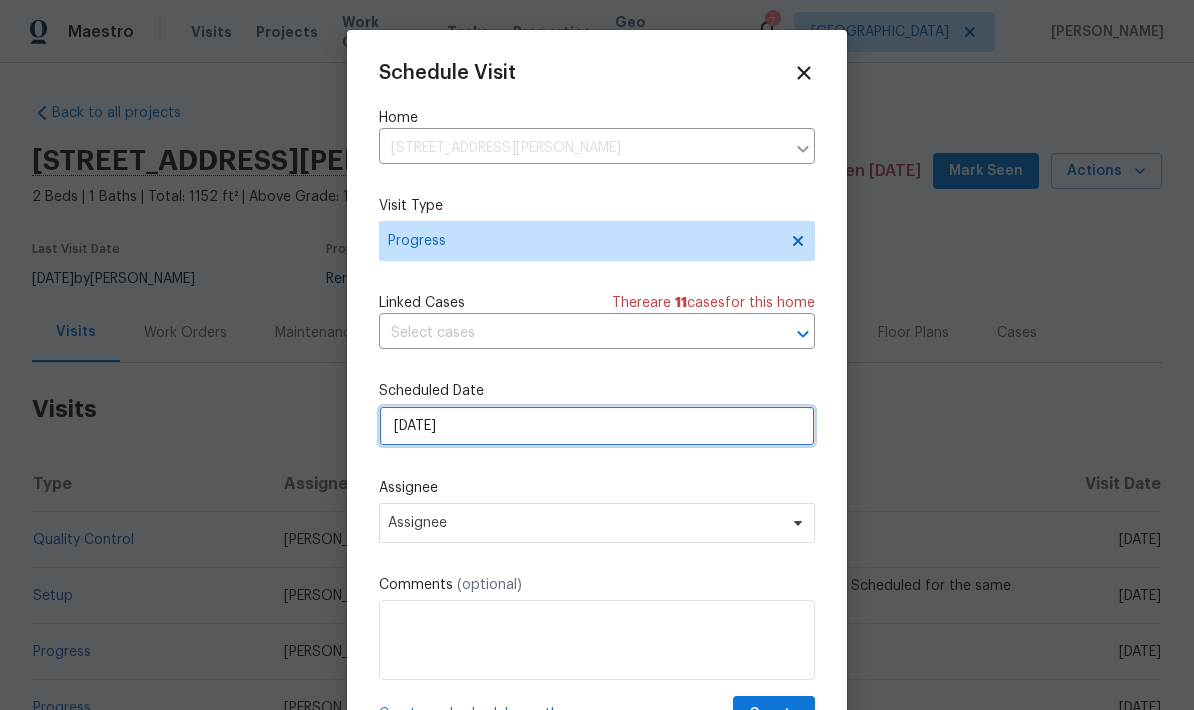 click on "7/13/2025" at bounding box center (597, 426) 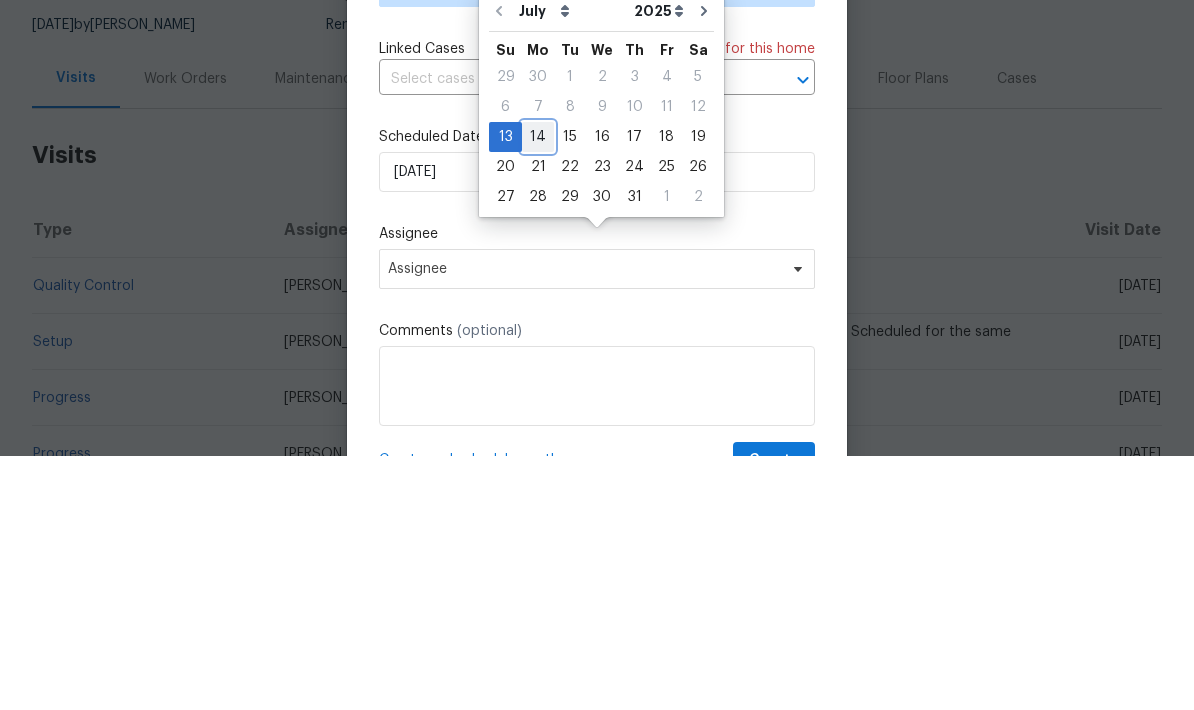 click on "14" at bounding box center [538, 391] 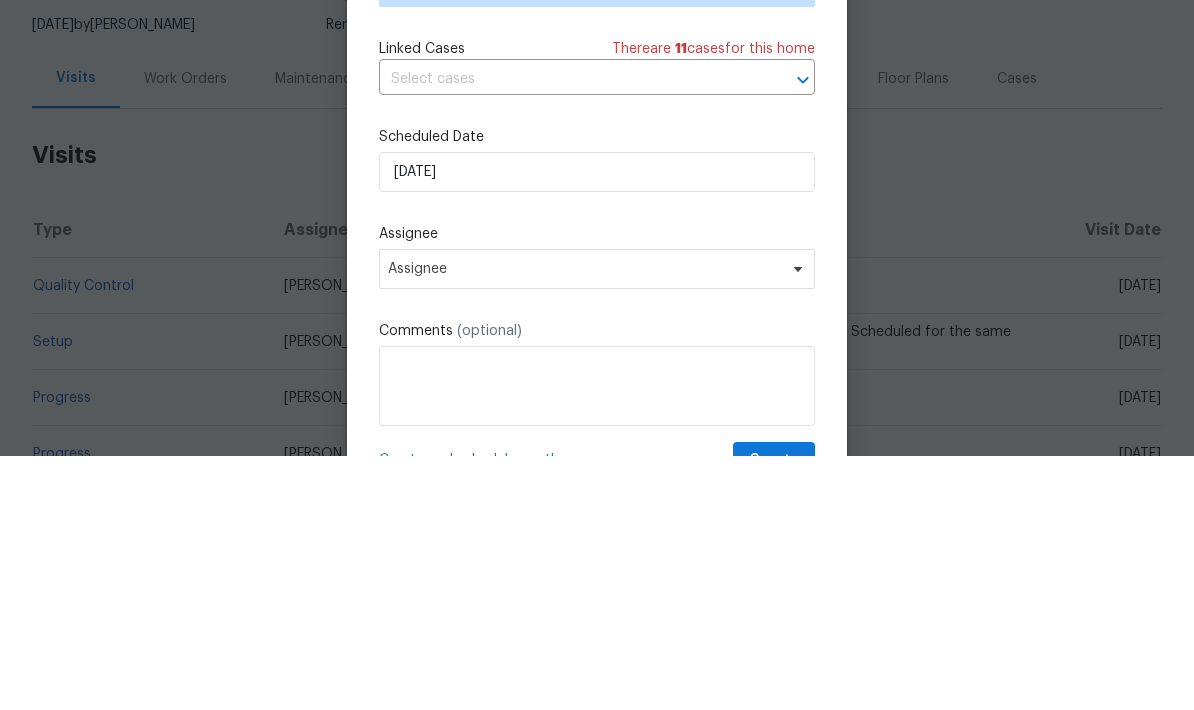 scroll, scrollTop: 80, scrollLeft: 0, axis: vertical 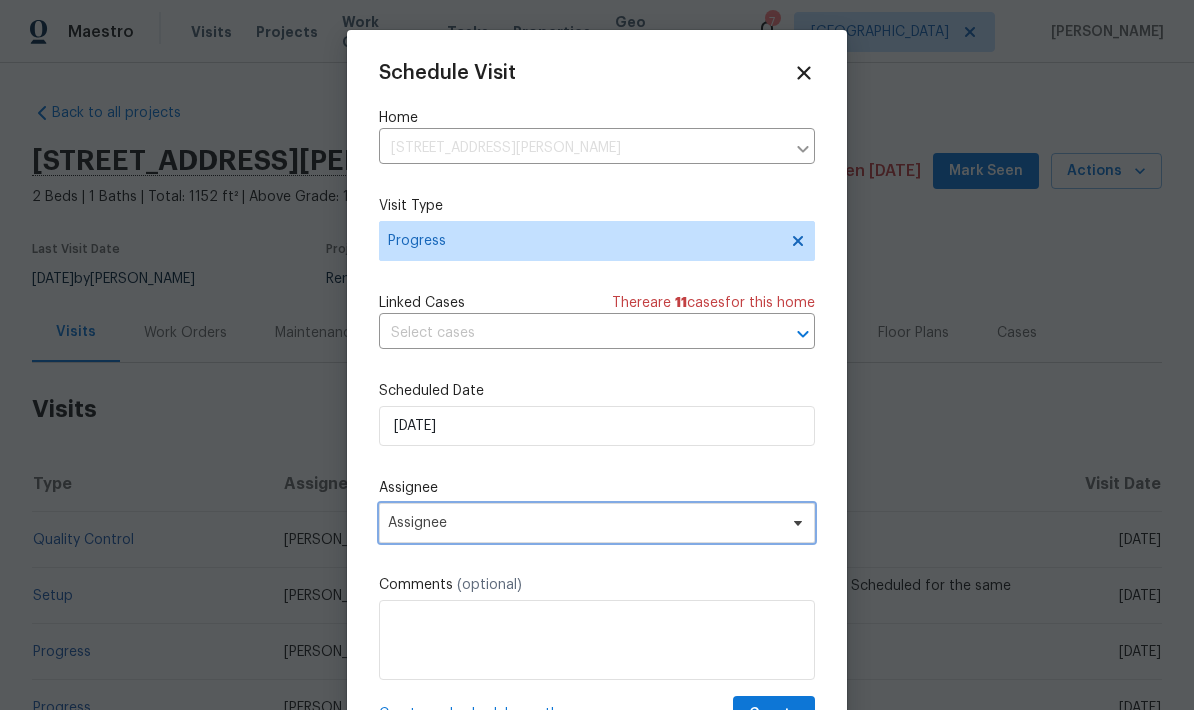 click on "Assignee" at bounding box center (584, 523) 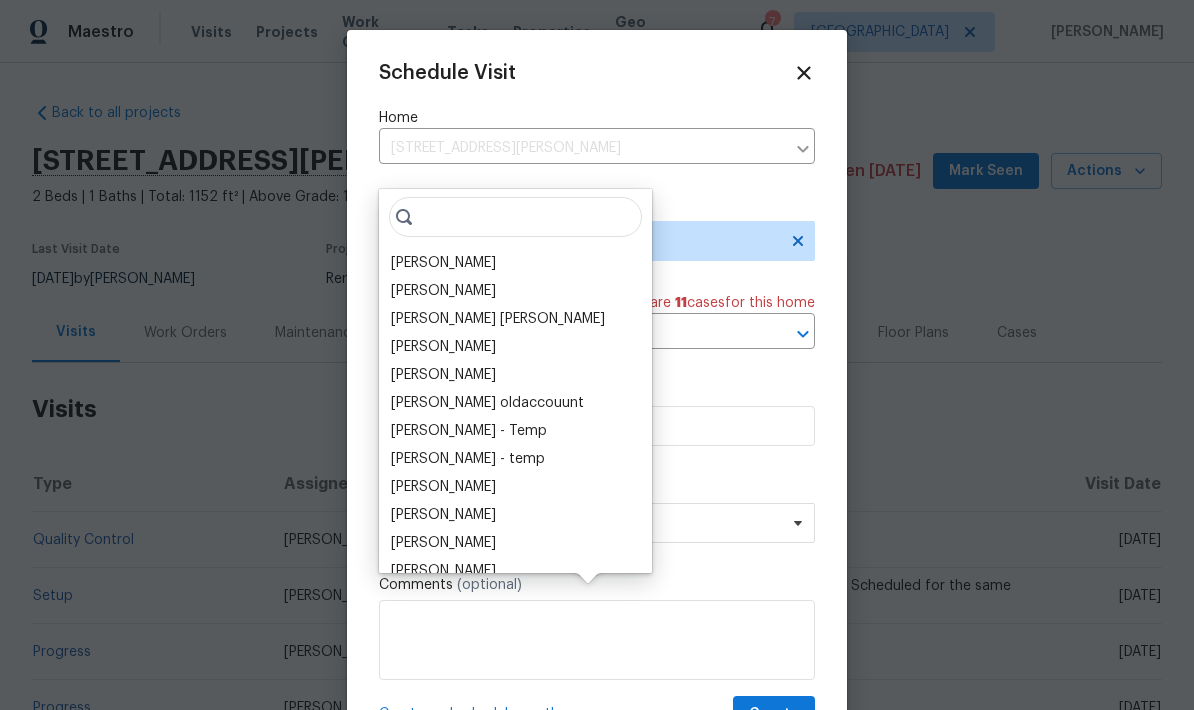 click on "[PERSON_NAME]" at bounding box center (443, 263) 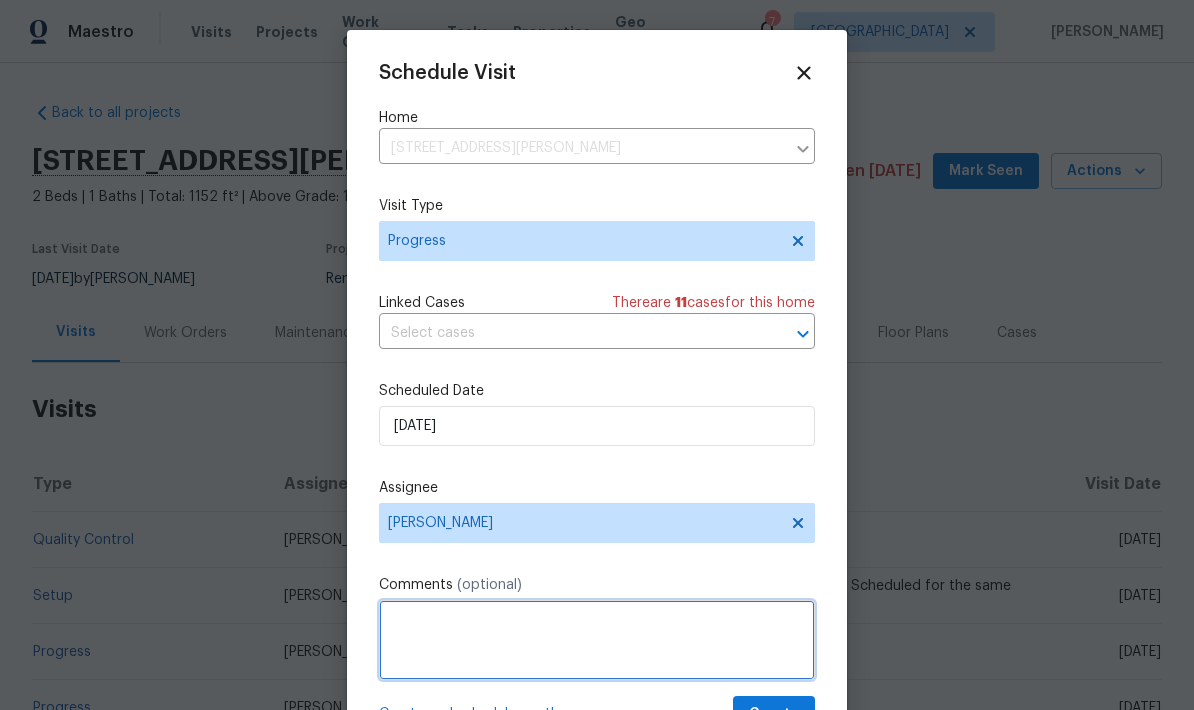 click at bounding box center (597, 640) 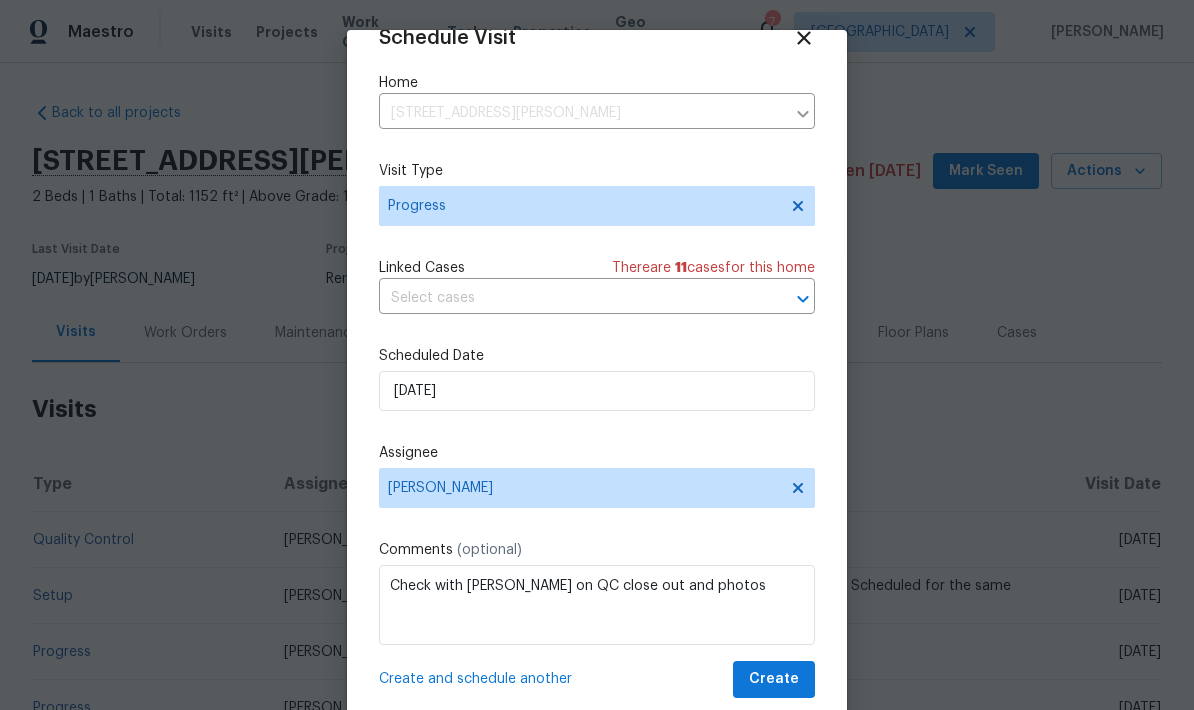 scroll, scrollTop: 39, scrollLeft: 0, axis: vertical 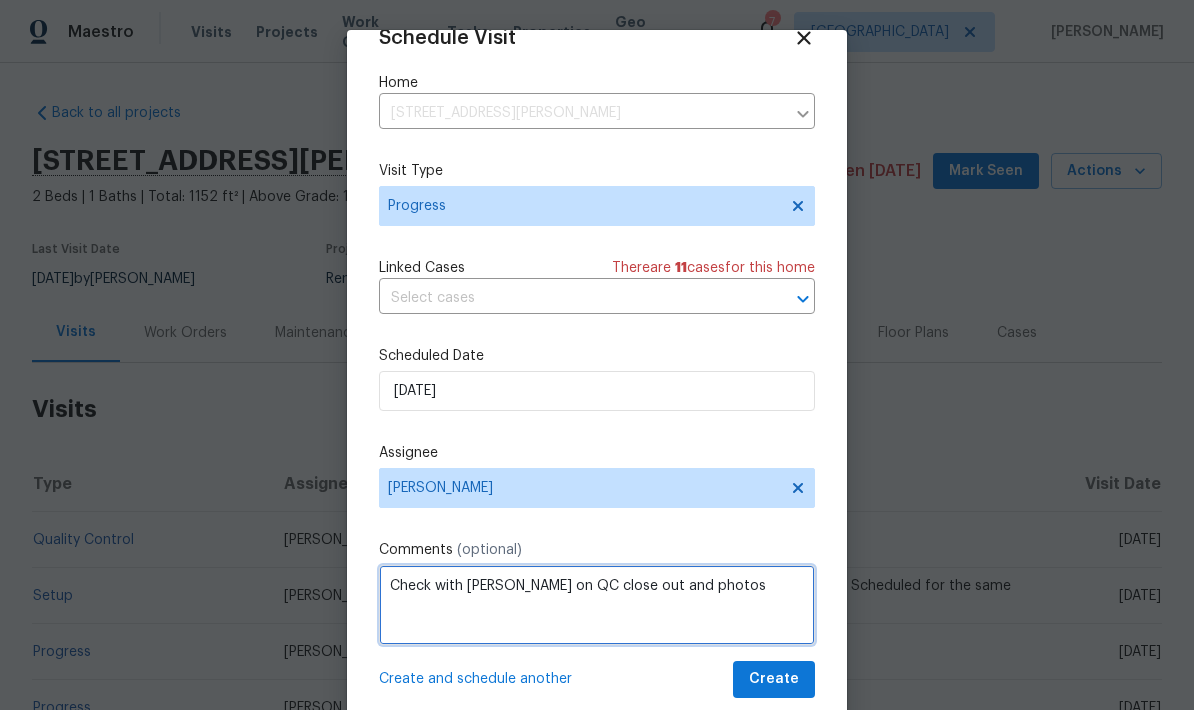 type on "Check with Ken on QC close out and photos" 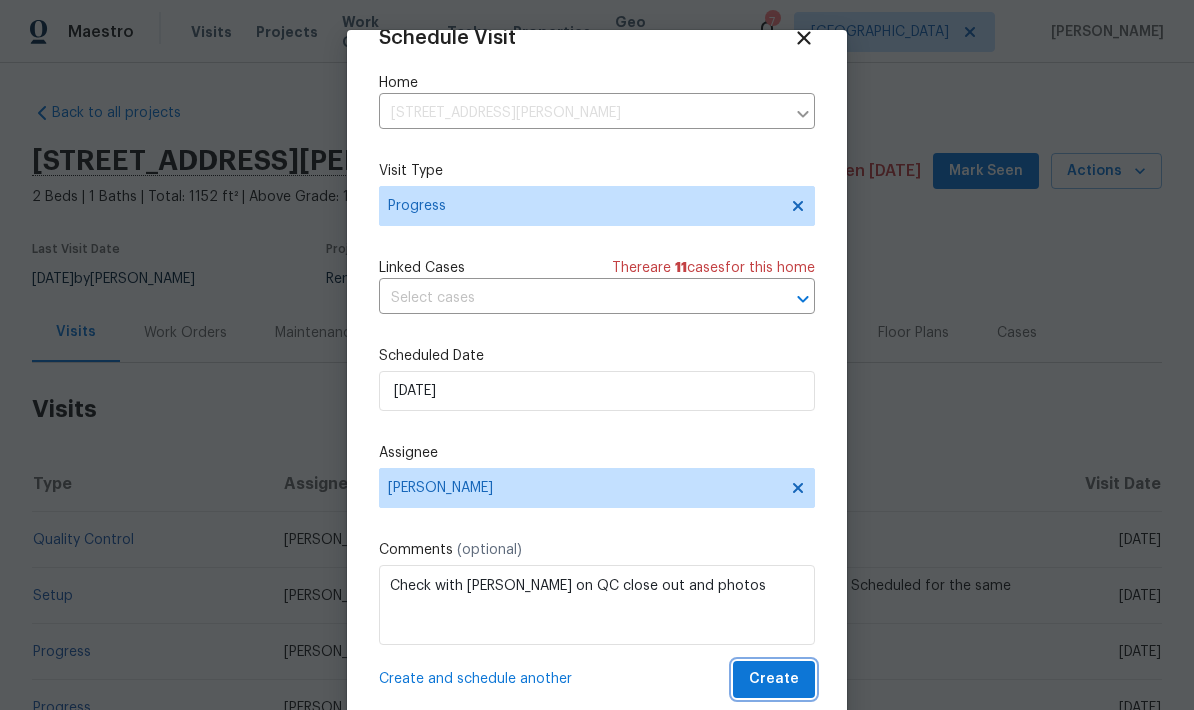 click on "Create" at bounding box center (774, 679) 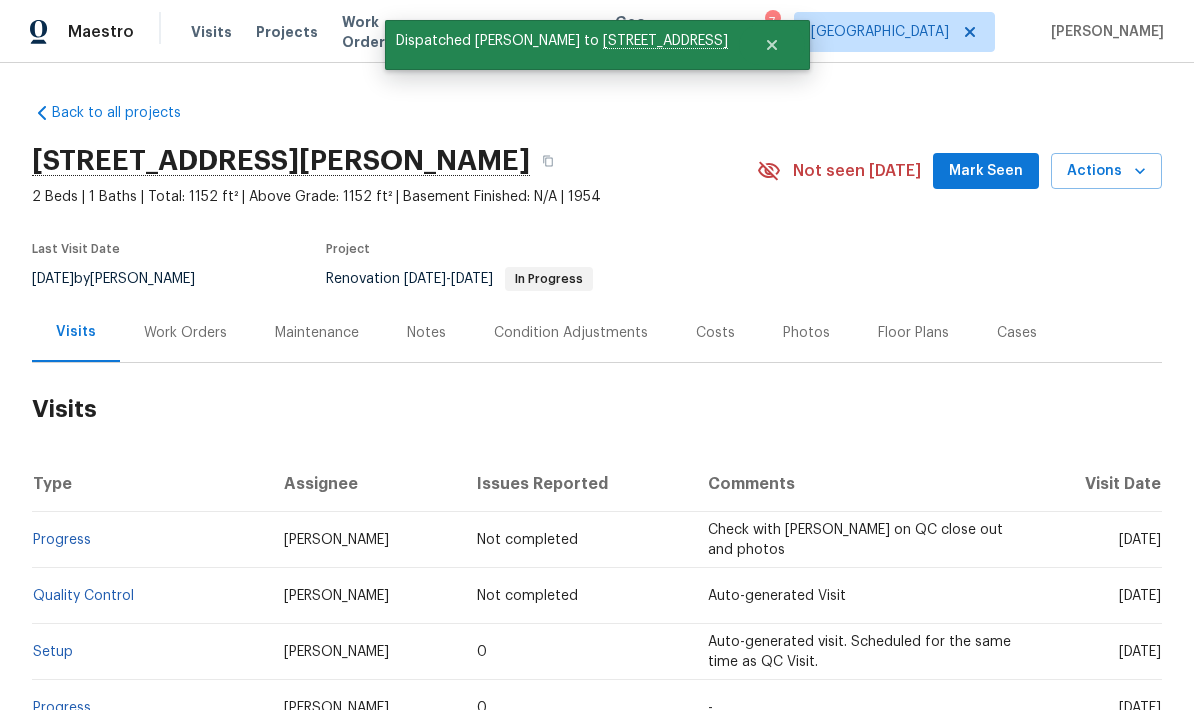 scroll, scrollTop: 0, scrollLeft: 0, axis: both 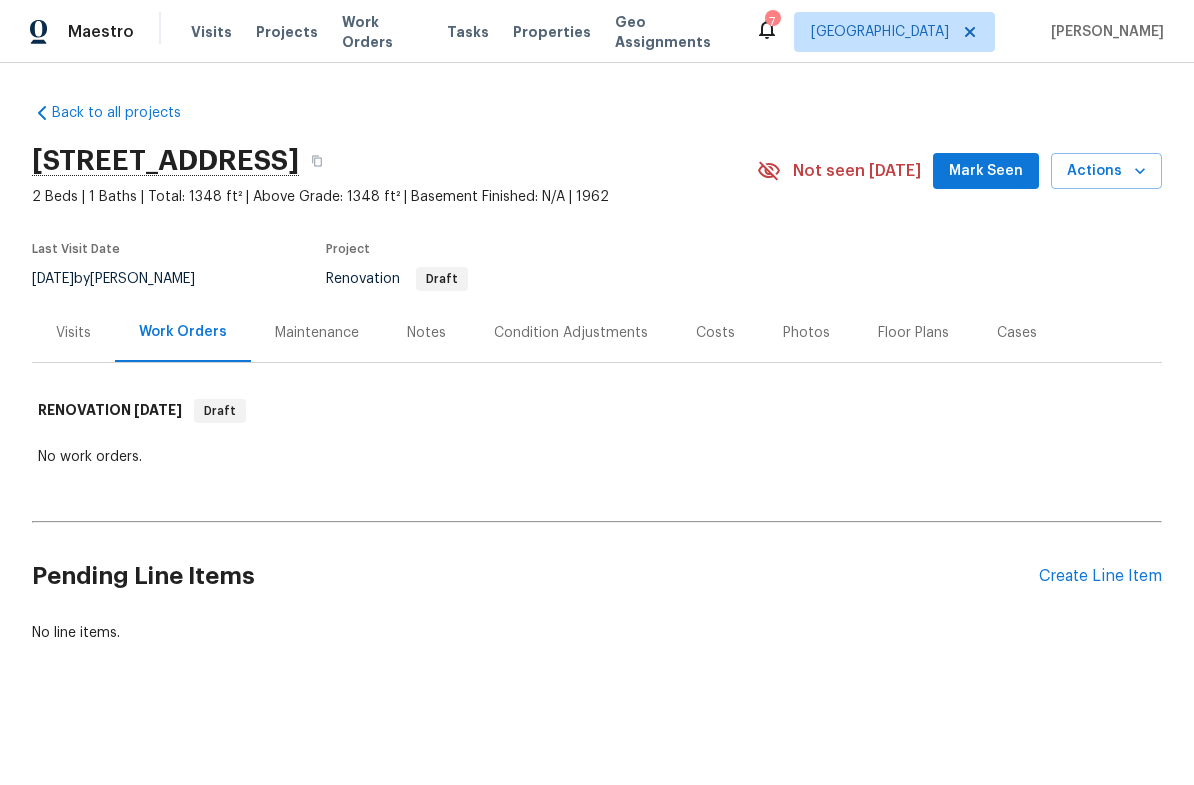 click on "Condition Adjustments" at bounding box center [571, 332] 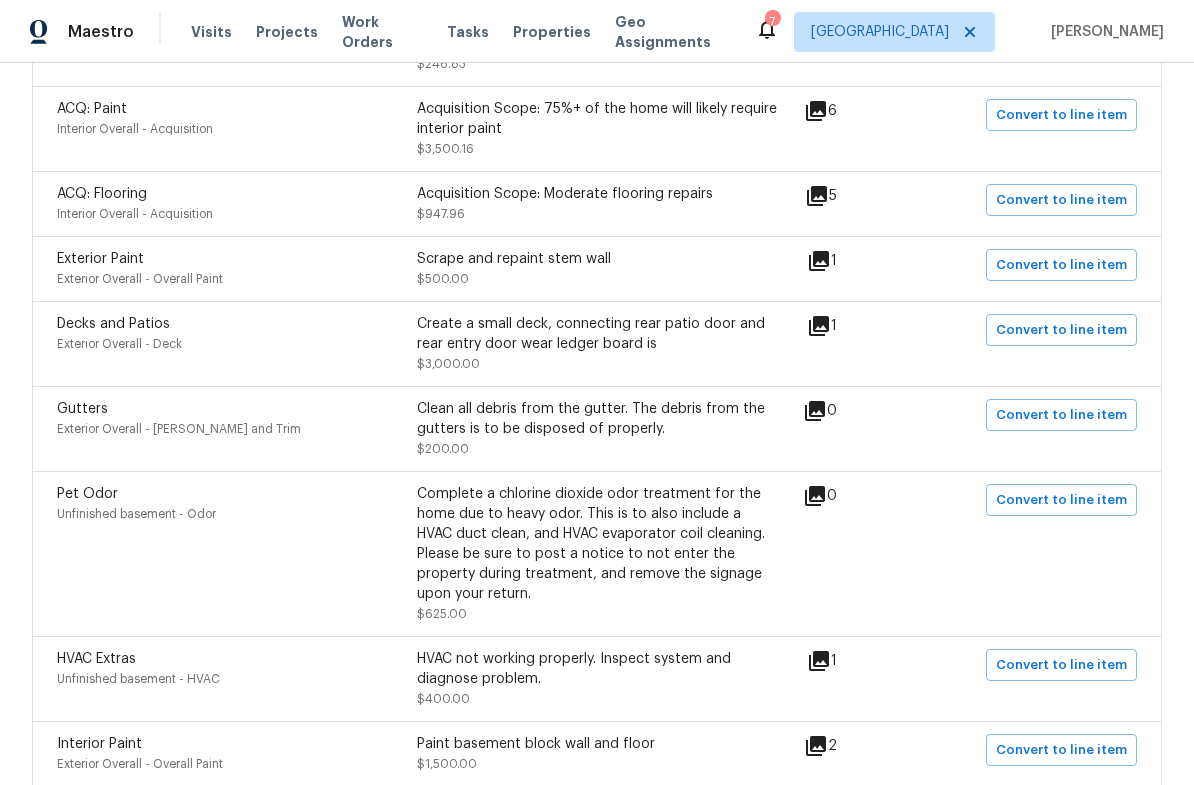 scroll, scrollTop: 652, scrollLeft: 0, axis: vertical 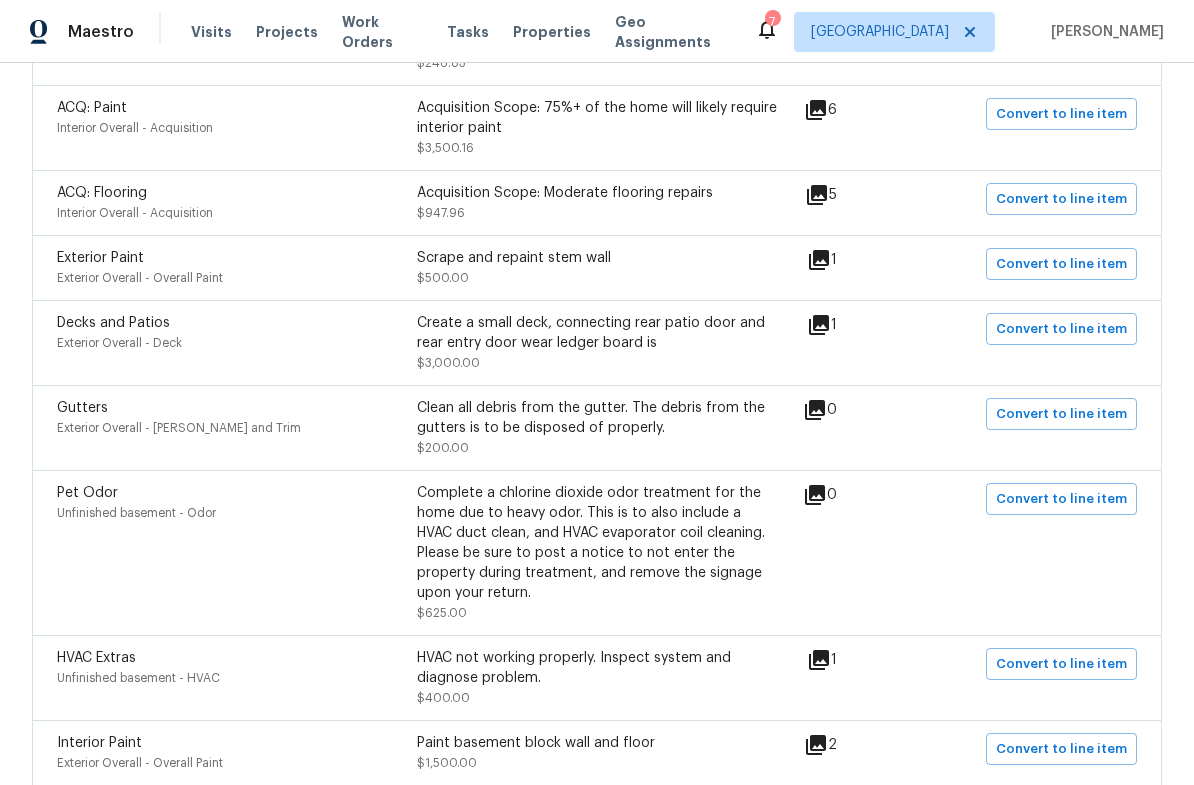 click 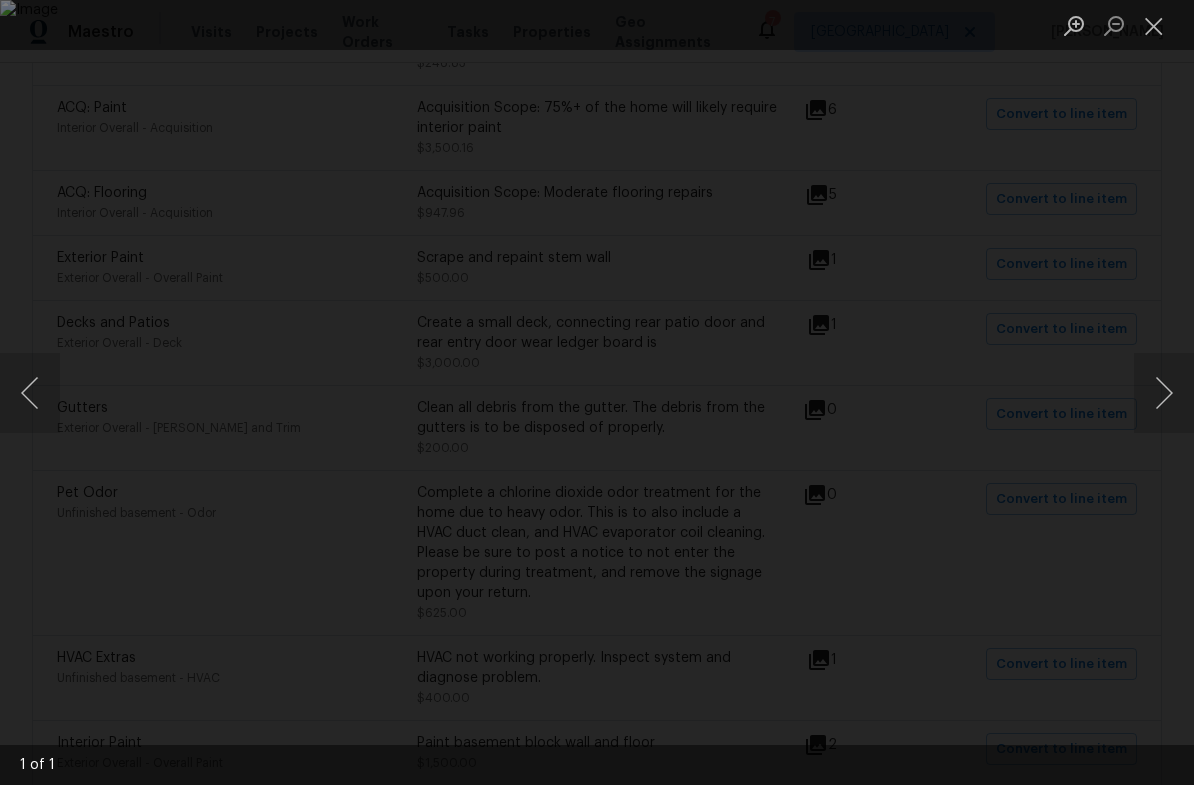 click at bounding box center (1164, 393) 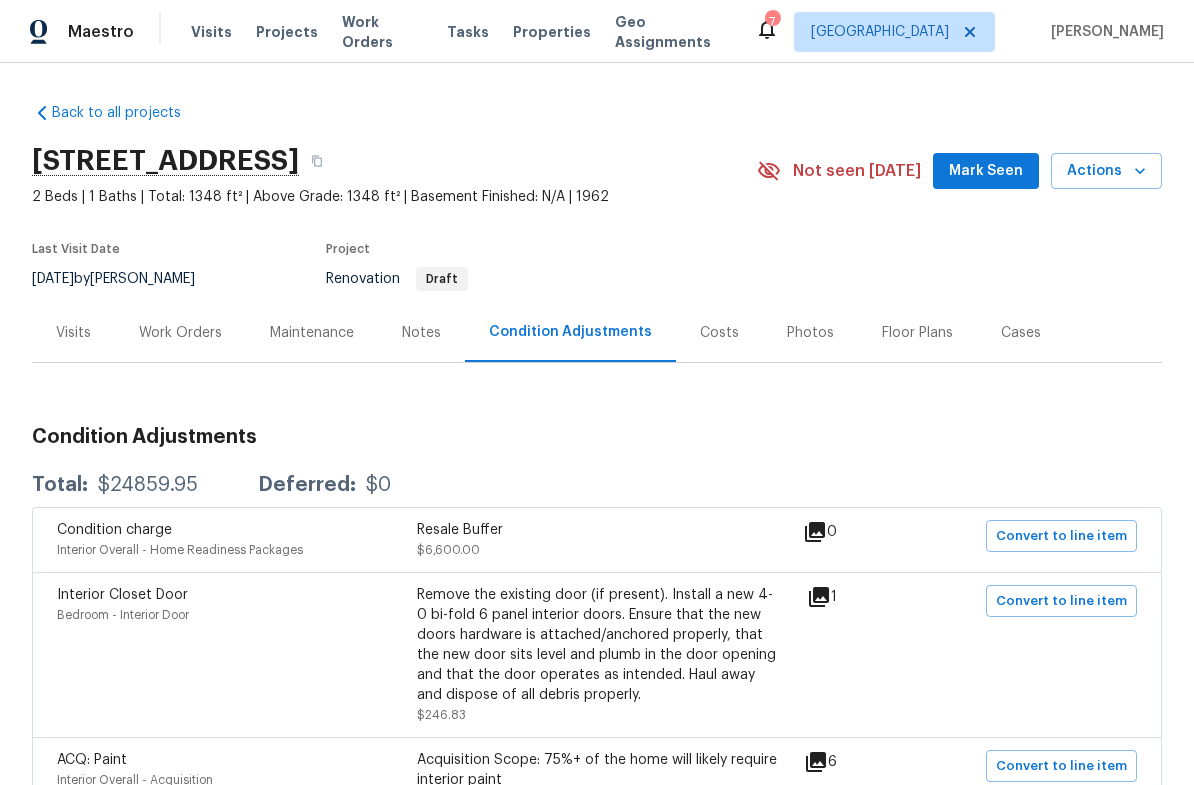 scroll, scrollTop: 0, scrollLeft: 0, axis: both 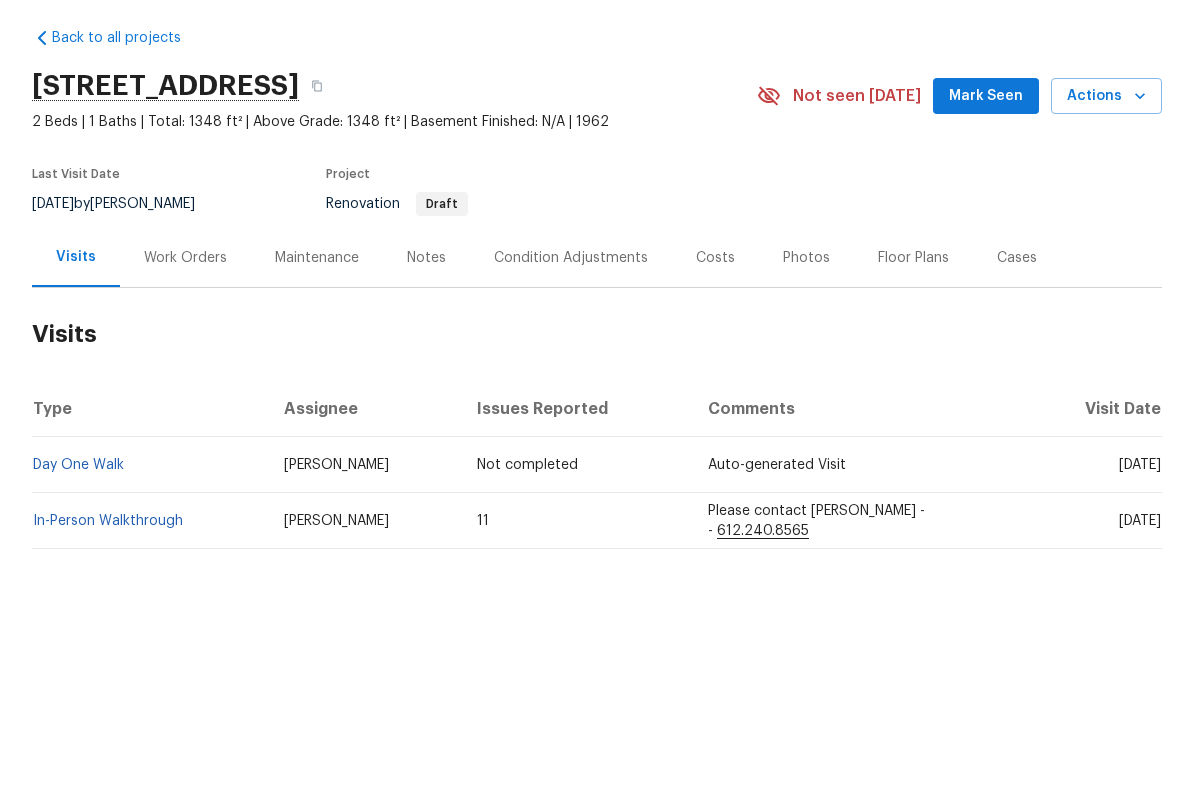 click on "In-Person Walkthrough" at bounding box center [108, 596] 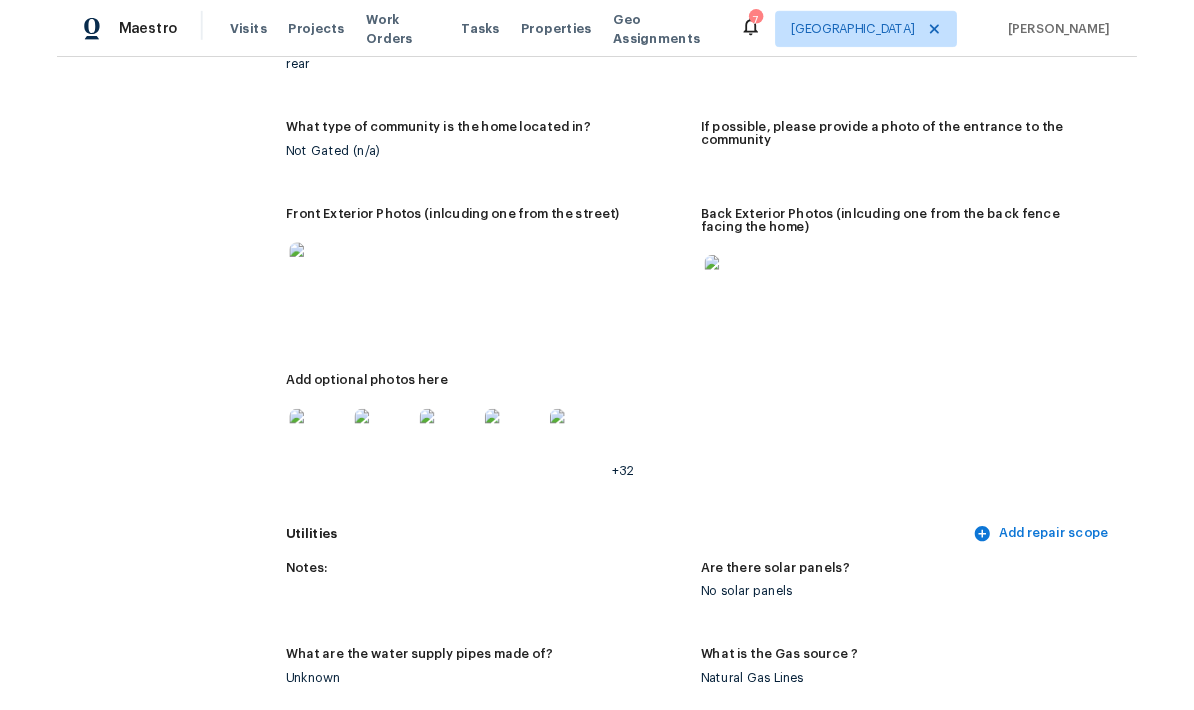 scroll, scrollTop: 900, scrollLeft: 0, axis: vertical 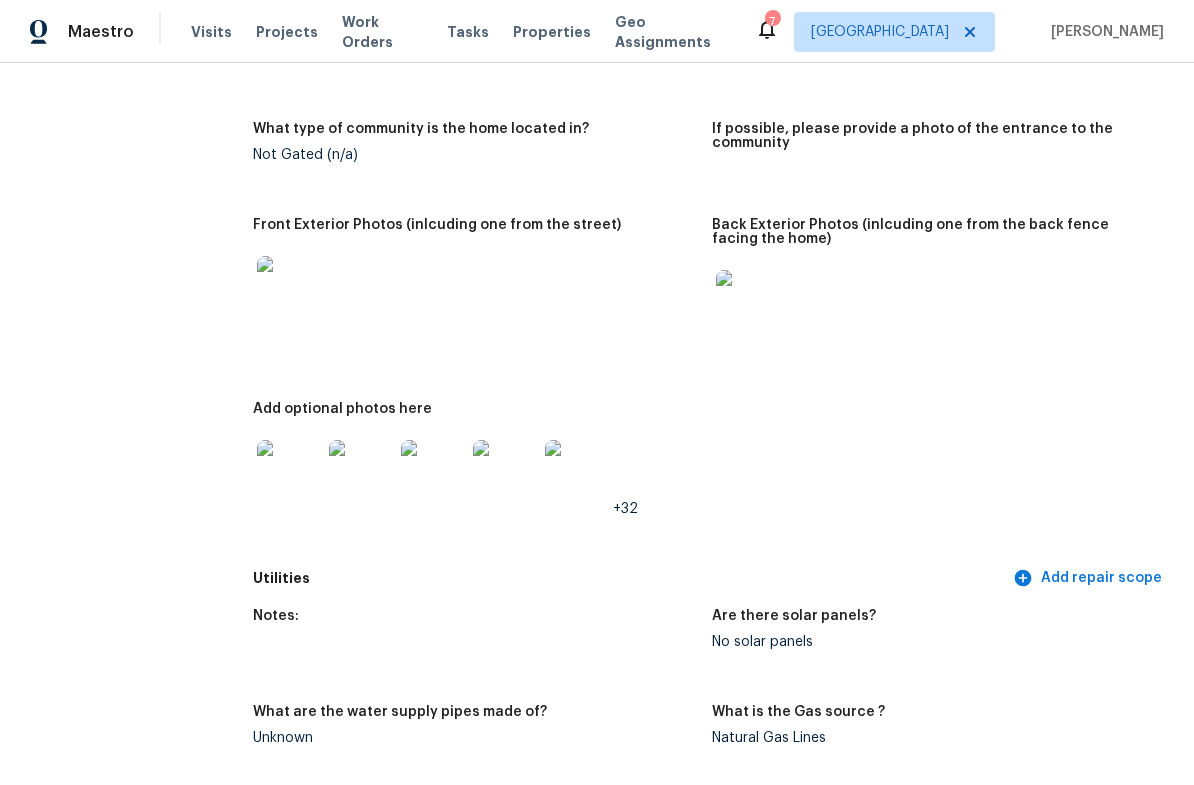 click at bounding box center (289, 288) 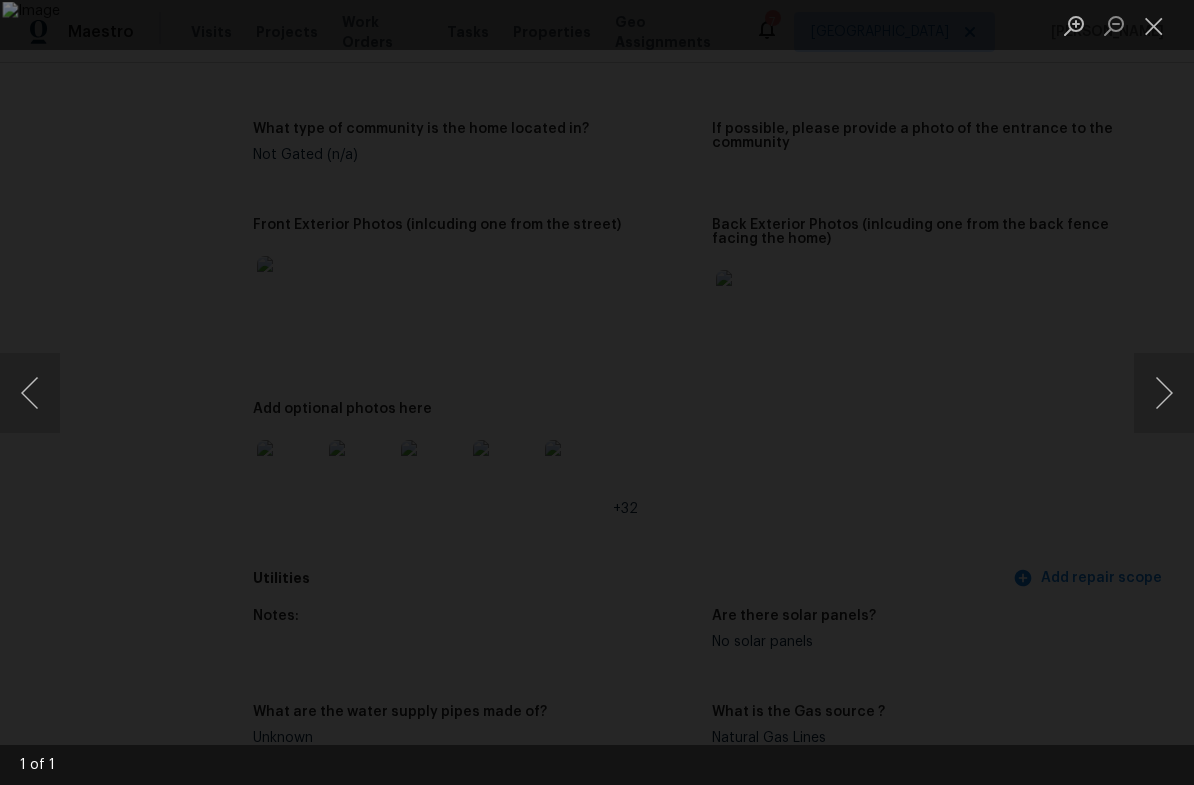 click at bounding box center [1164, 393] 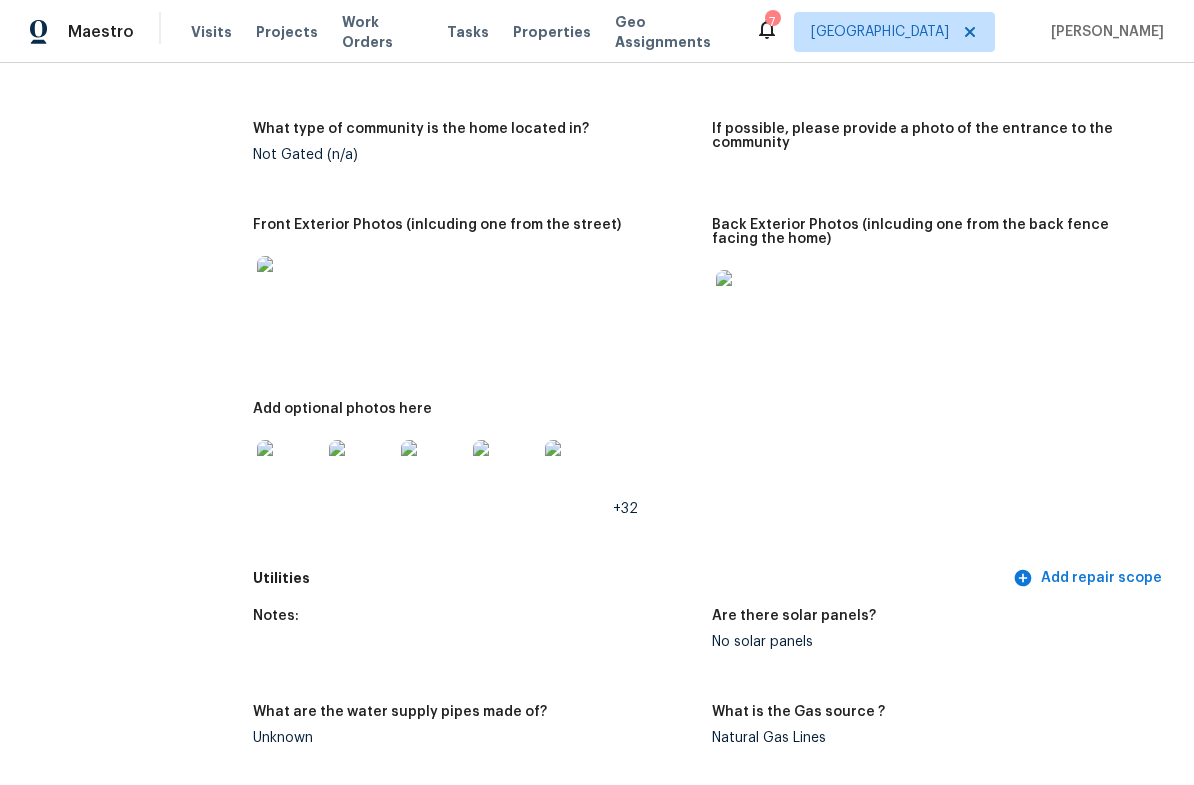 click at bounding box center (748, 302) 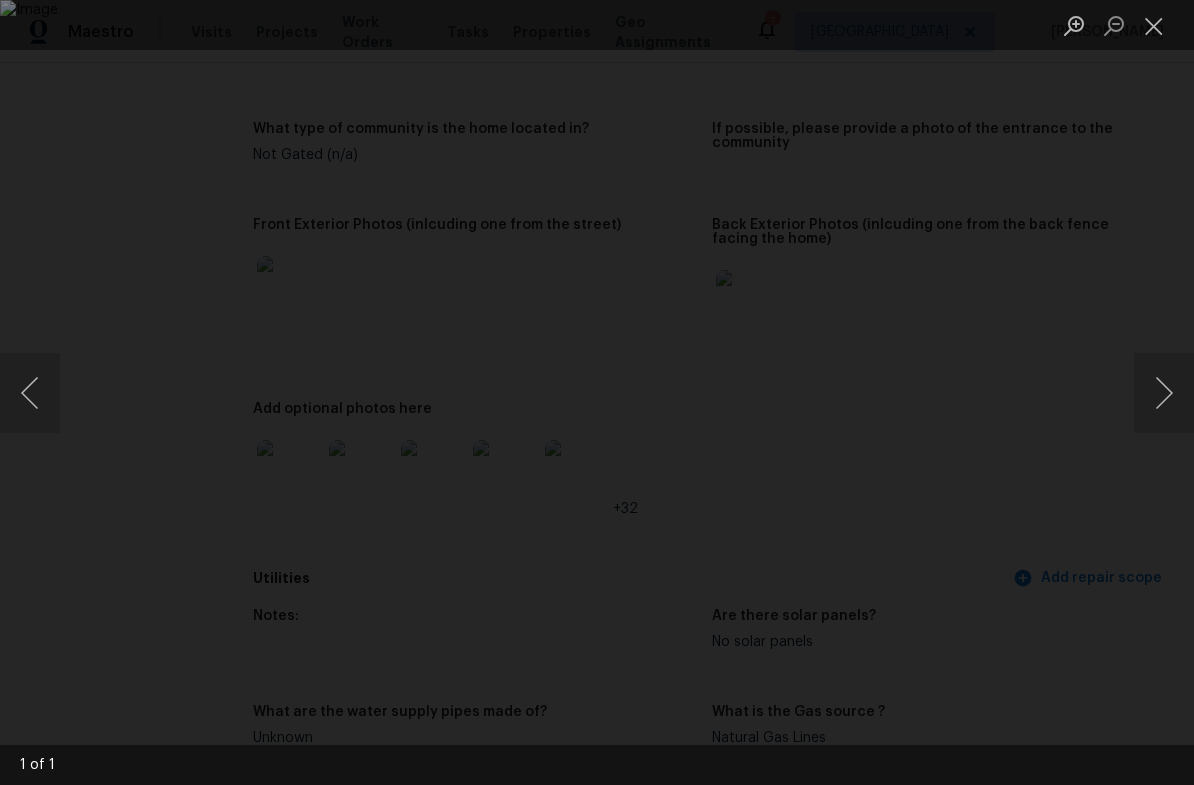 click at bounding box center (1164, 393) 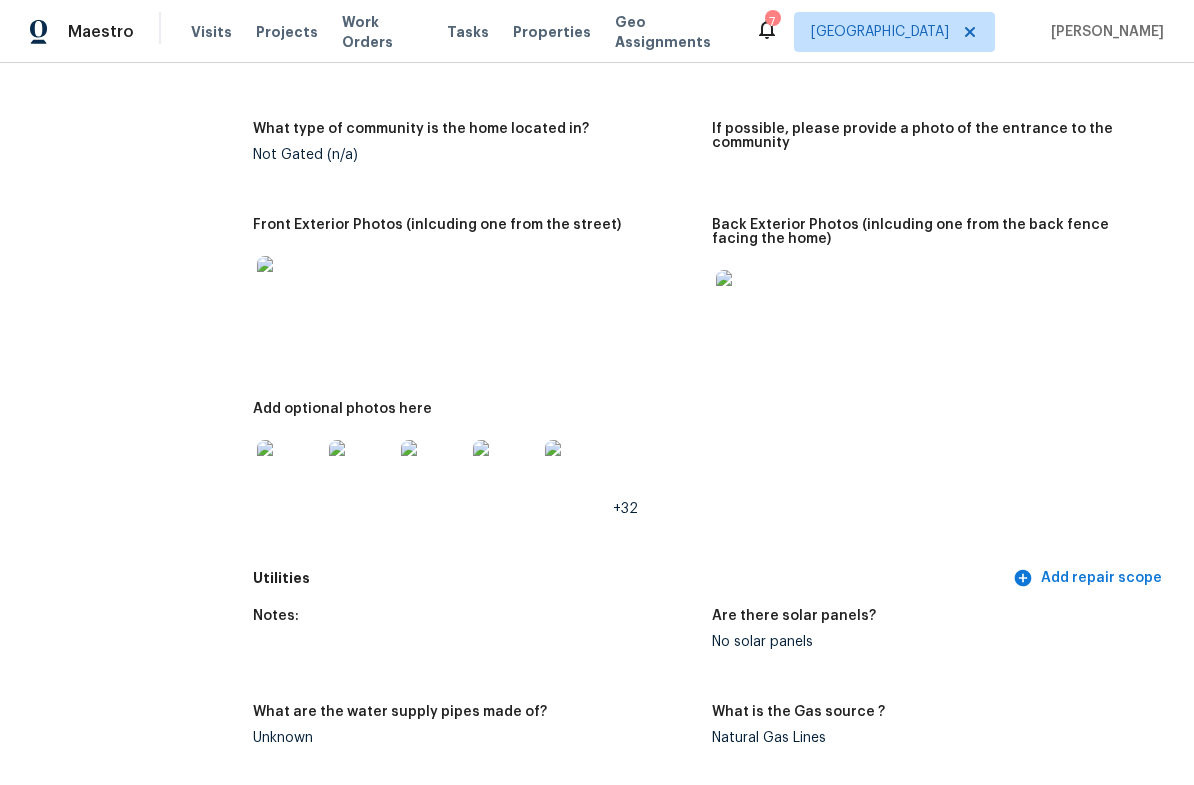 click at bounding box center (289, 472) 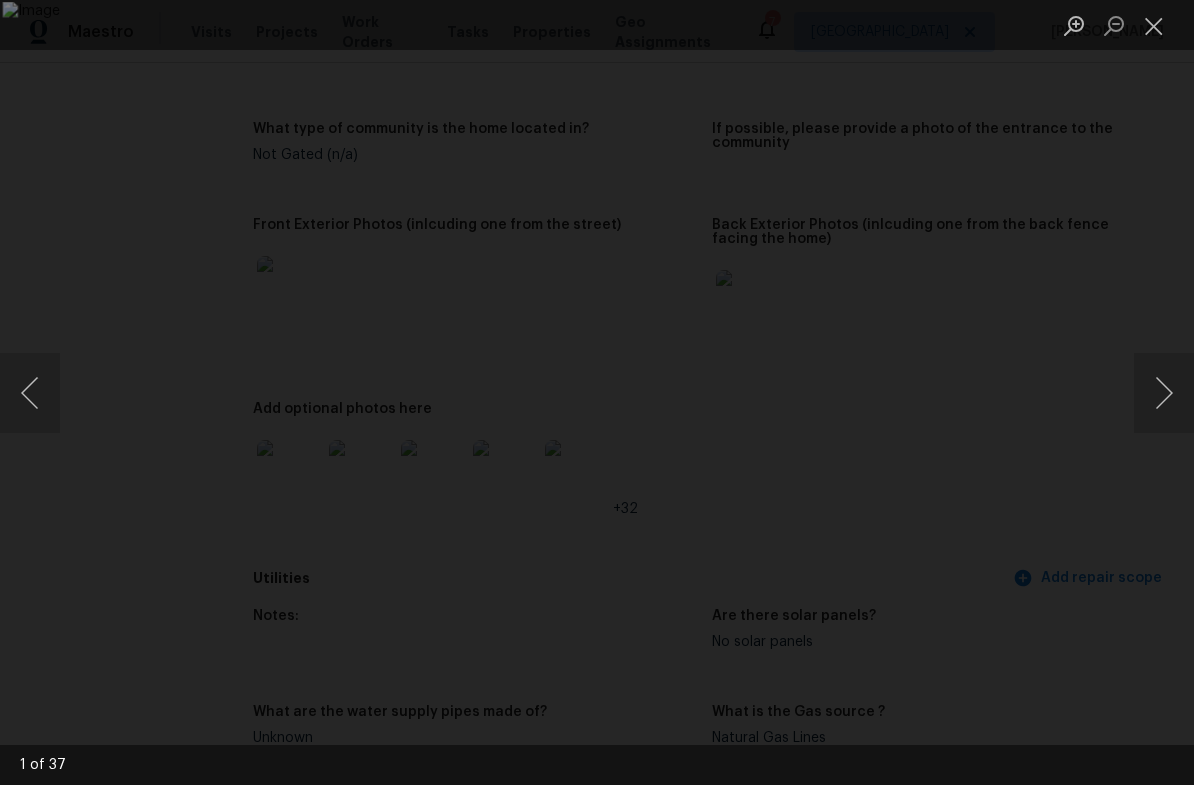 click at bounding box center [1164, 393] 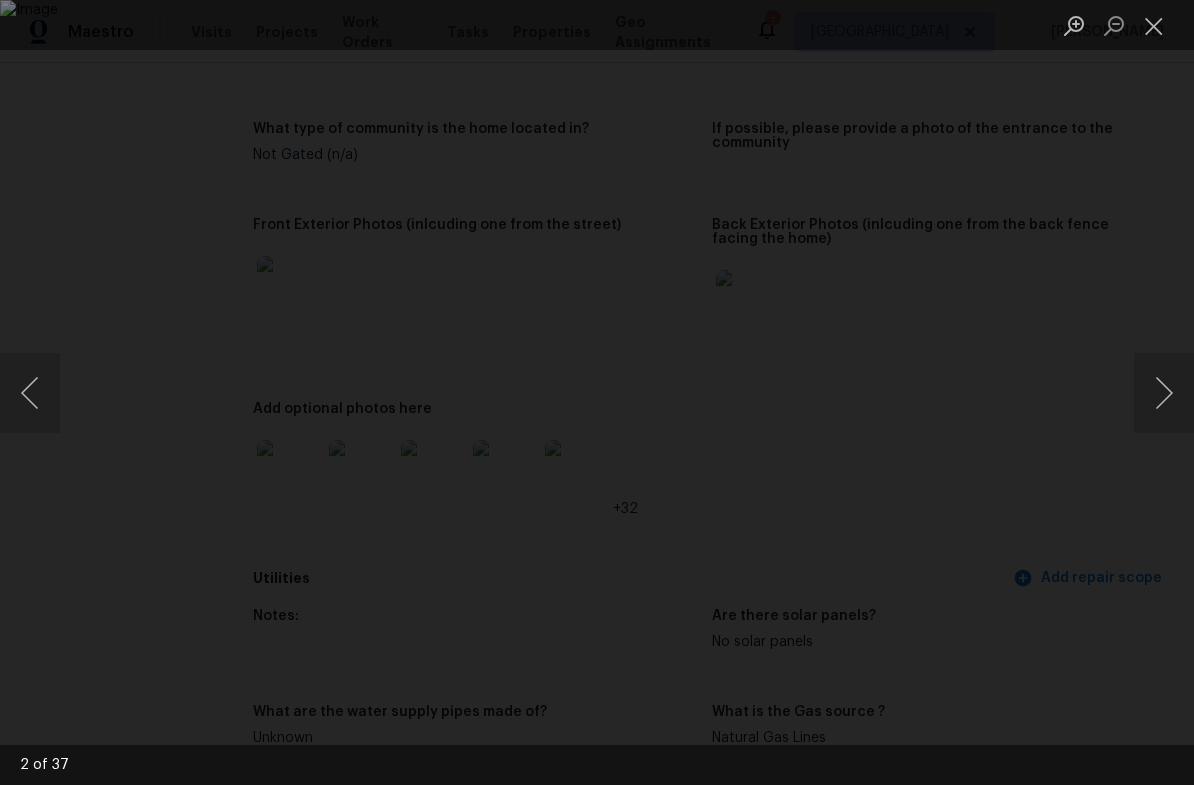 click at bounding box center (1164, 393) 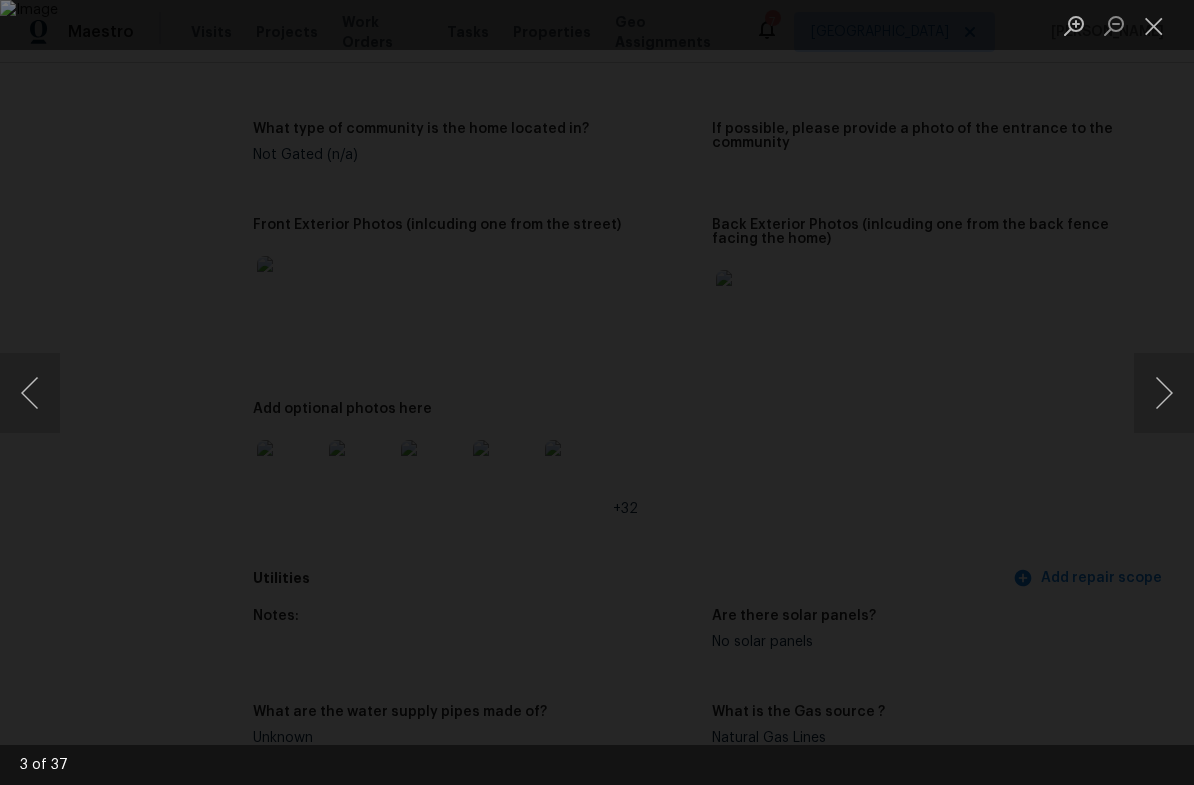 click at bounding box center (1164, 393) 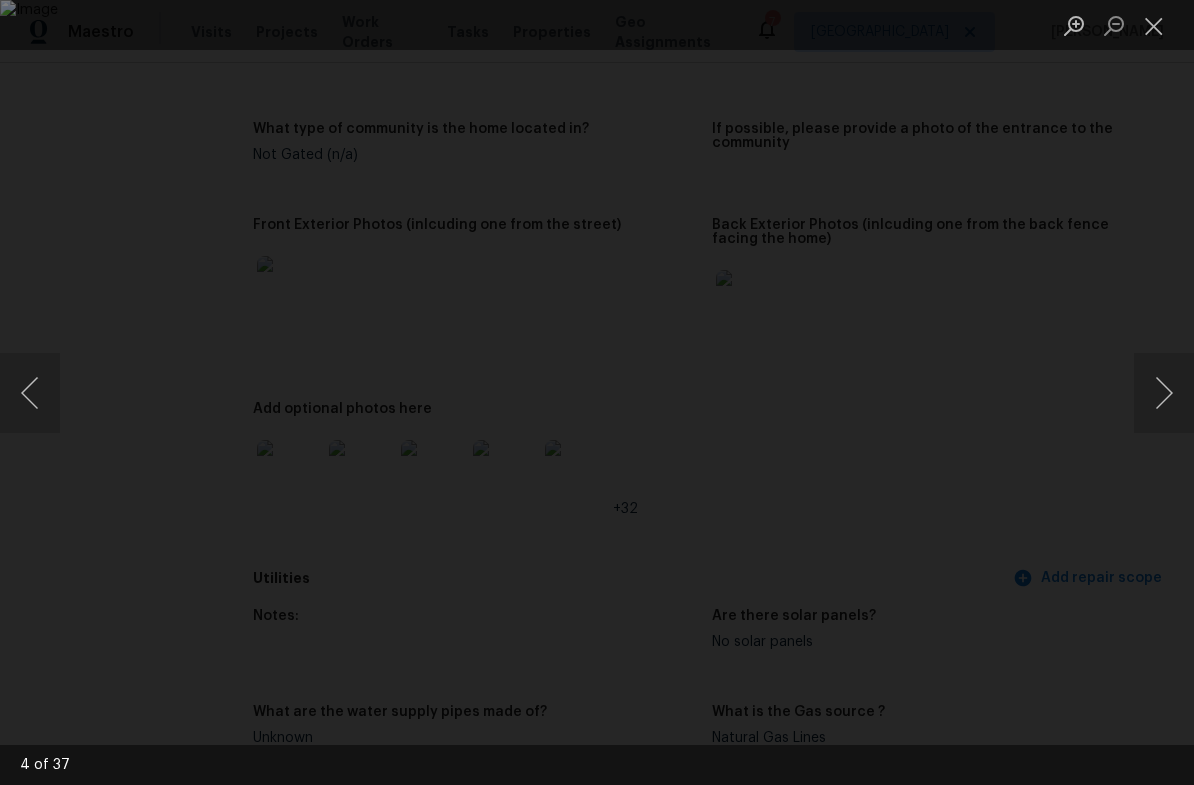 click at bounding box center (1164, 393) 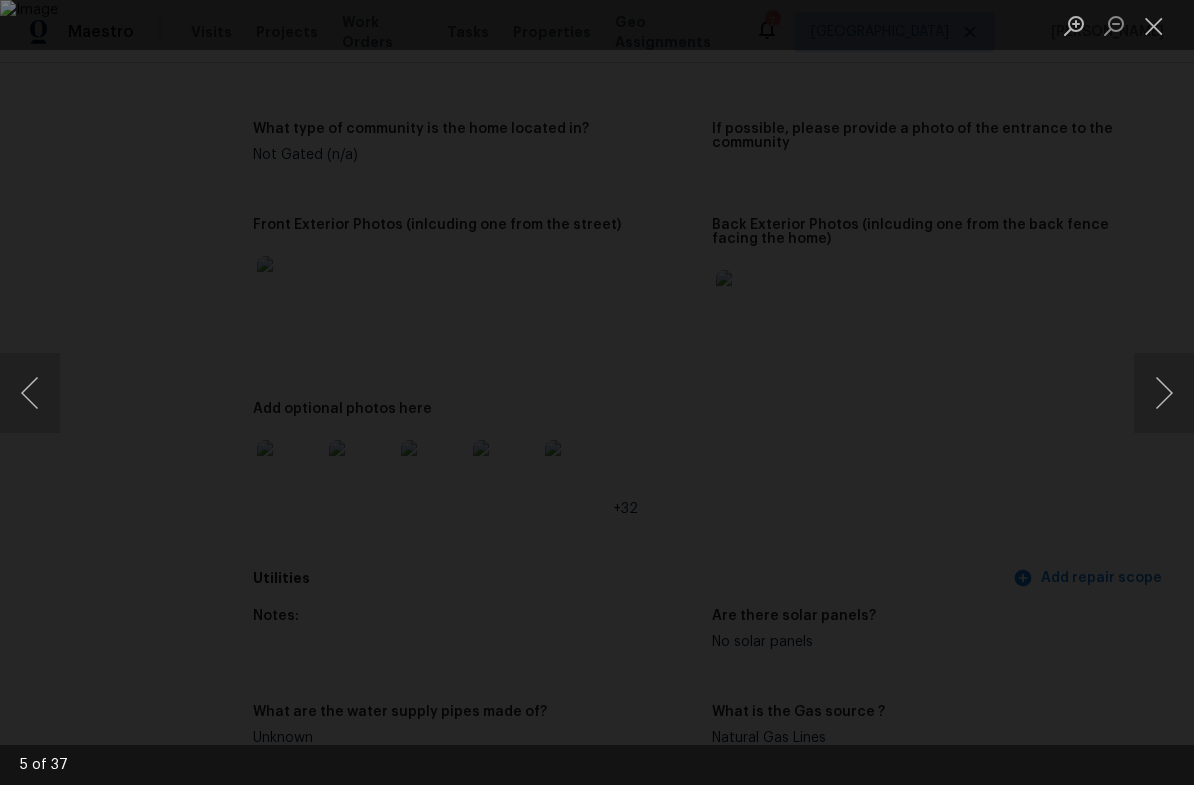 click at bounding box center [1164, 393] 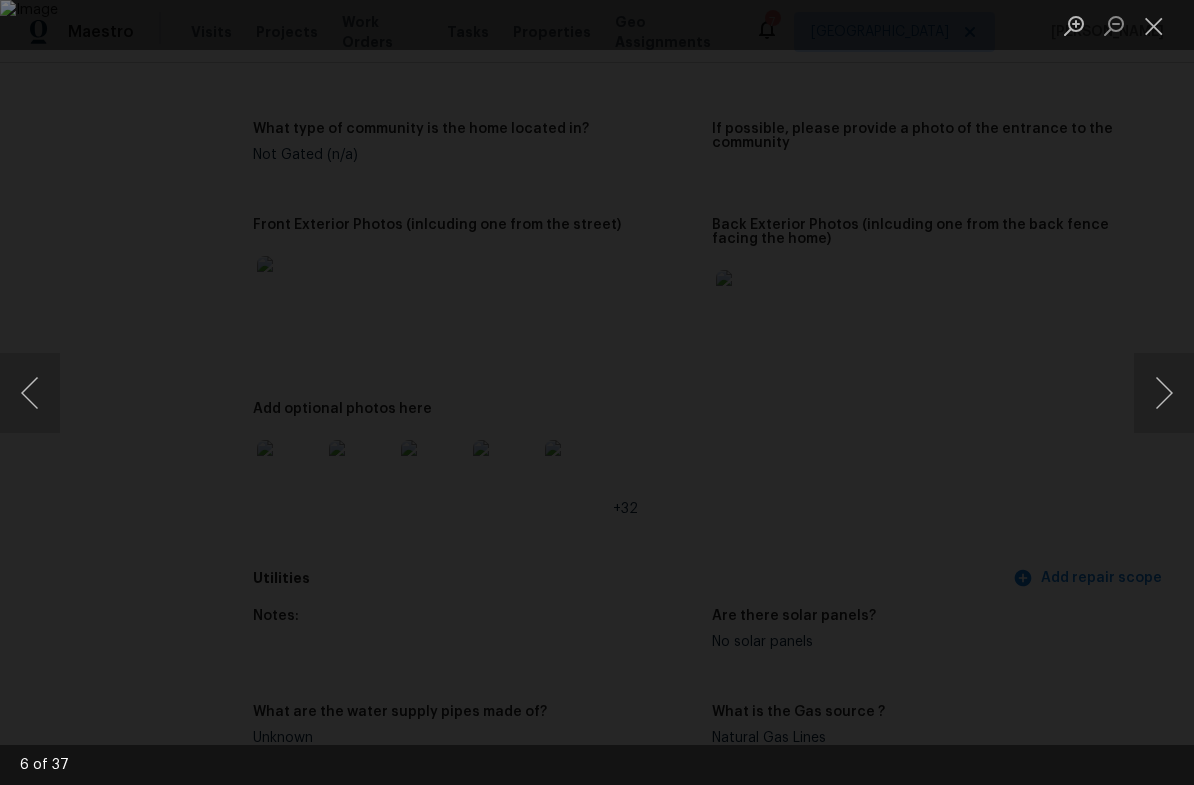 click at bounding box center (1164, 393) 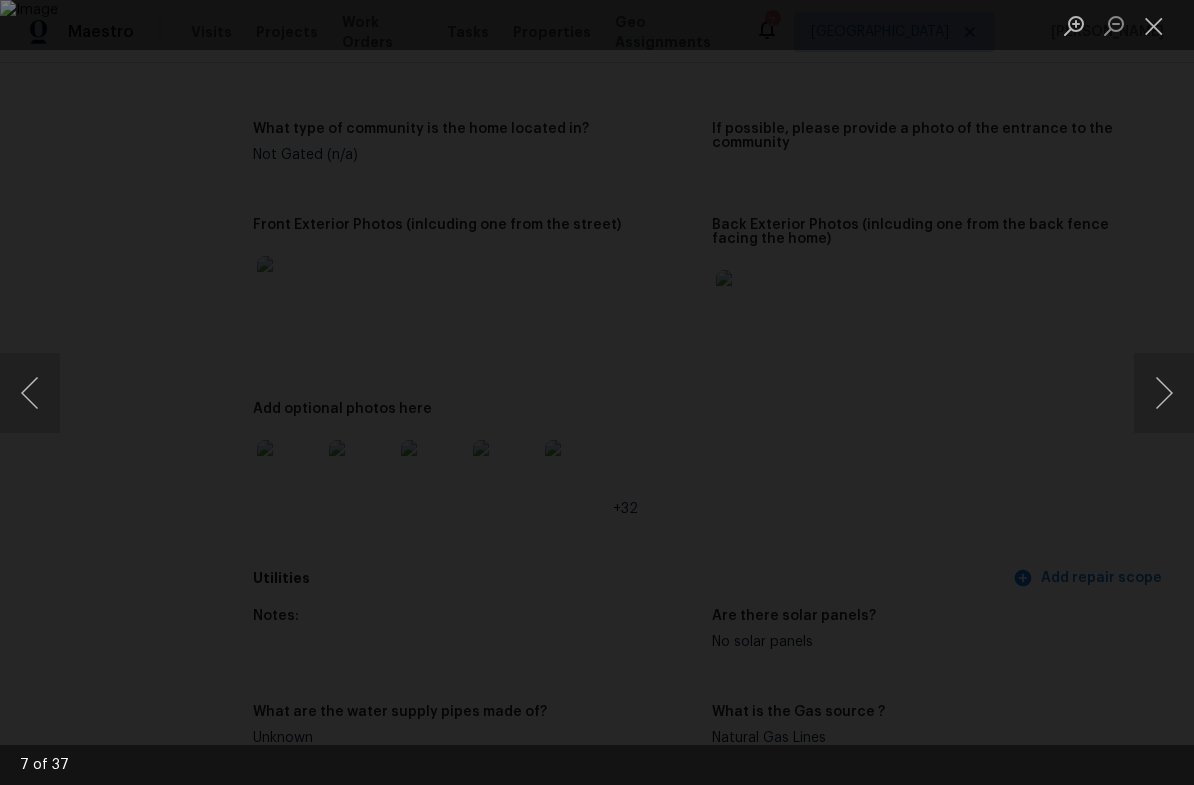 click at bounding box center (1164, 393) 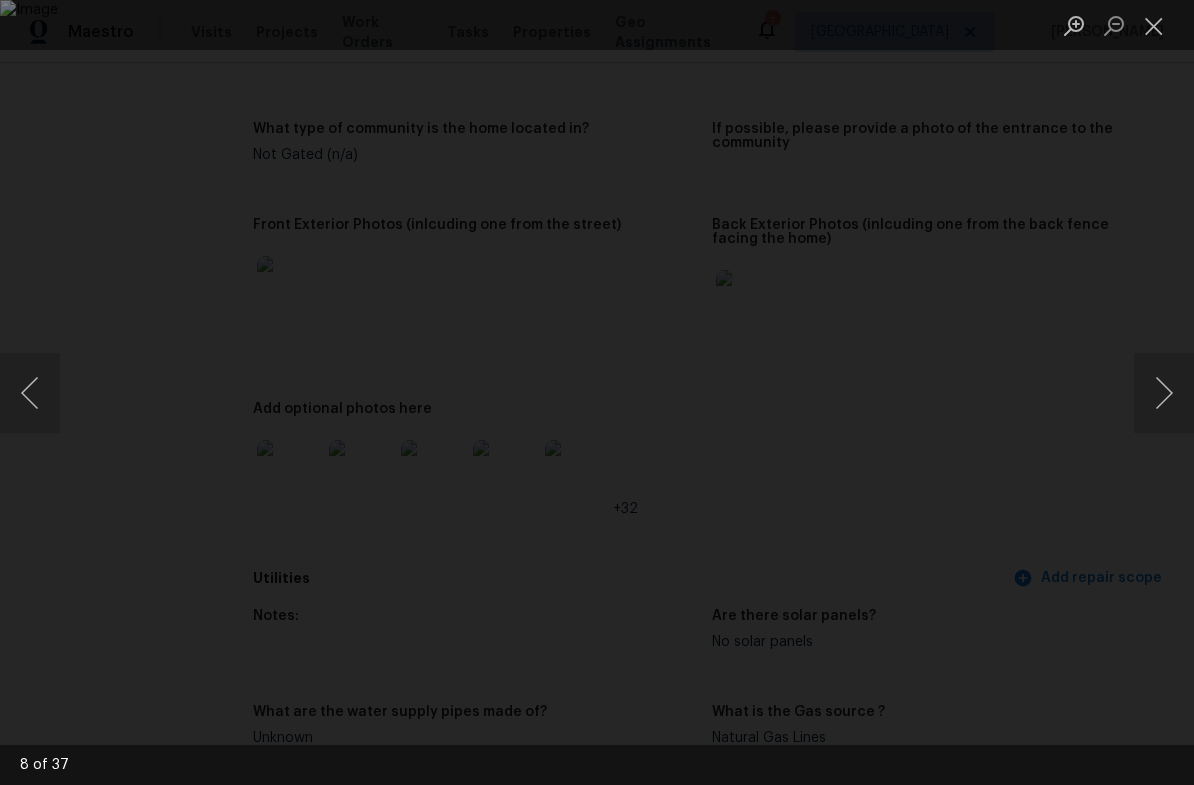 click at bounding box center (30, 393) 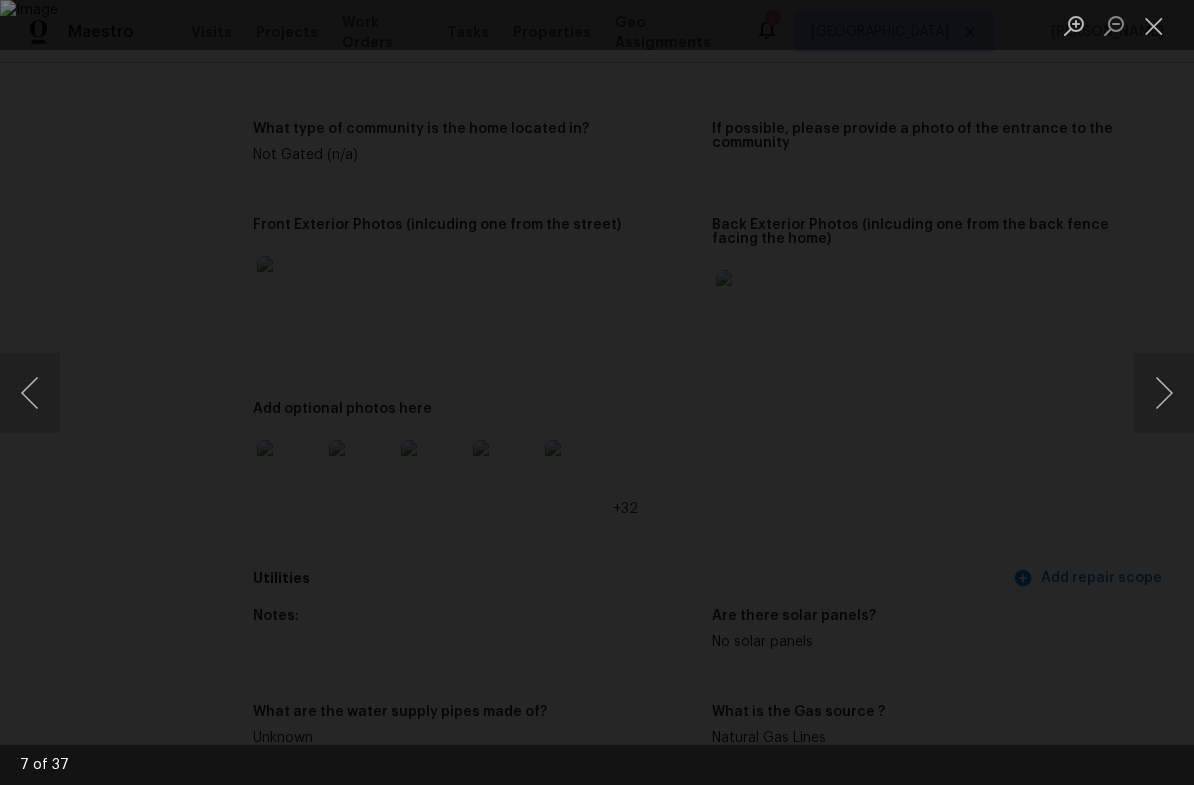 click at bounding box center [1164, 393] 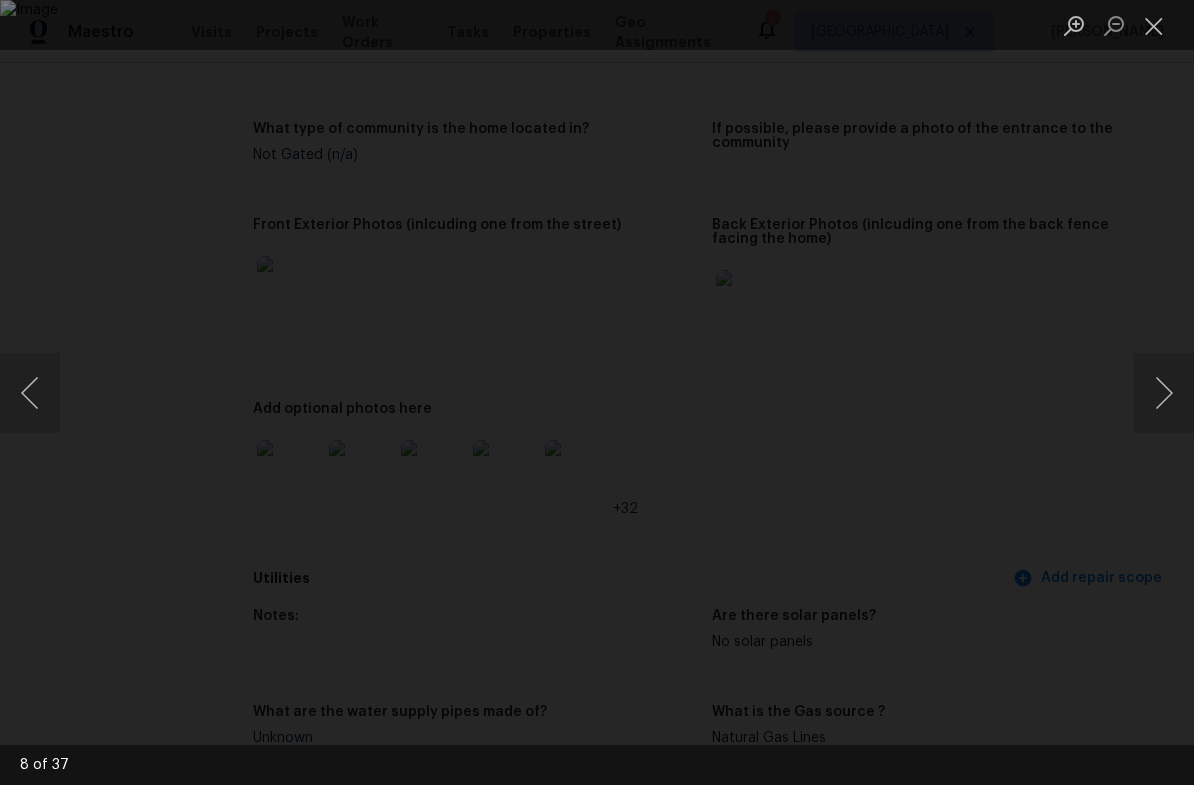 click at bounding box center [1164, 393] 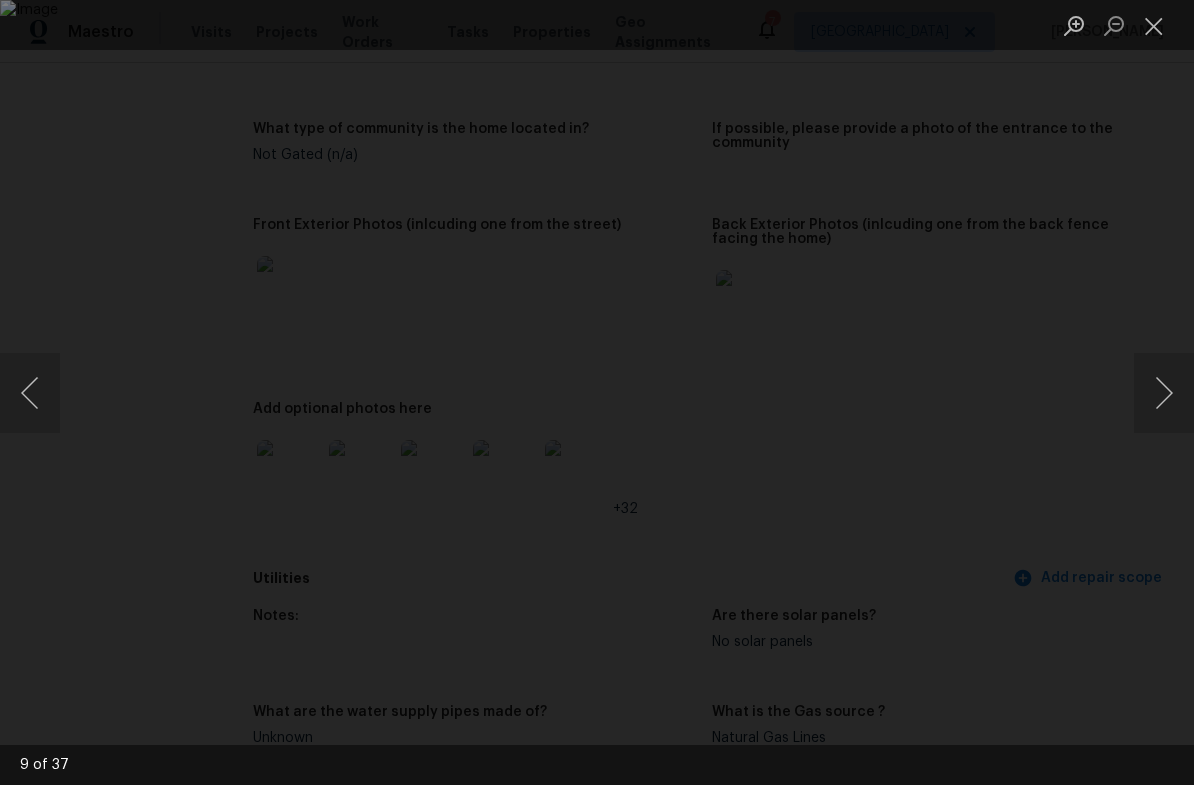 click at bounding box center (1164, 393) 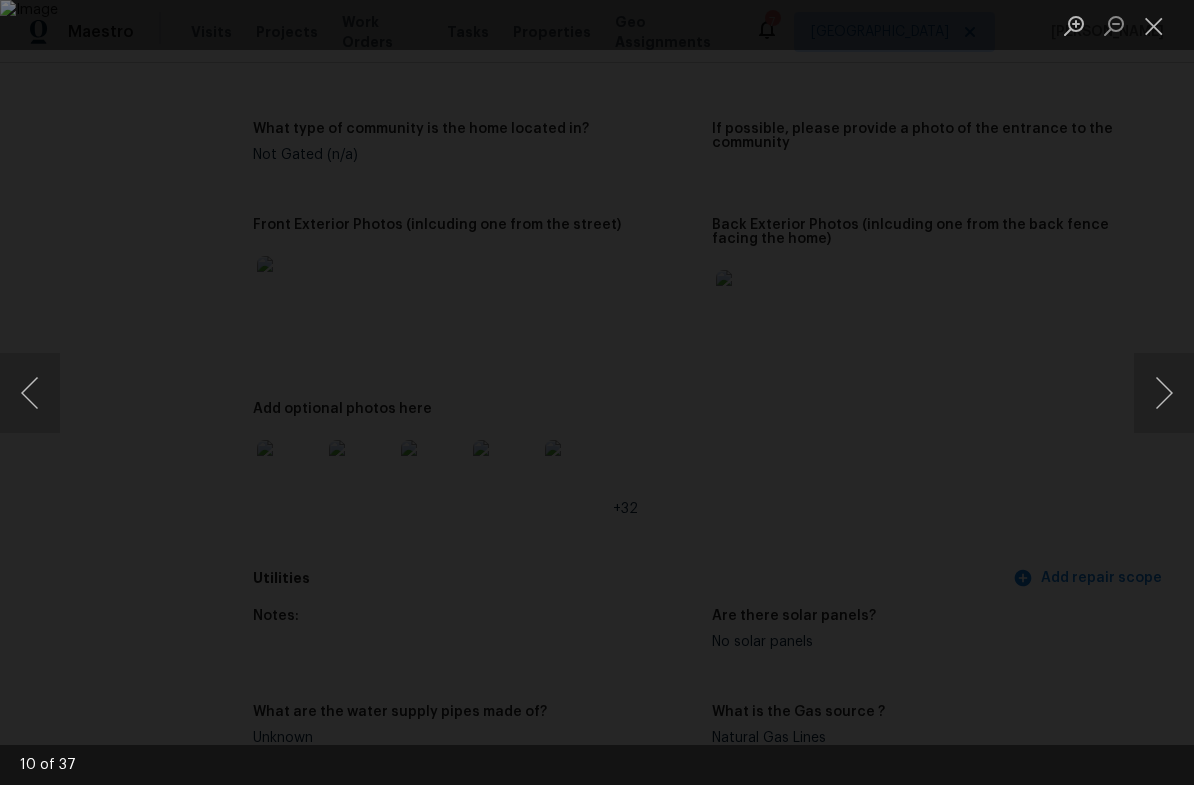 click at bounding box center (1164, 393) 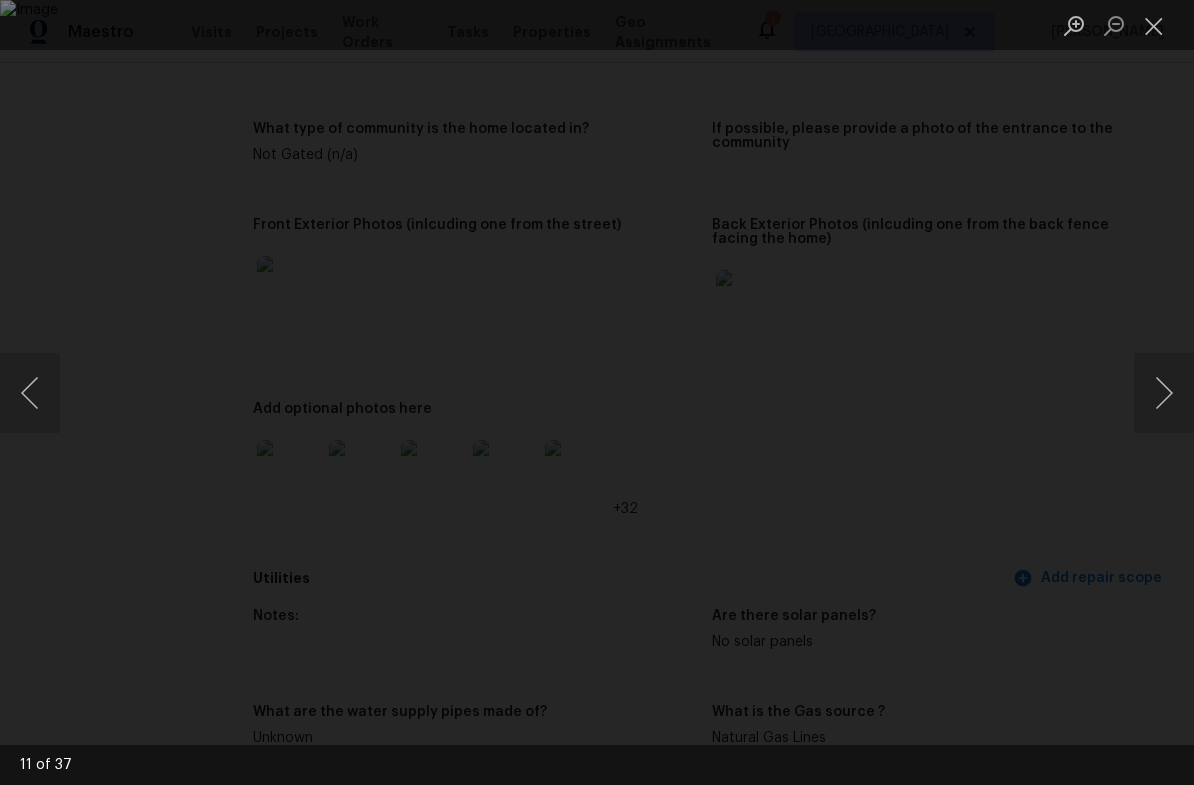 click at bounding box center (1164, 393) 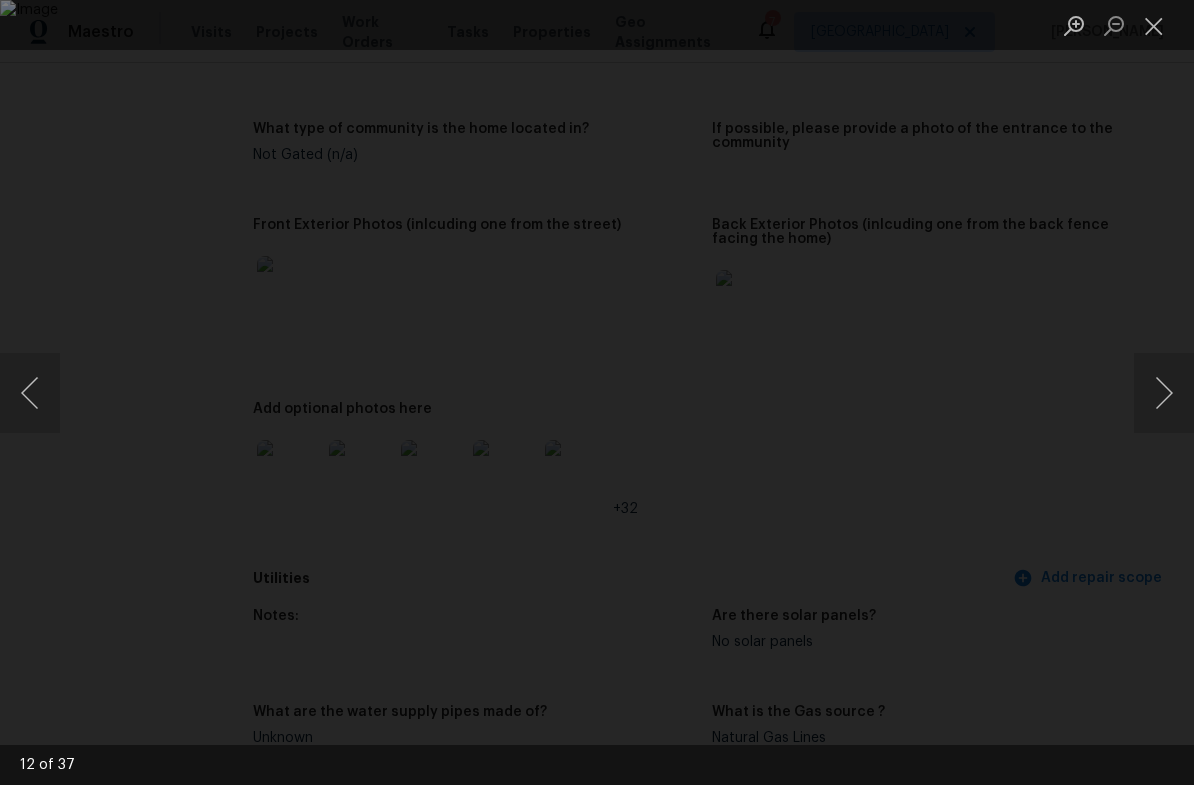 click at bounding box center [1164, 393] 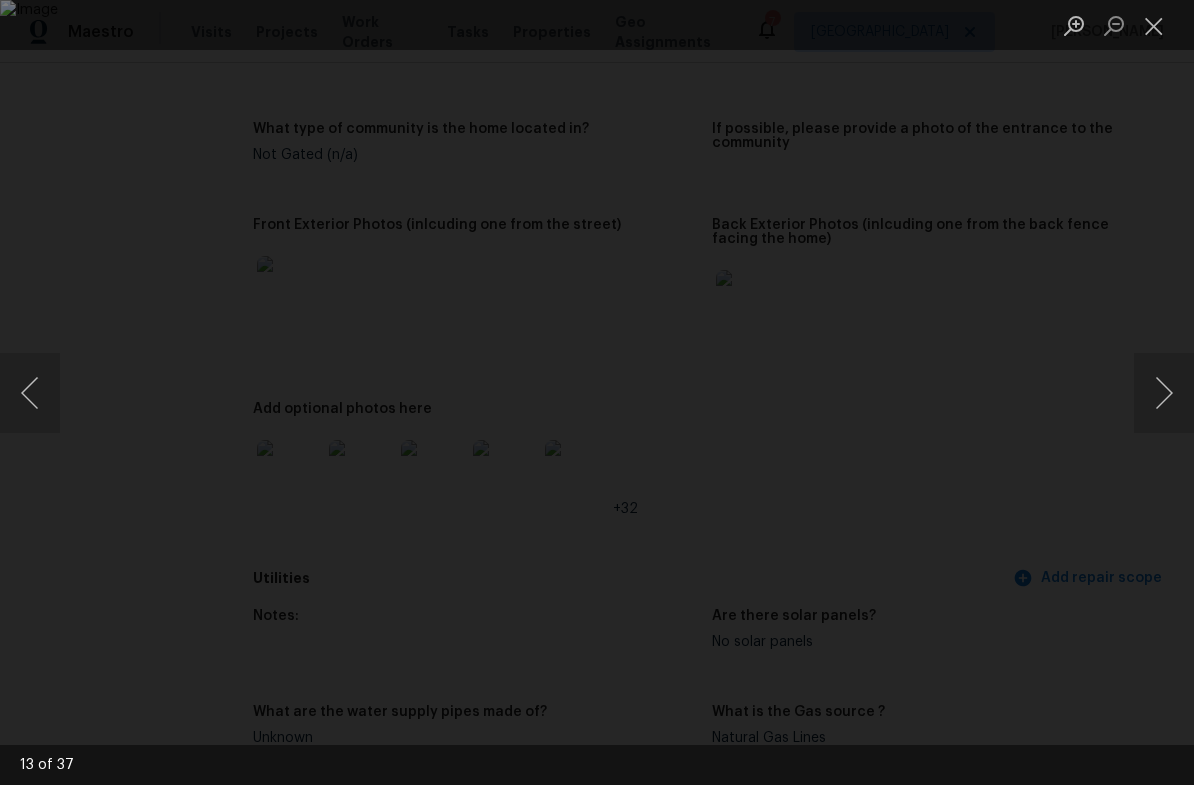 click at bounding box center (1164, 393) 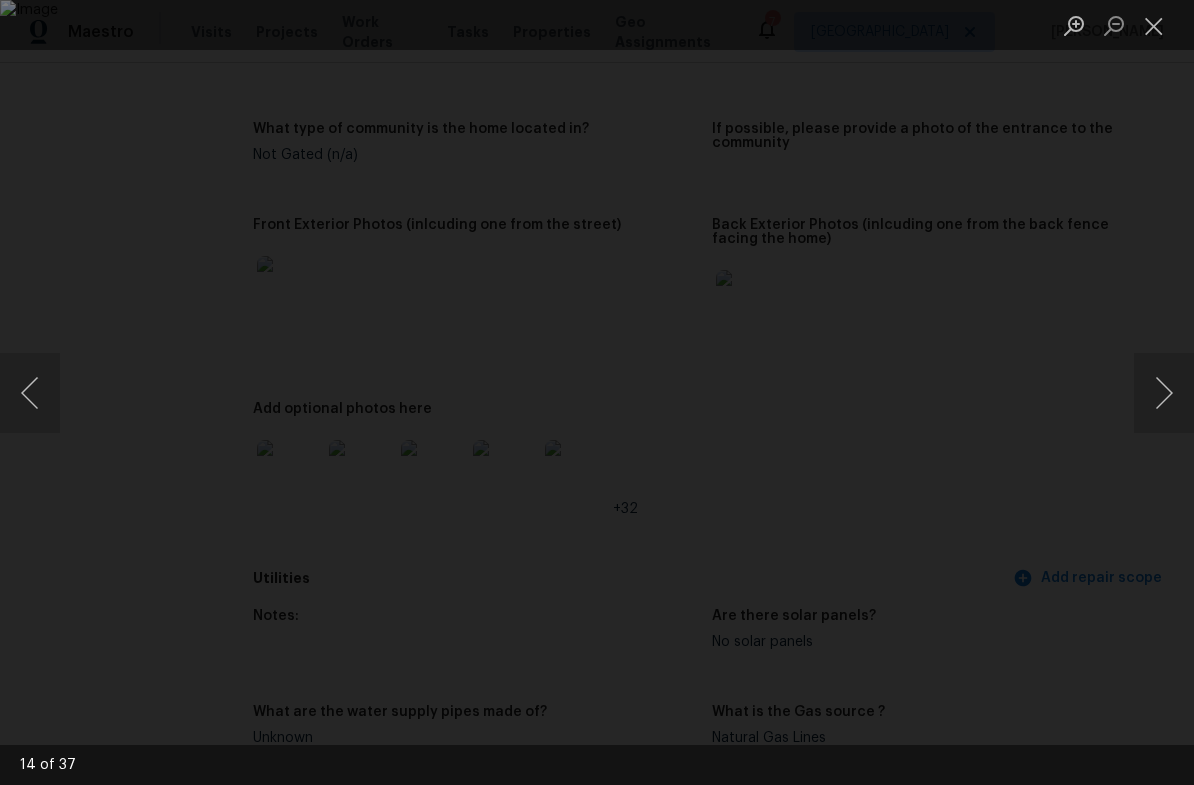 click at bounding box center (1164, 393) 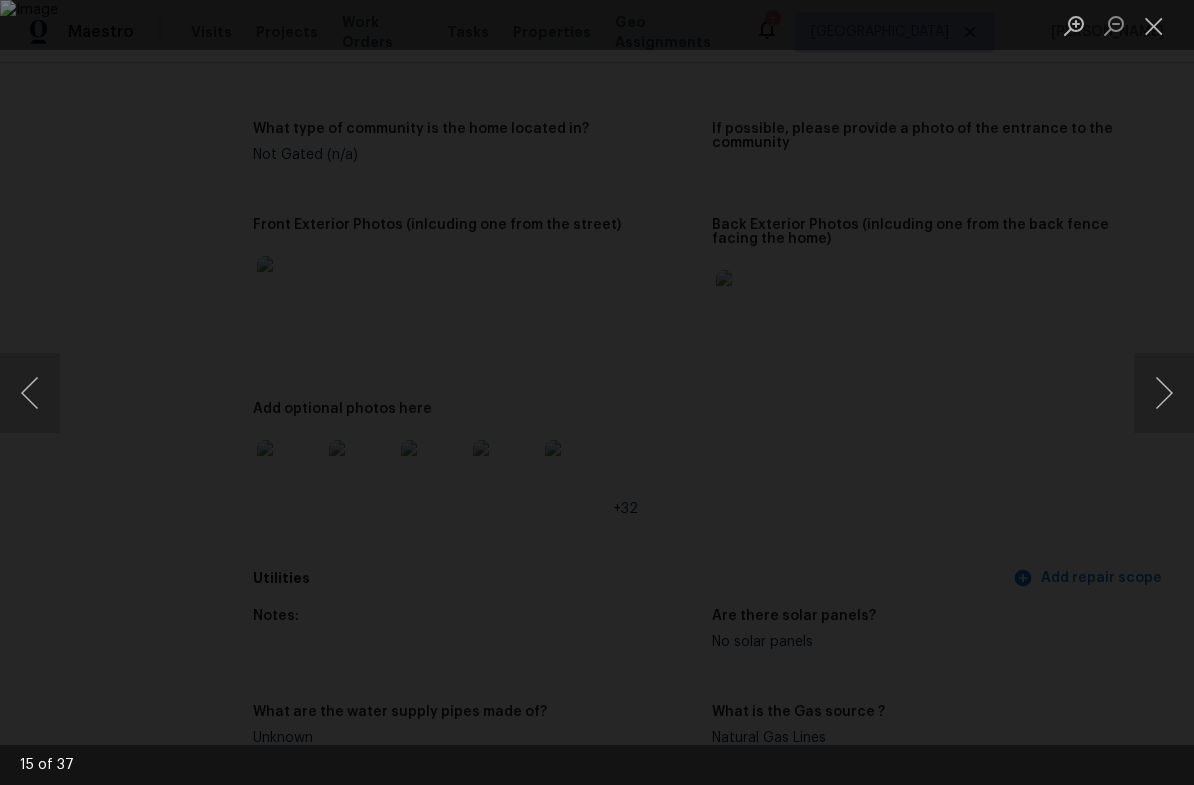click at bounding box center (1164, 393) 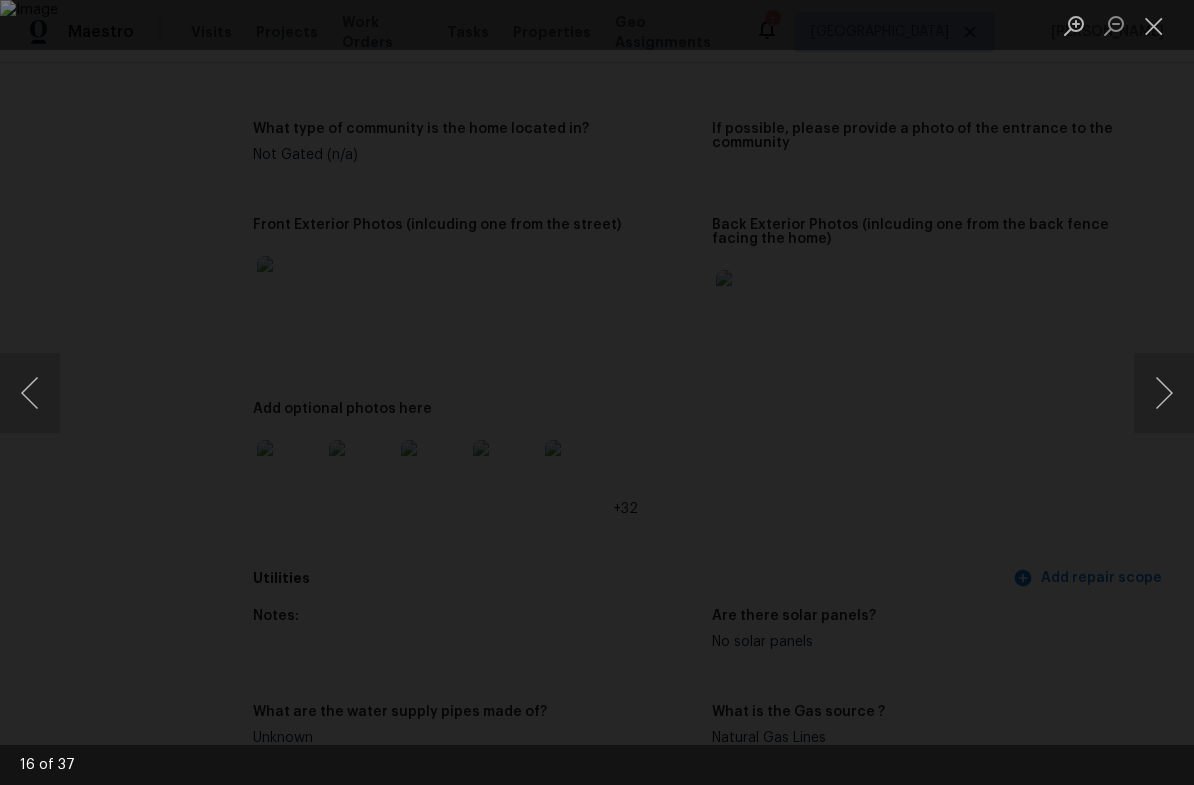 click at bounding box center [1164, 393] 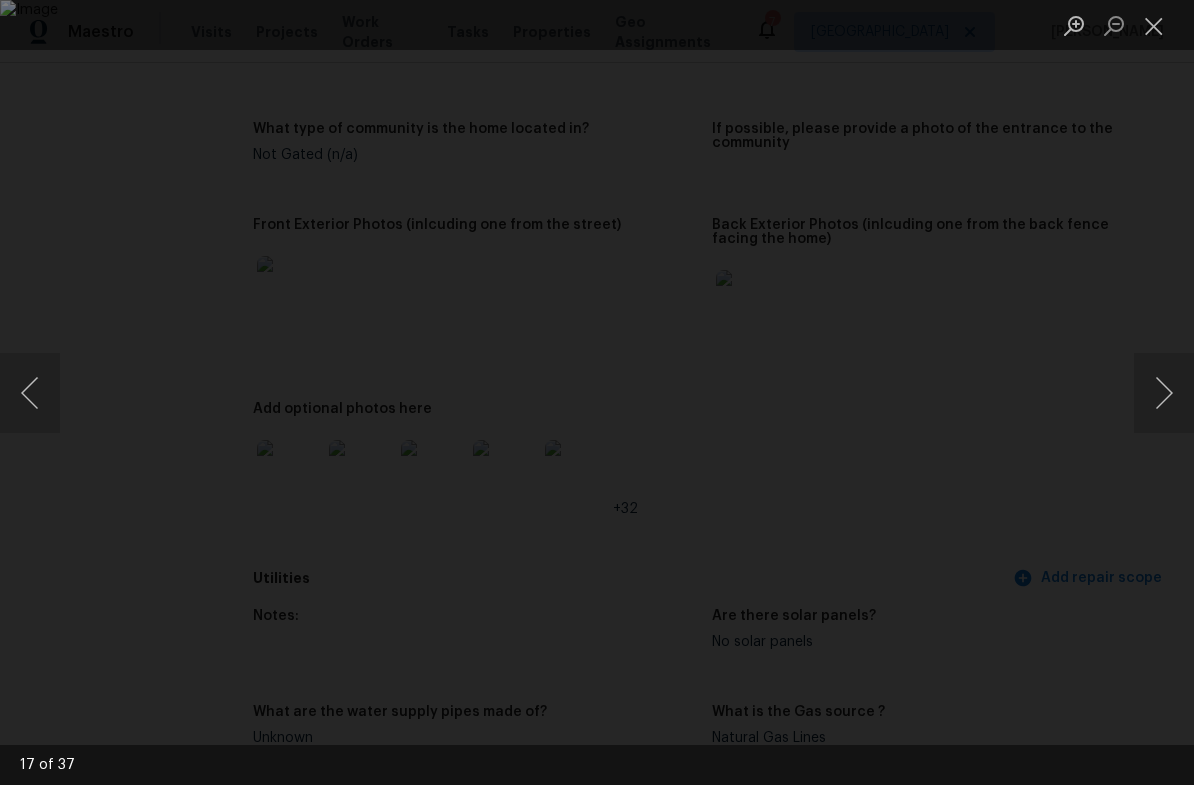 click at bounding box center [1164, 393] 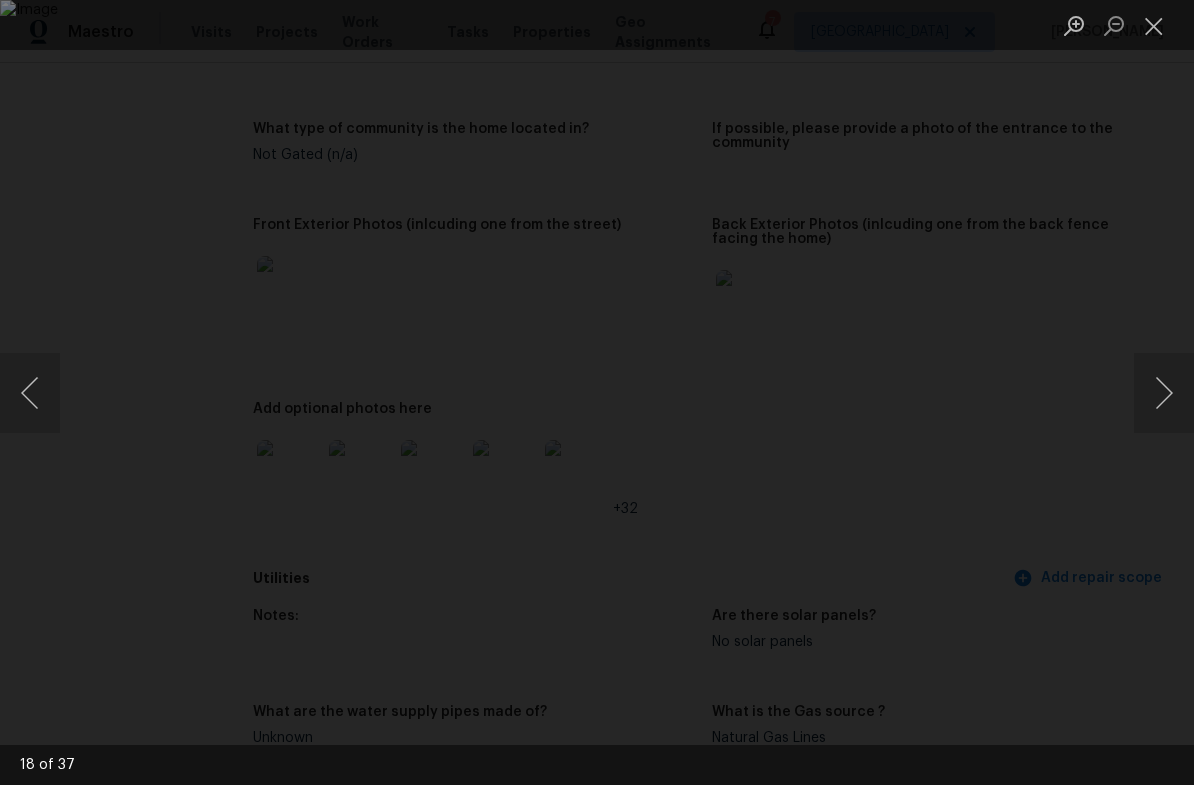 click at bounding box center (1164, 393) 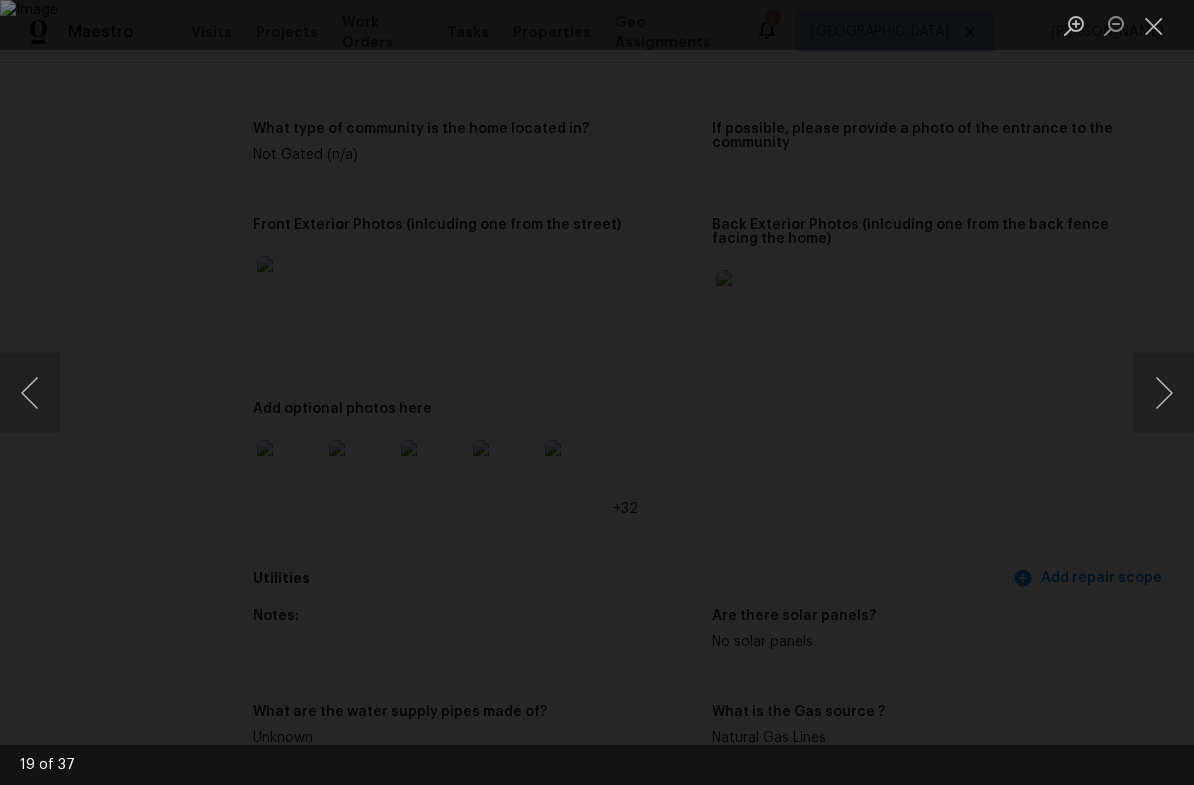 click at bounding box center (1164, 393) 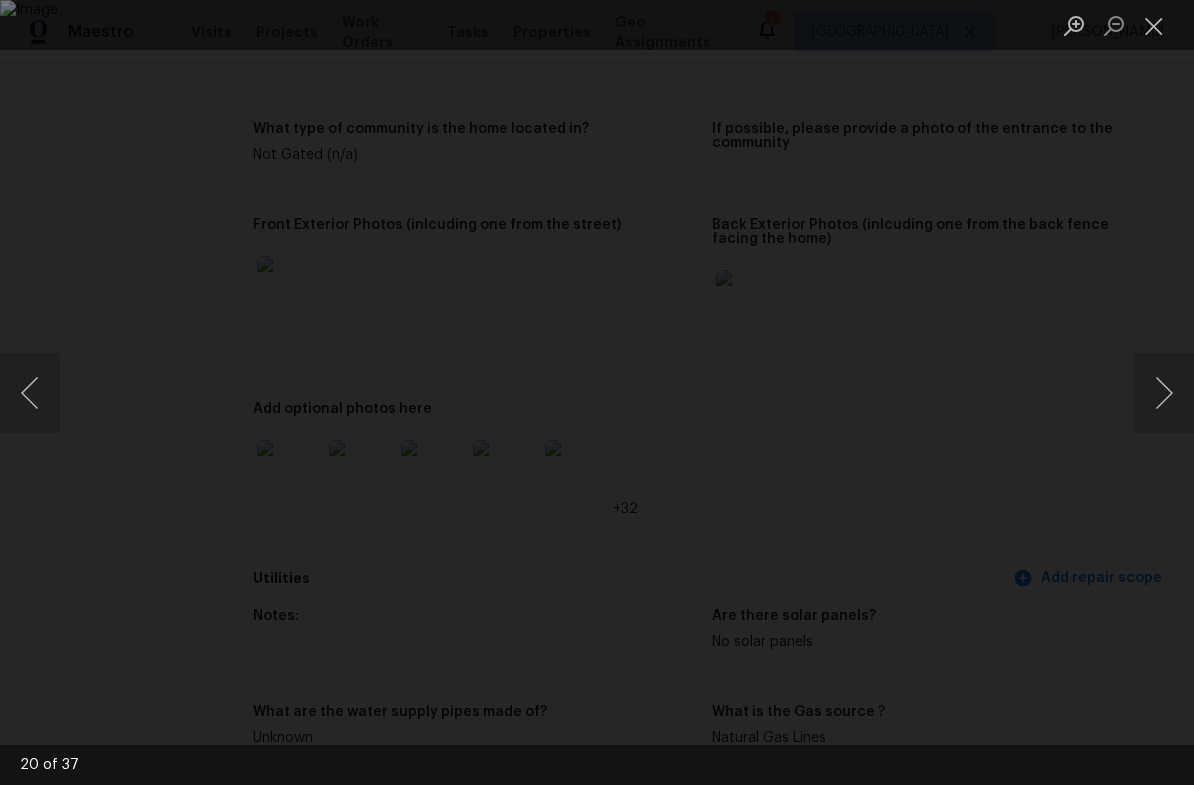 click at bounding box center [1164, 393] 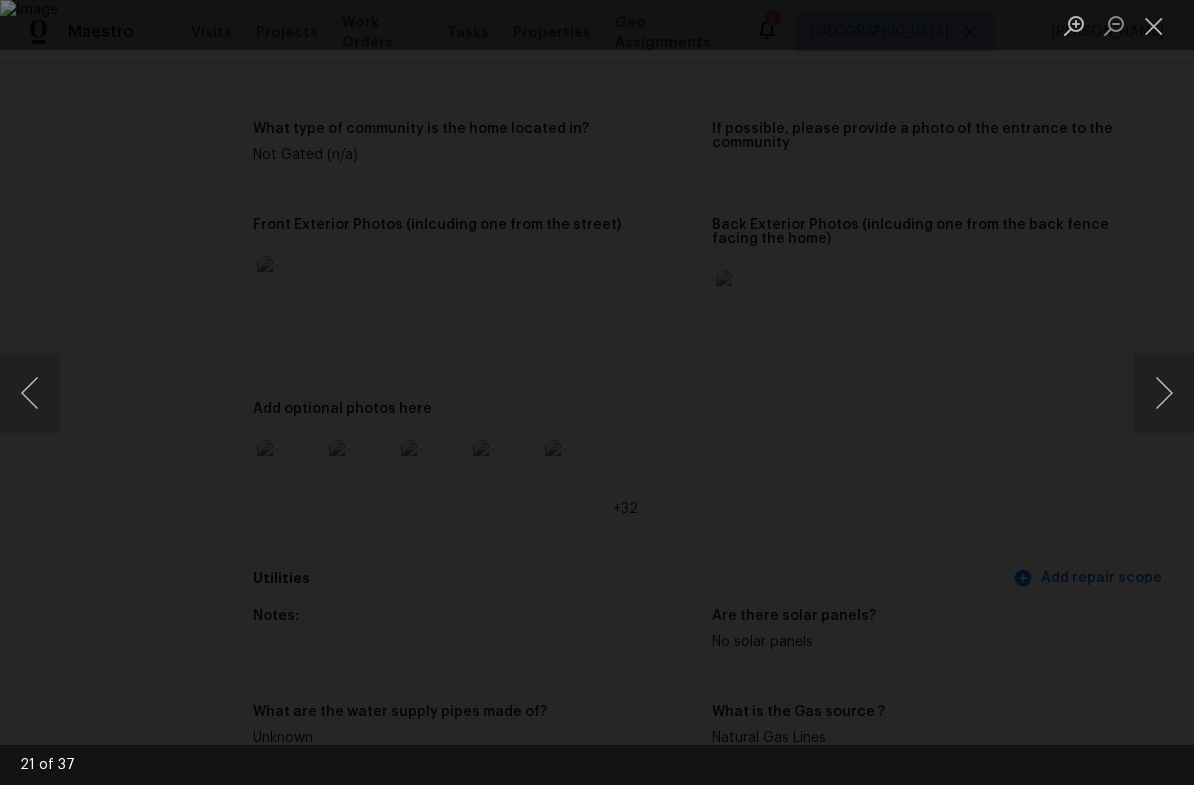 click at bounding box center [1164, 393] 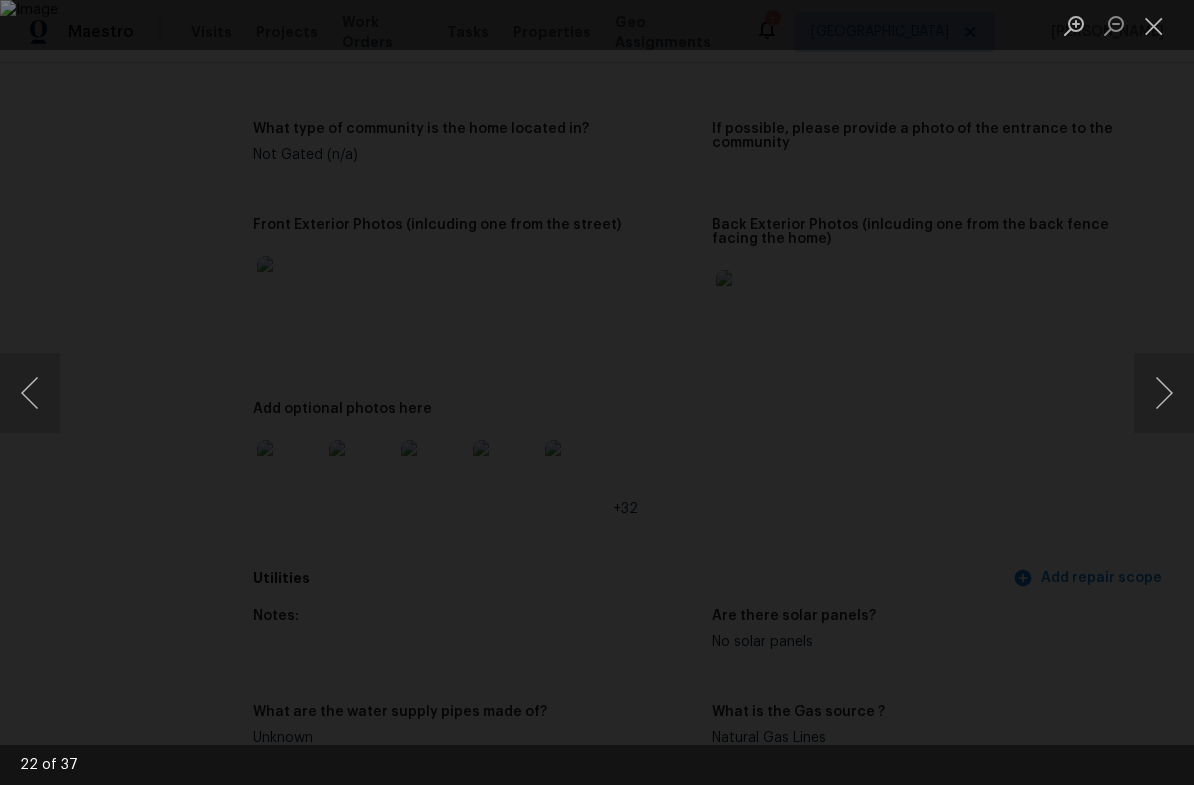 click at bounding box center (30, 393) 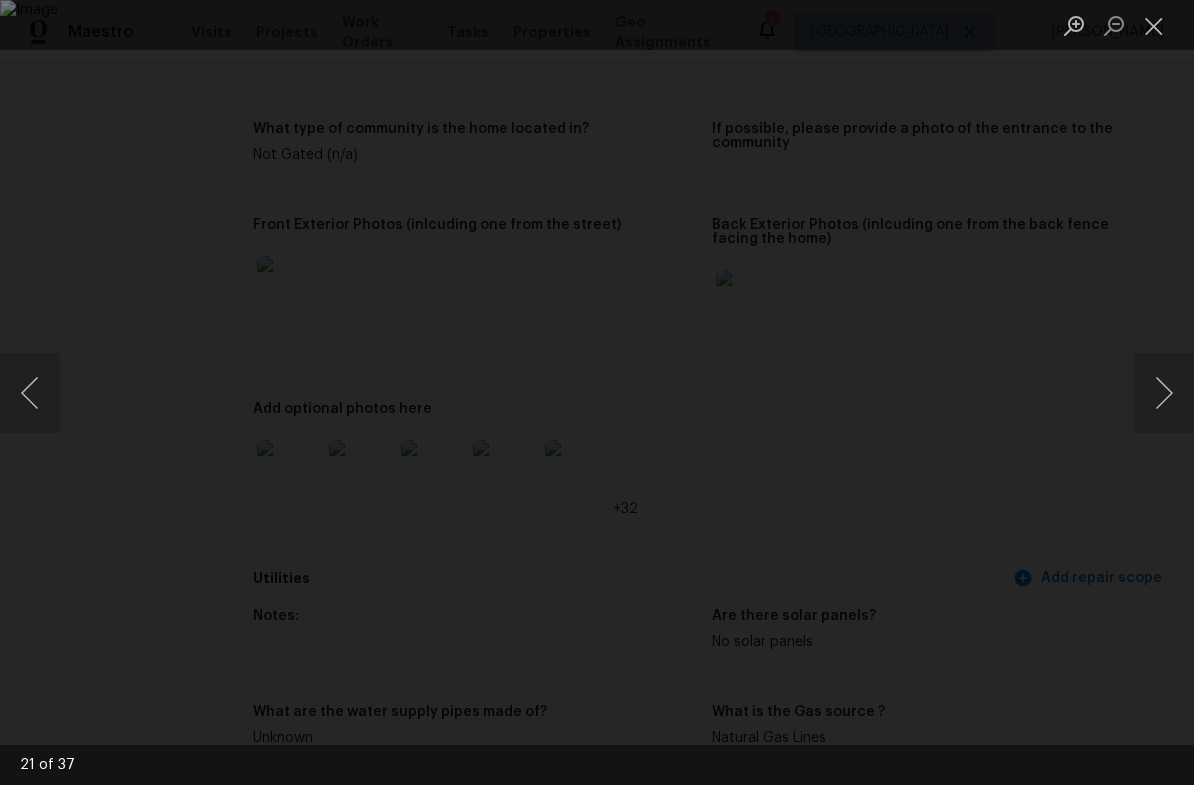 click at bounding box center [1164, 393] 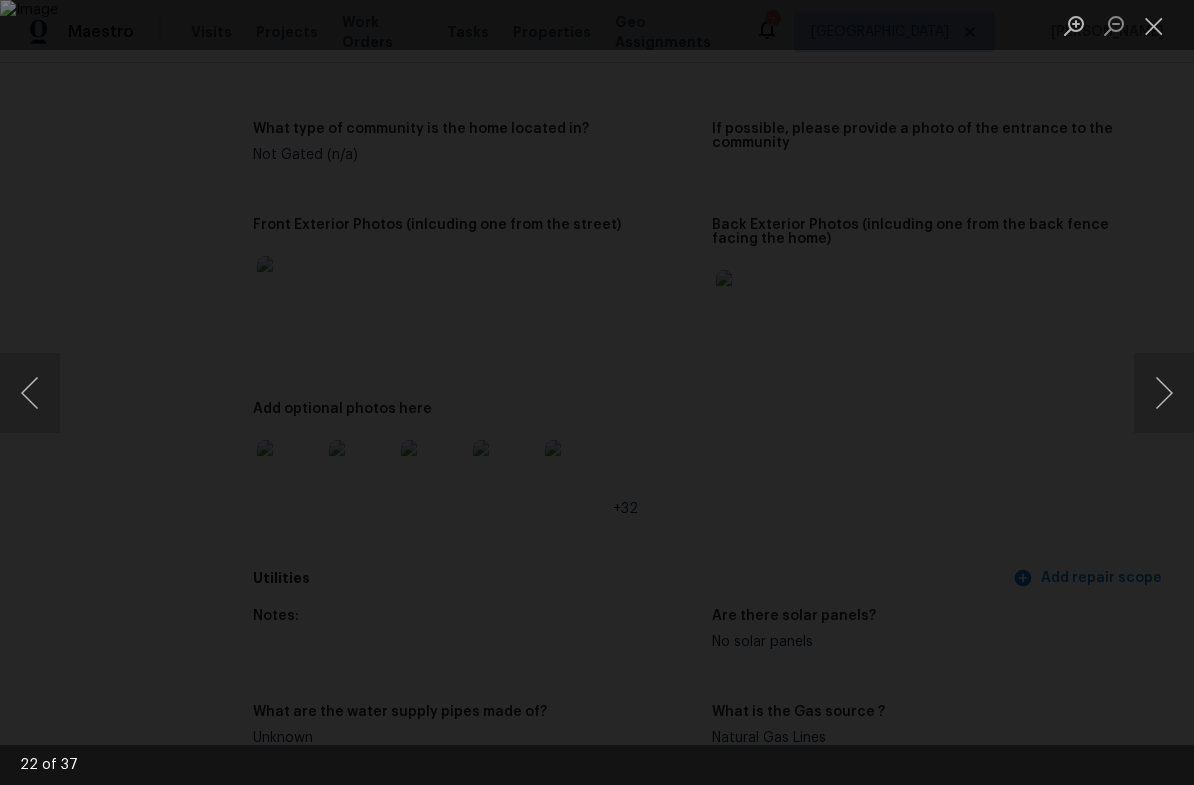 click at bounding box center [1164, 393] 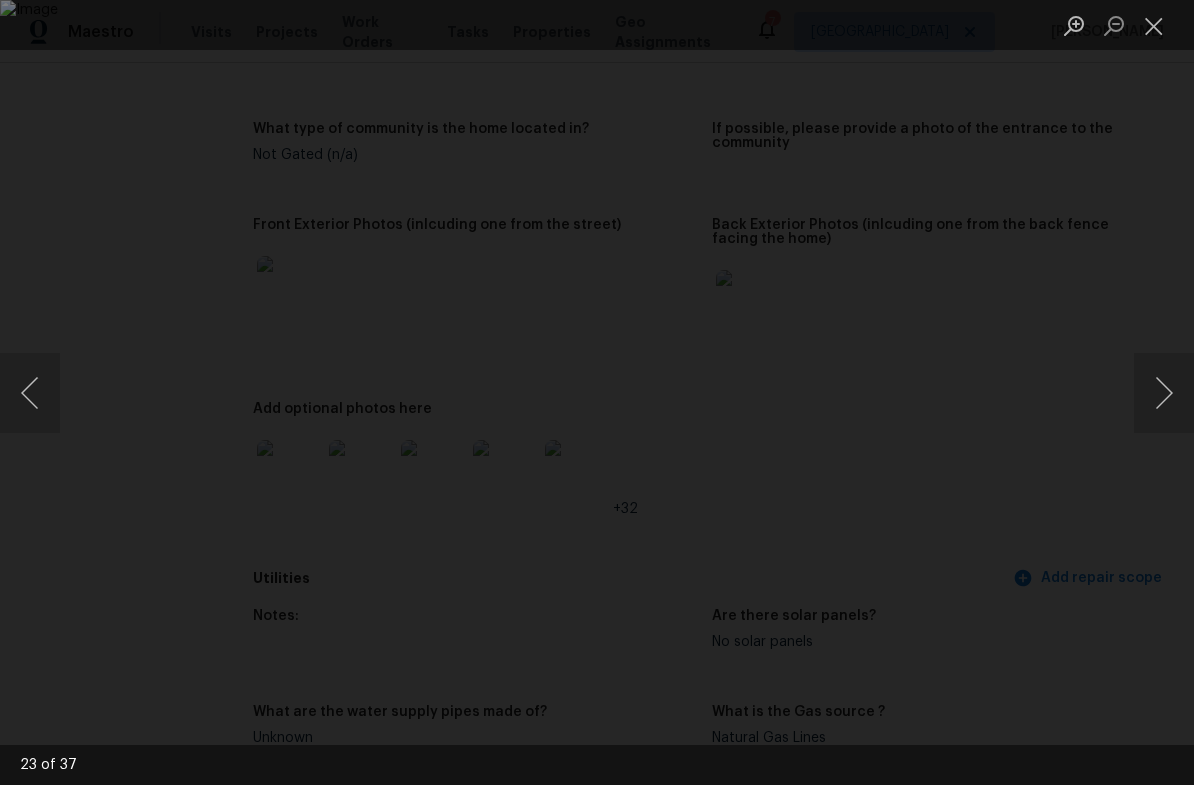 click at bounding box center (1164, 393) 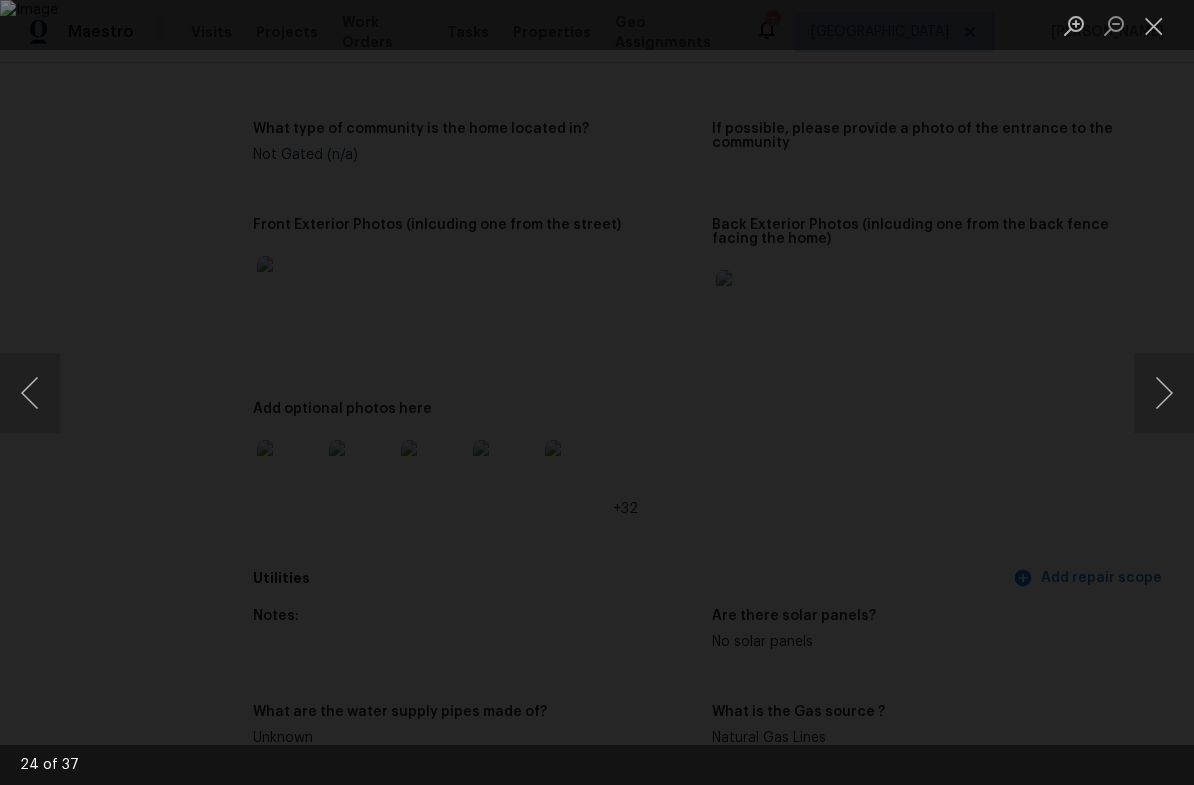 click at bounding box center [1164, 393] 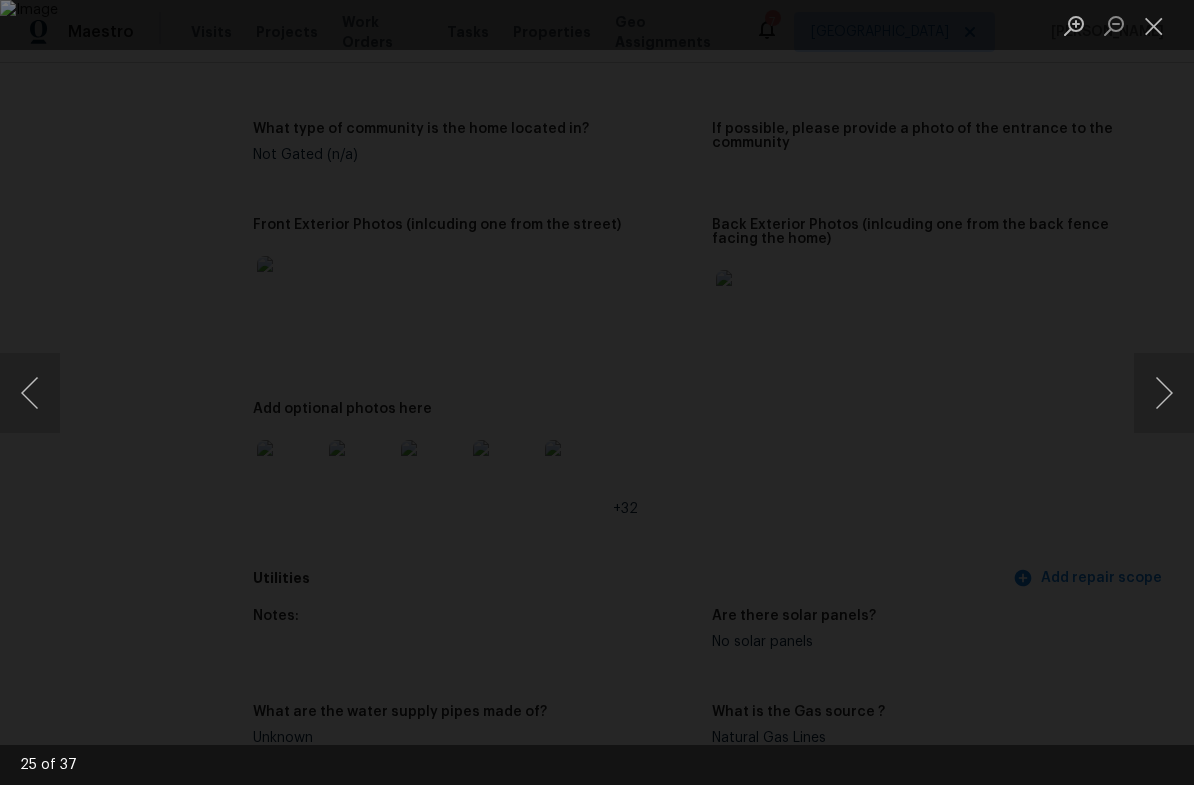 click at bounding box center [30, 393] 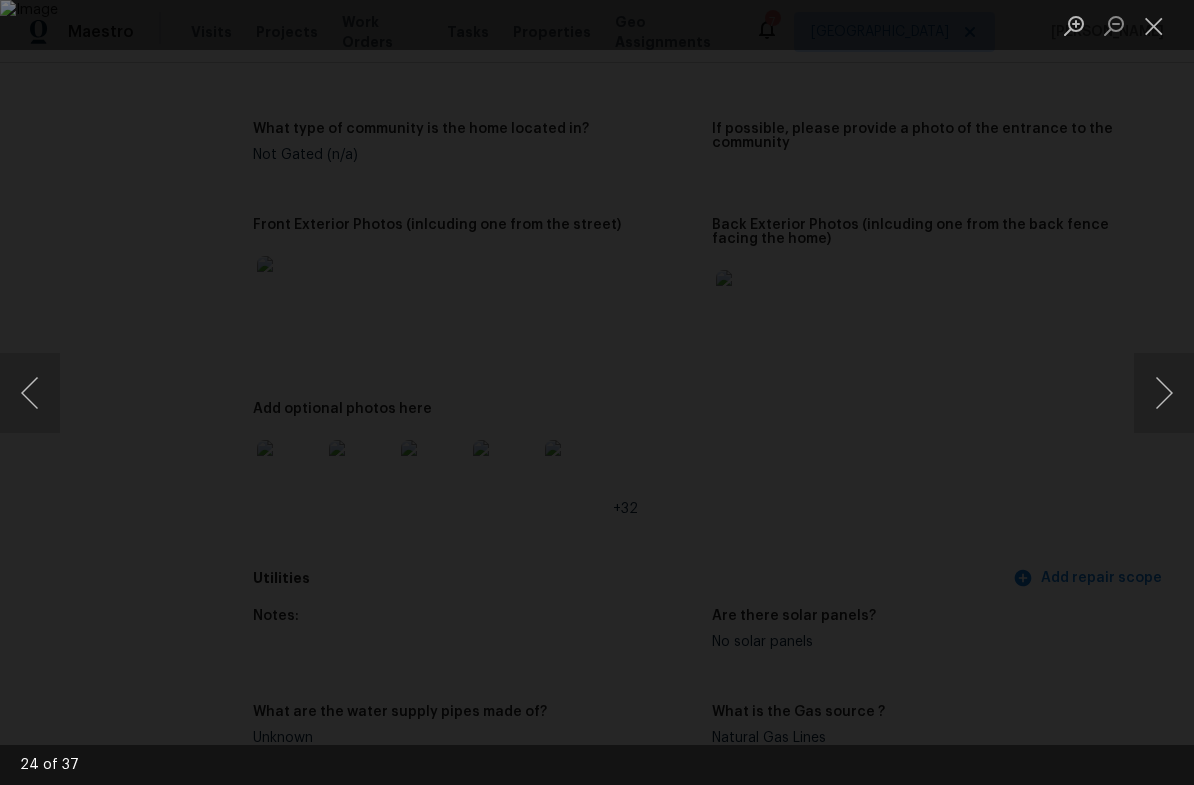click at bounding box center (1164, 393) 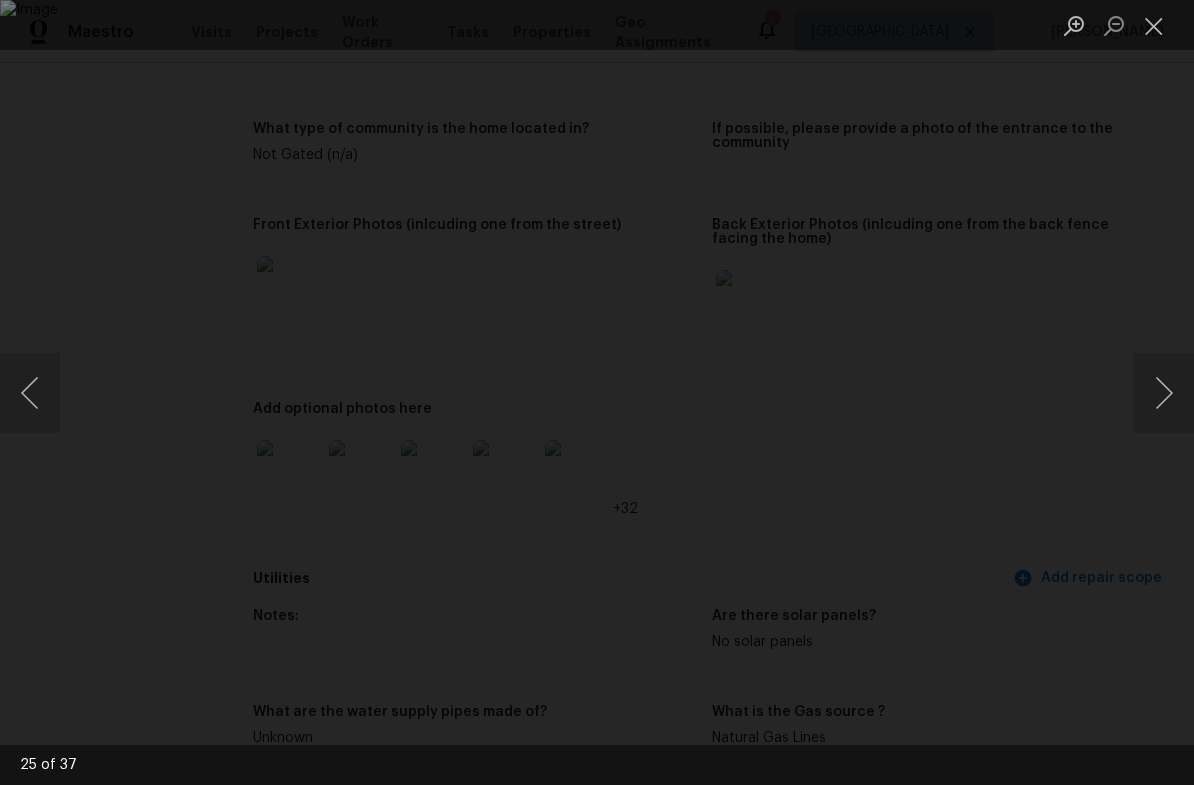 click at bounding box center [1164, 393] 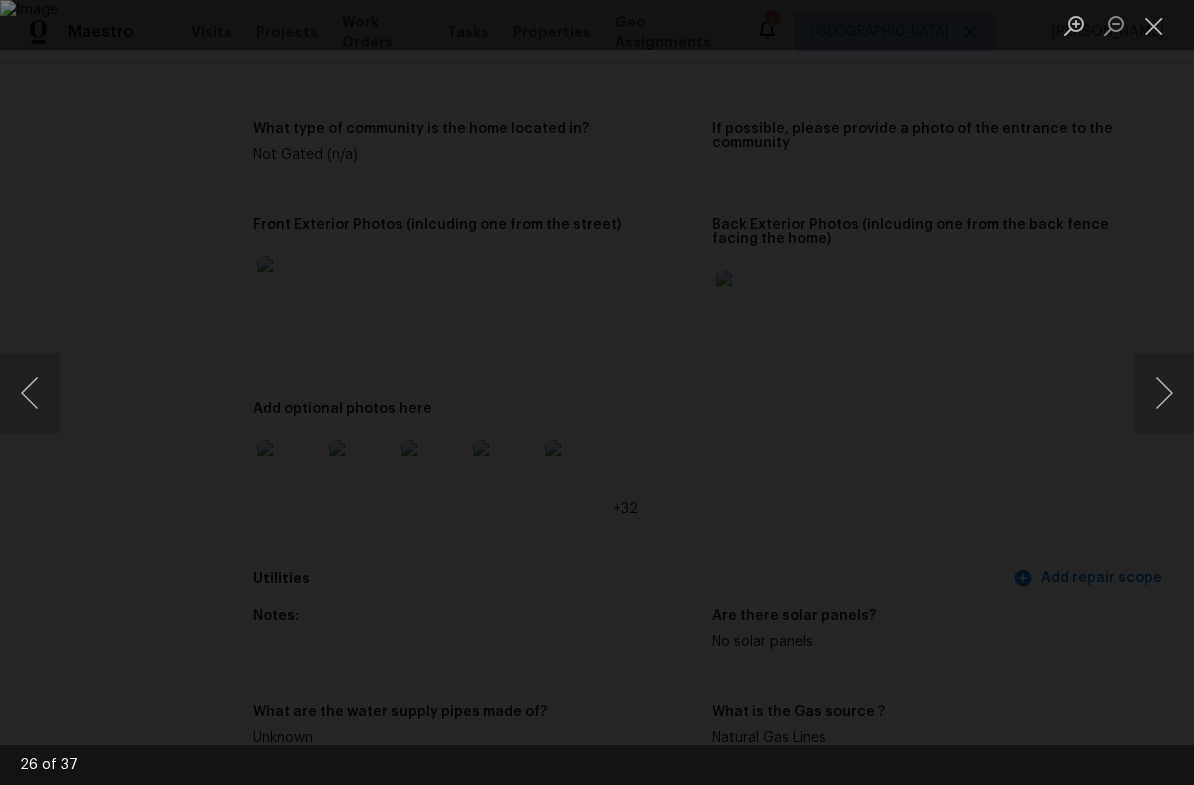click at bounding box center (1164, 393) 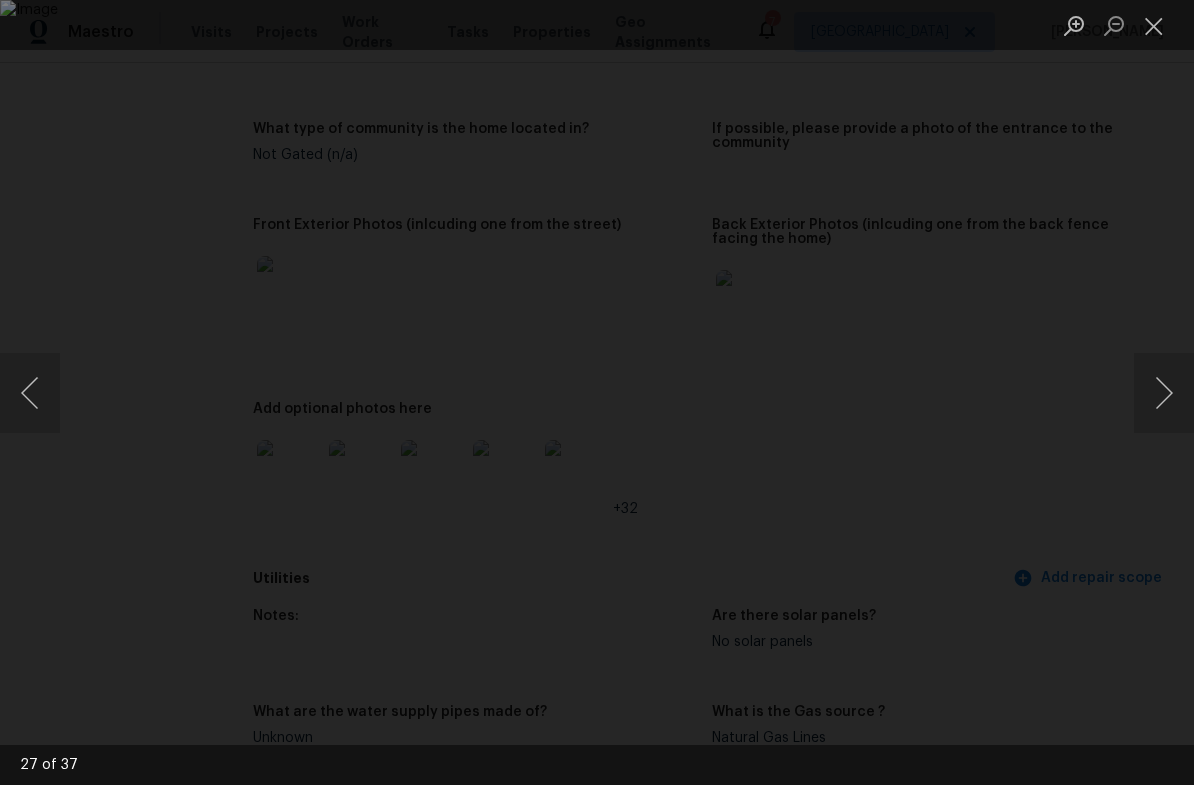 click at bounding box center [1164, 393] 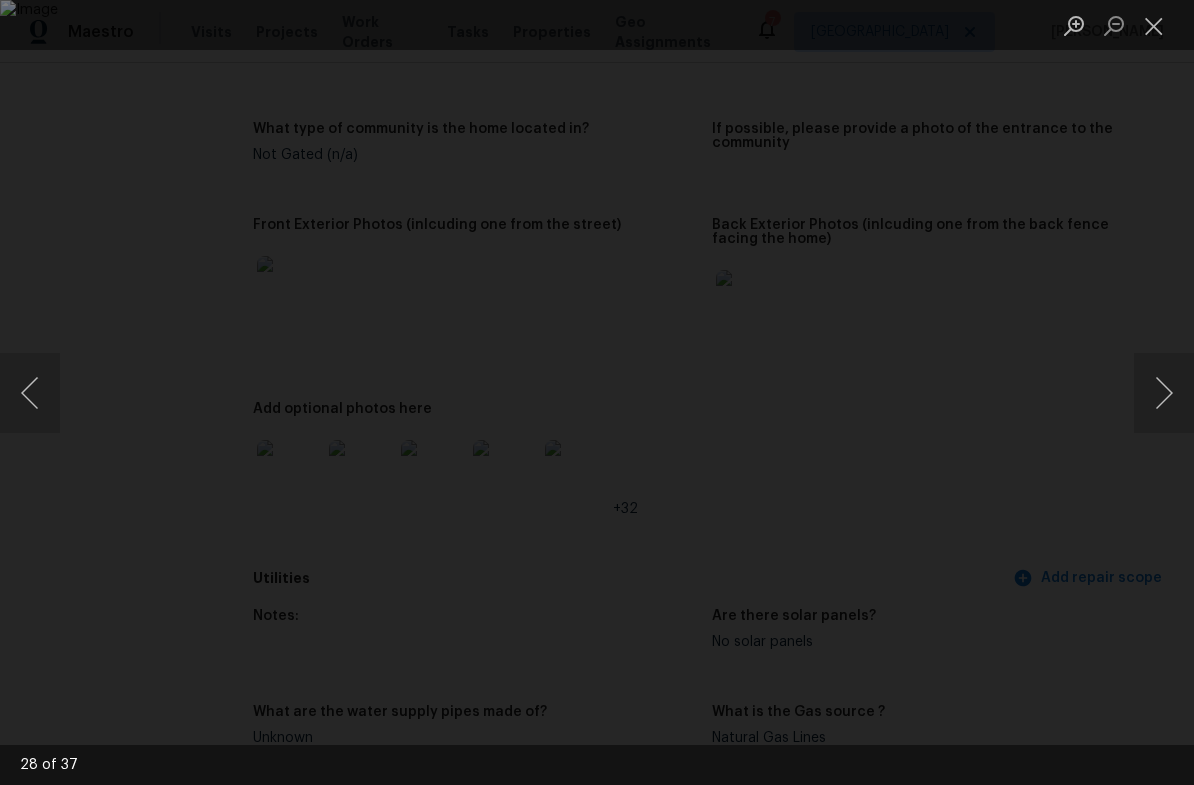 click at bounding box center (1164, 393) 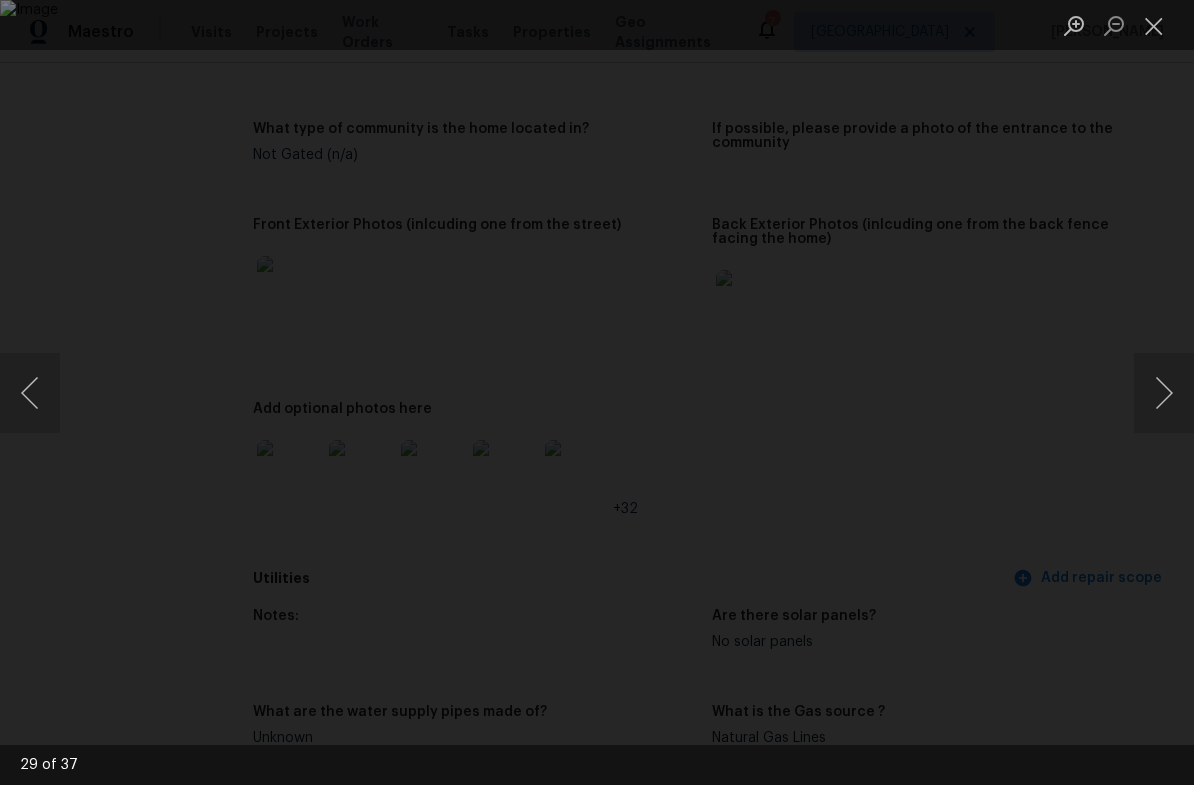 click at bounding box center (1164, 393) 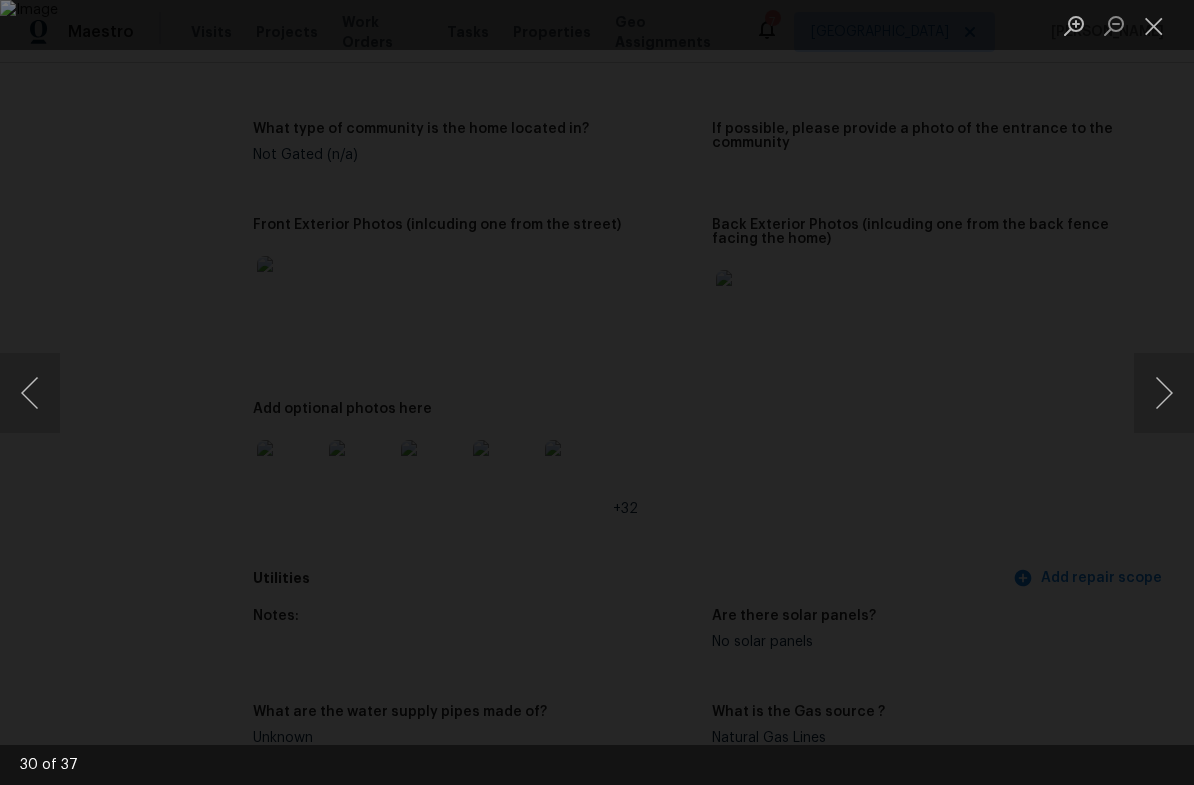 click at bounding box center (1164, 393) 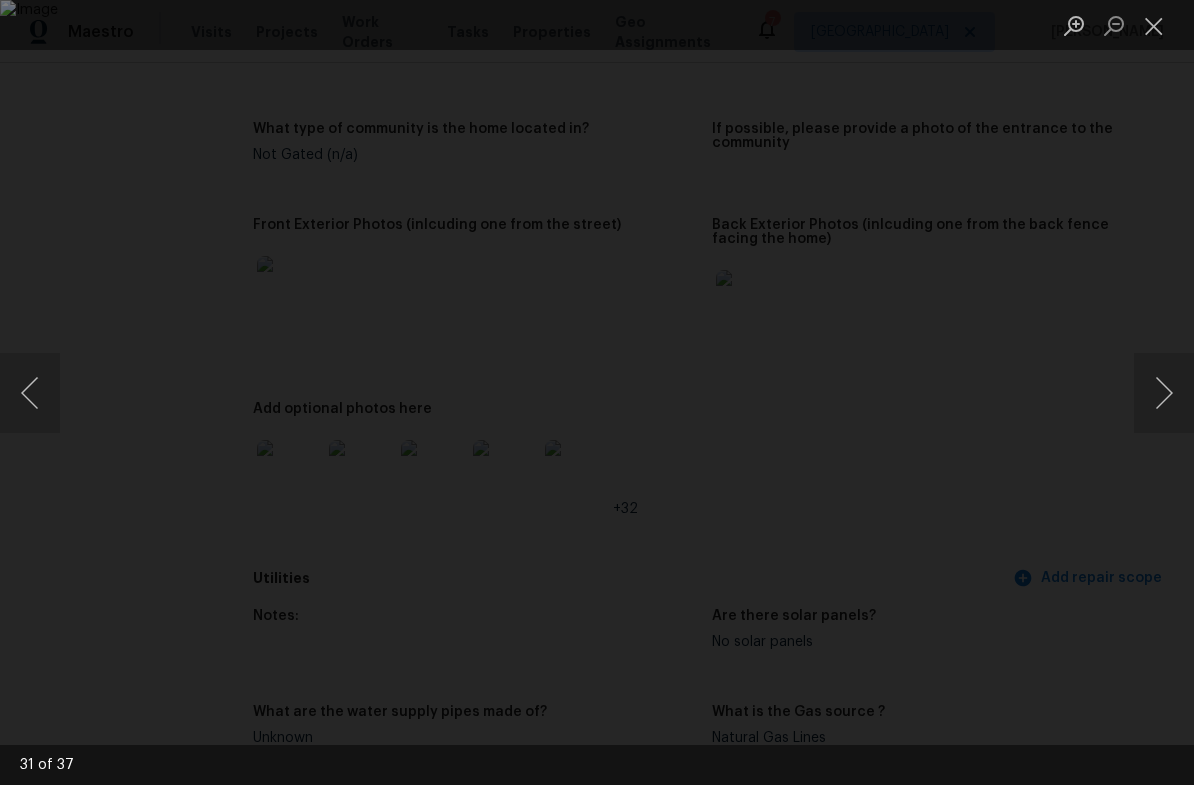 click at bounding box center [1164, 393] 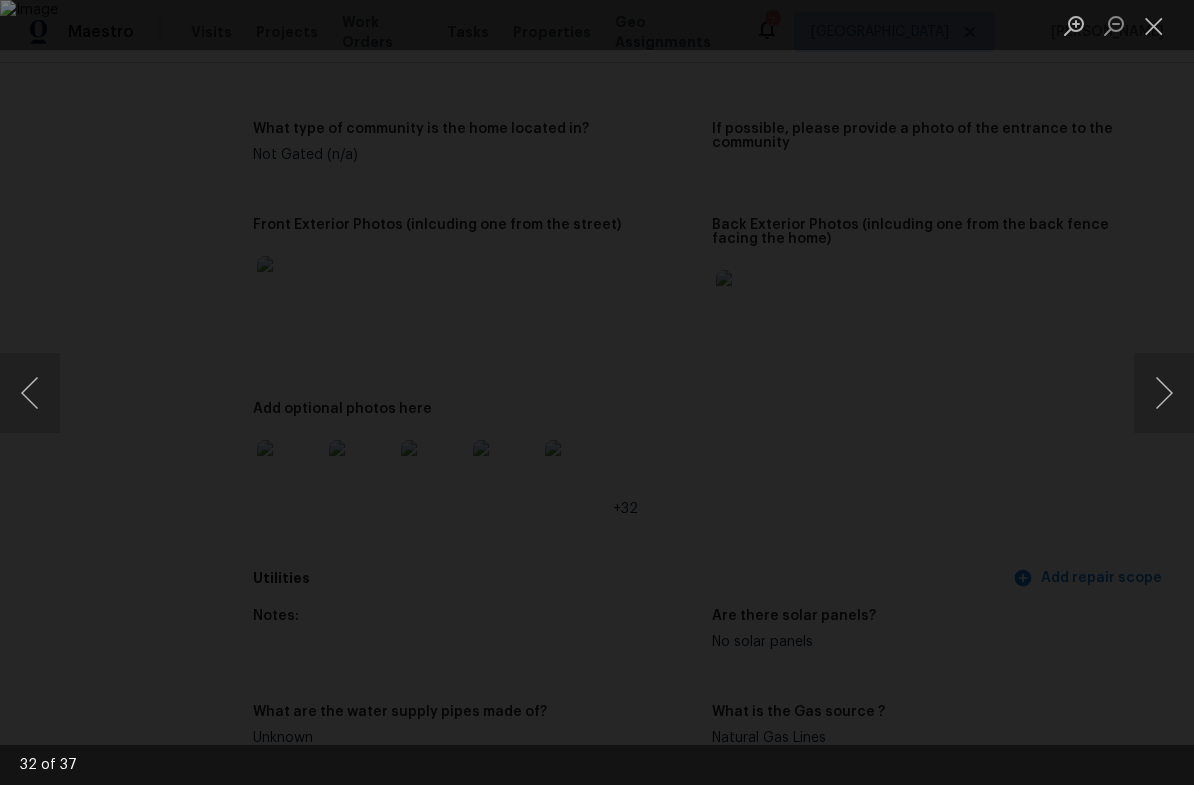 click at bounding box center (30, 393) 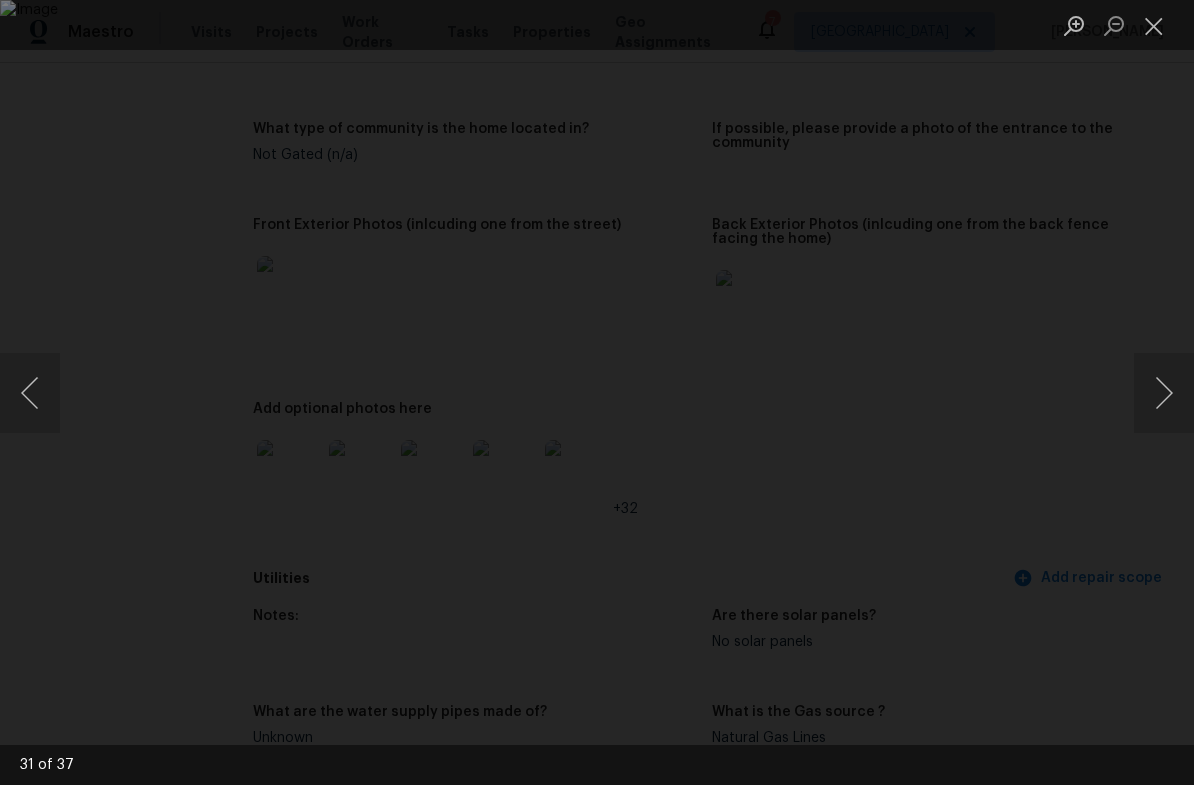 click at bounding box center (30, 393) 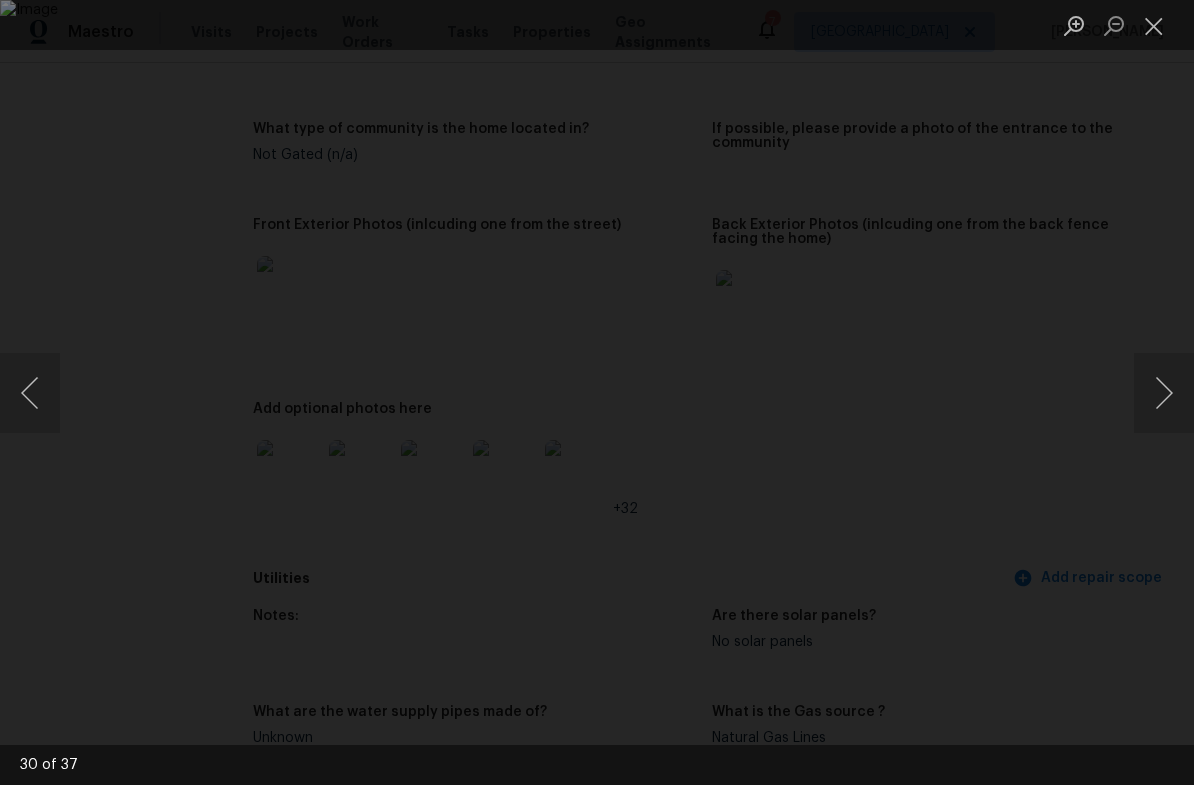 click at bounding box center (30, 393) 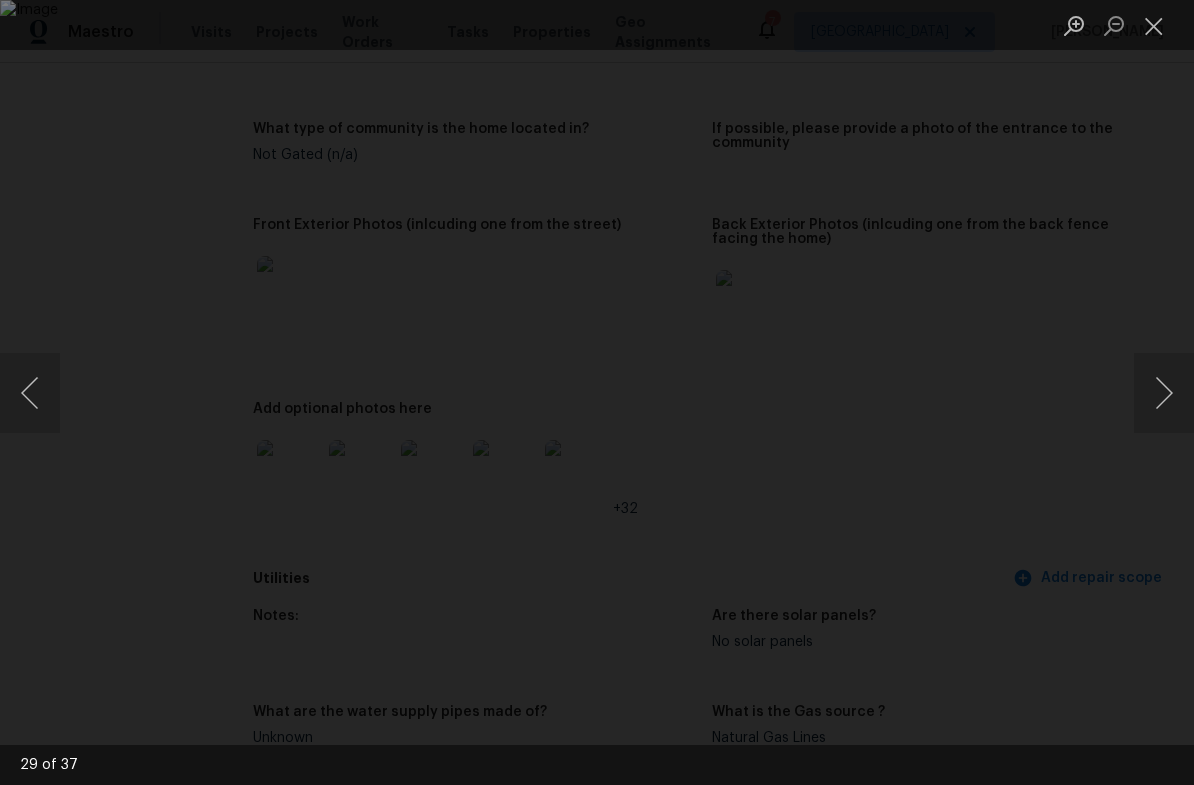 click at bounding box center [1164, 393] 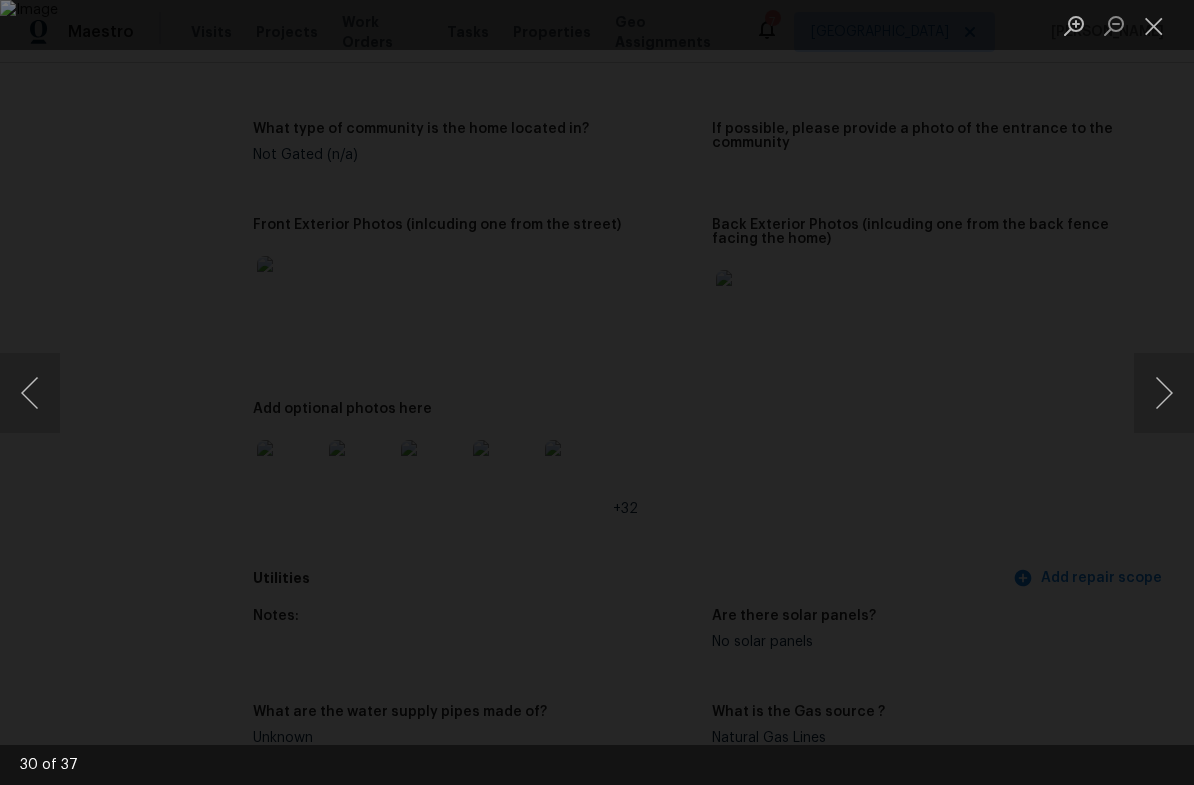 click at bounding box center [1164, 393] 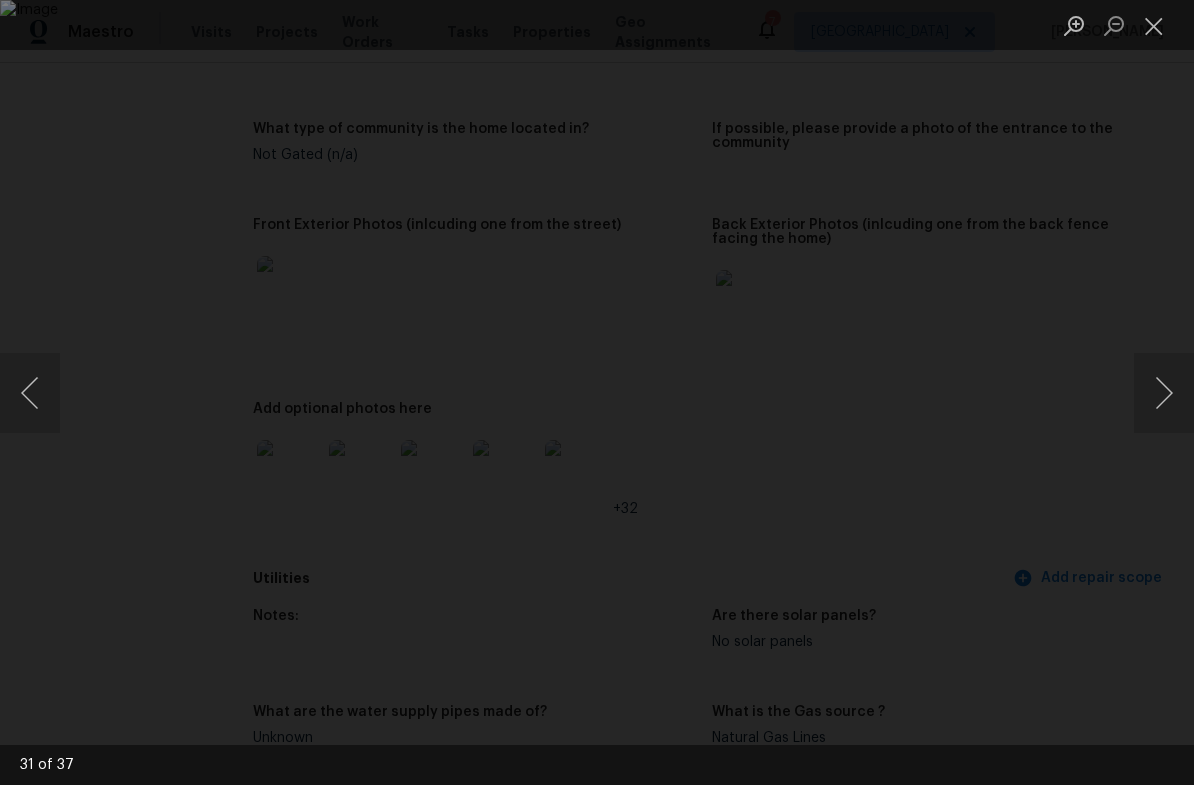 click at bounding box center [1164, 393] 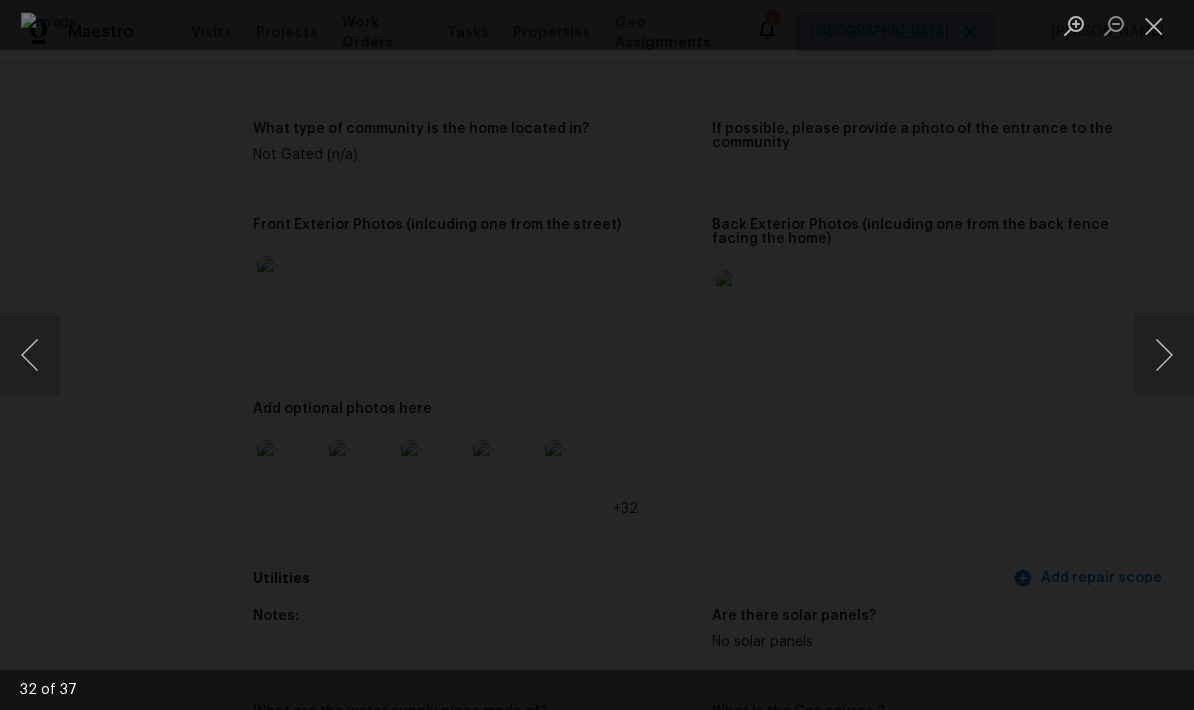 click at bounding box center [1164, 355] 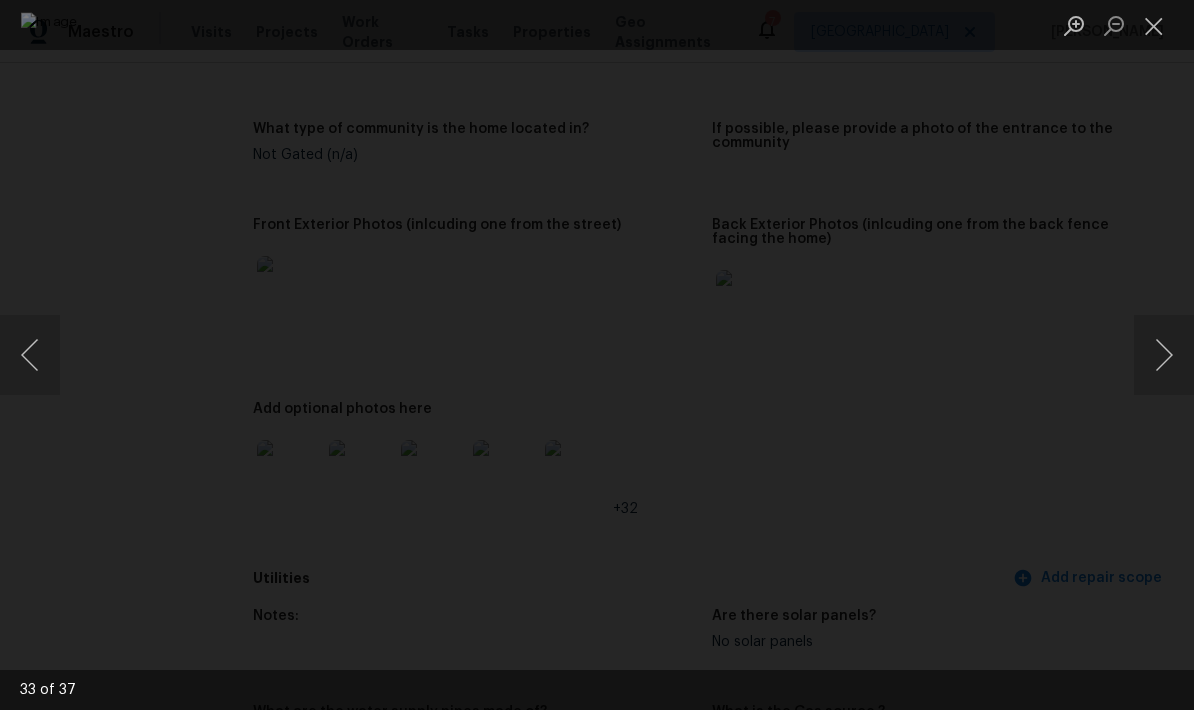 click at bounding box center (1164, 355) 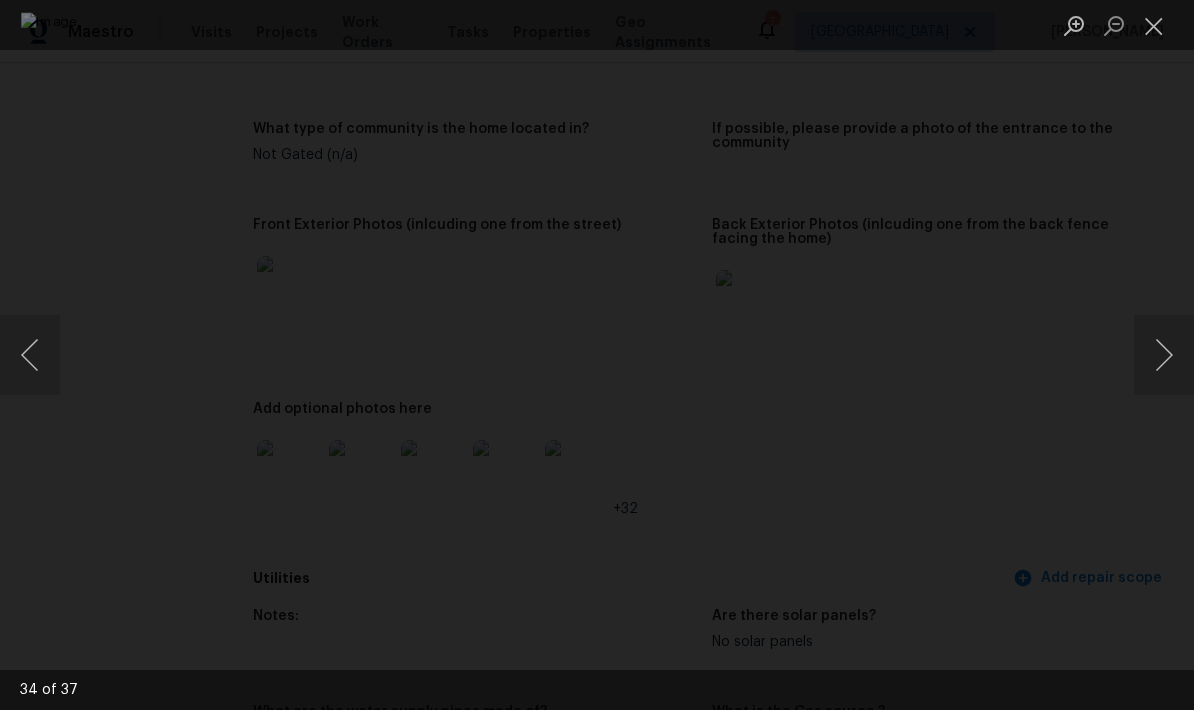 click at bounding box center [1164, 355] 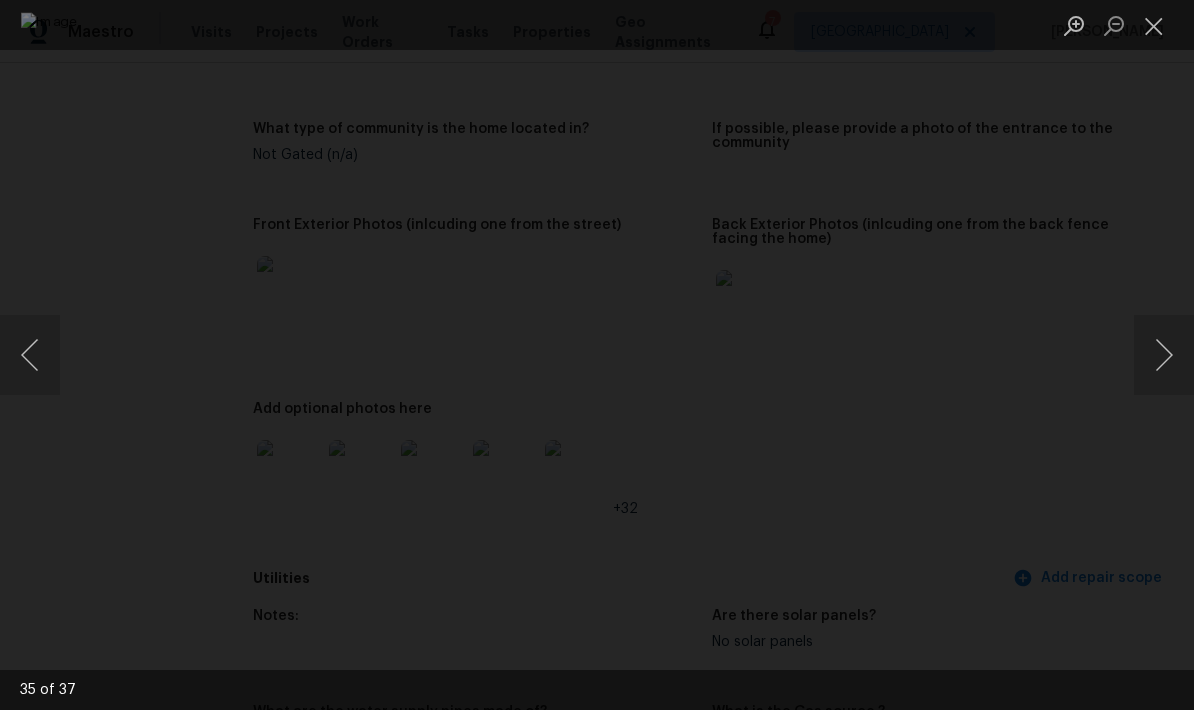 click at bounding box center (1164, 355) 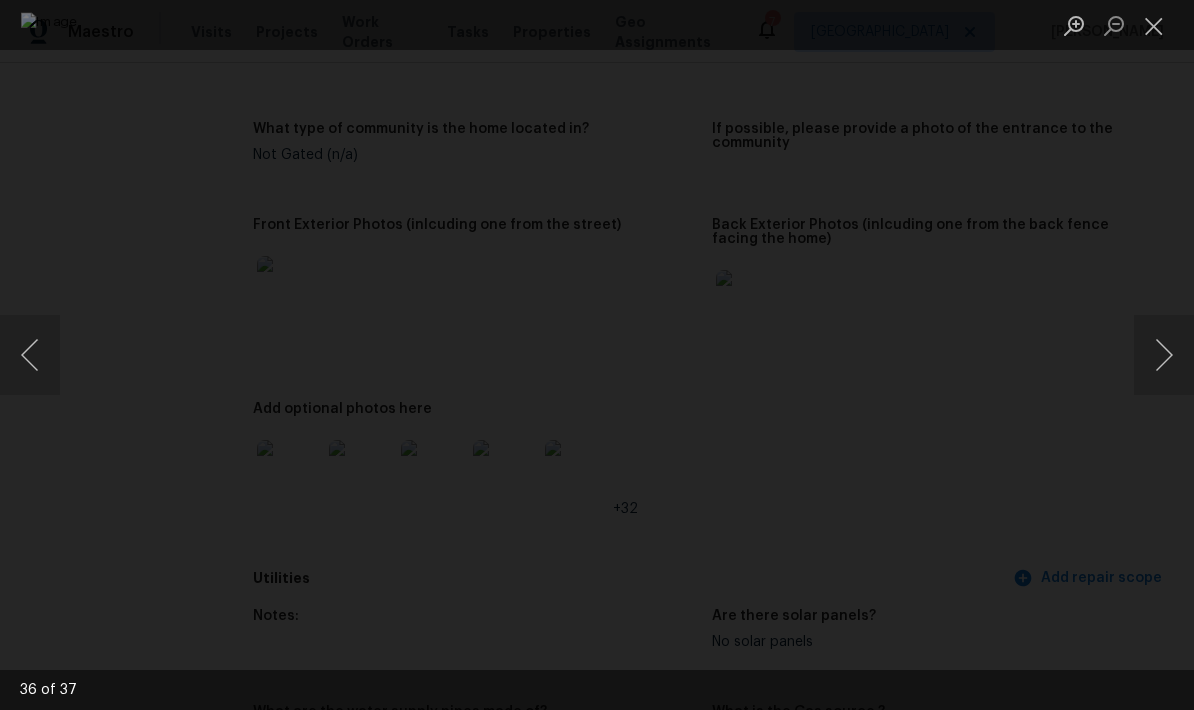 click at bounding box center (30, 355) 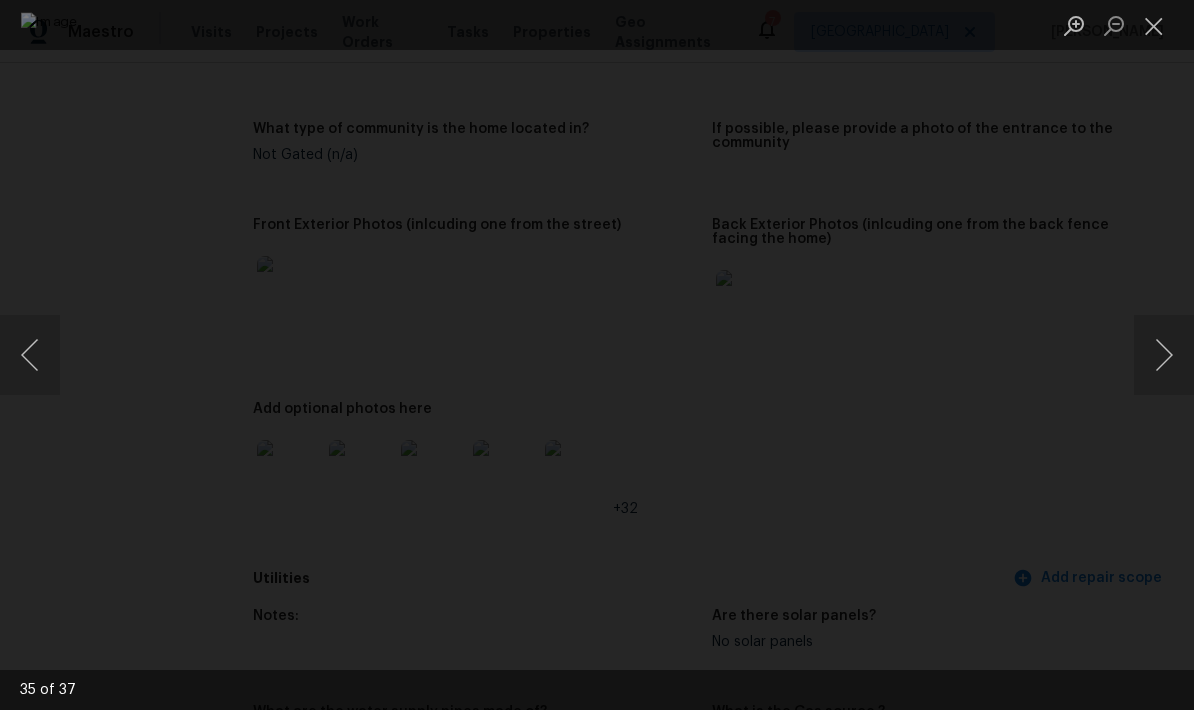 click at bounding box center [1164, 355] 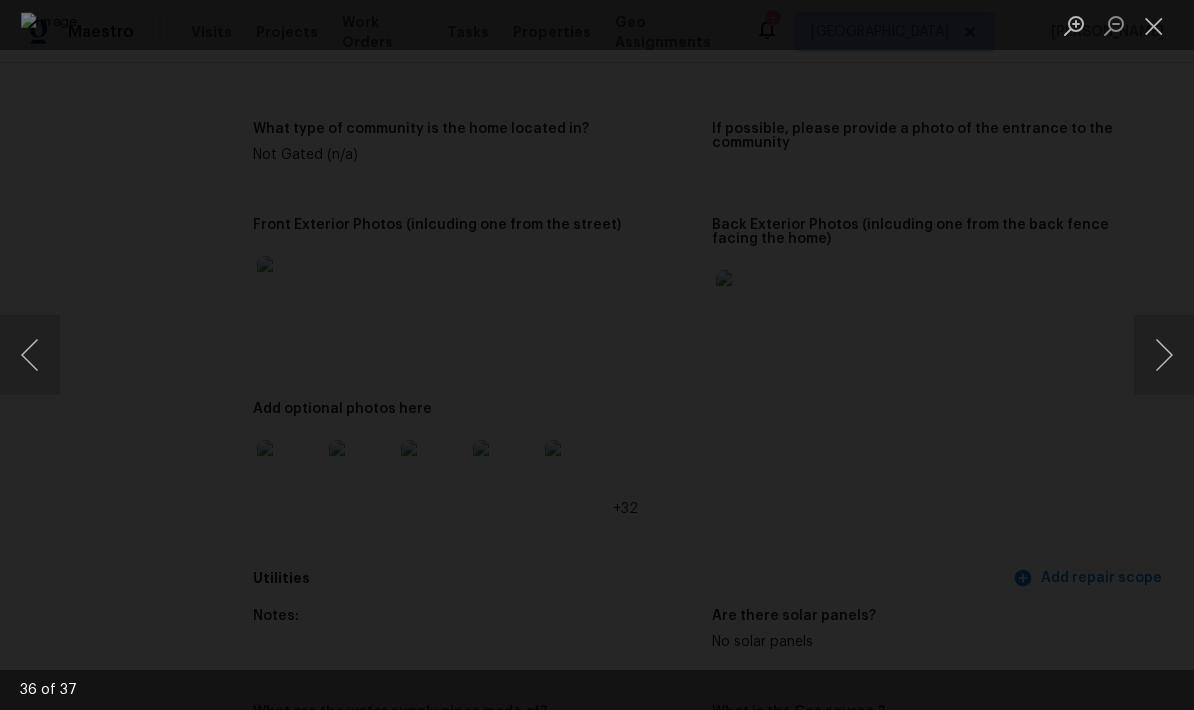 click at bounding box center (1164, 355) 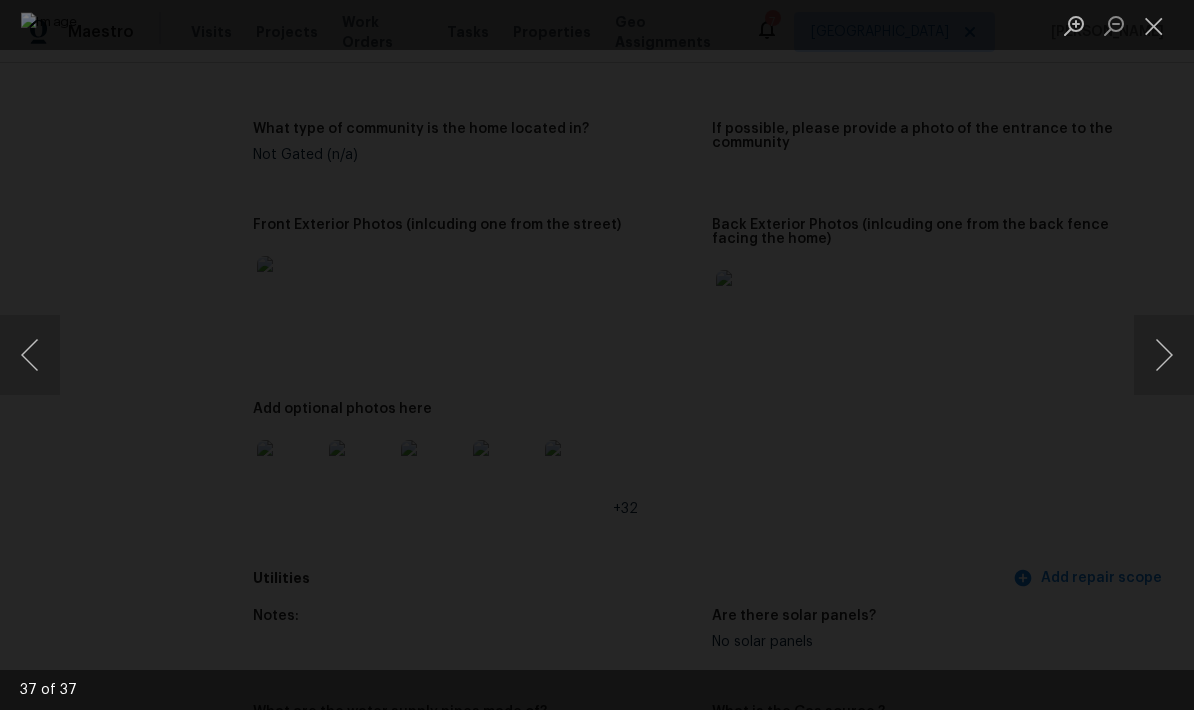 click at bounding box center (1164, 355) 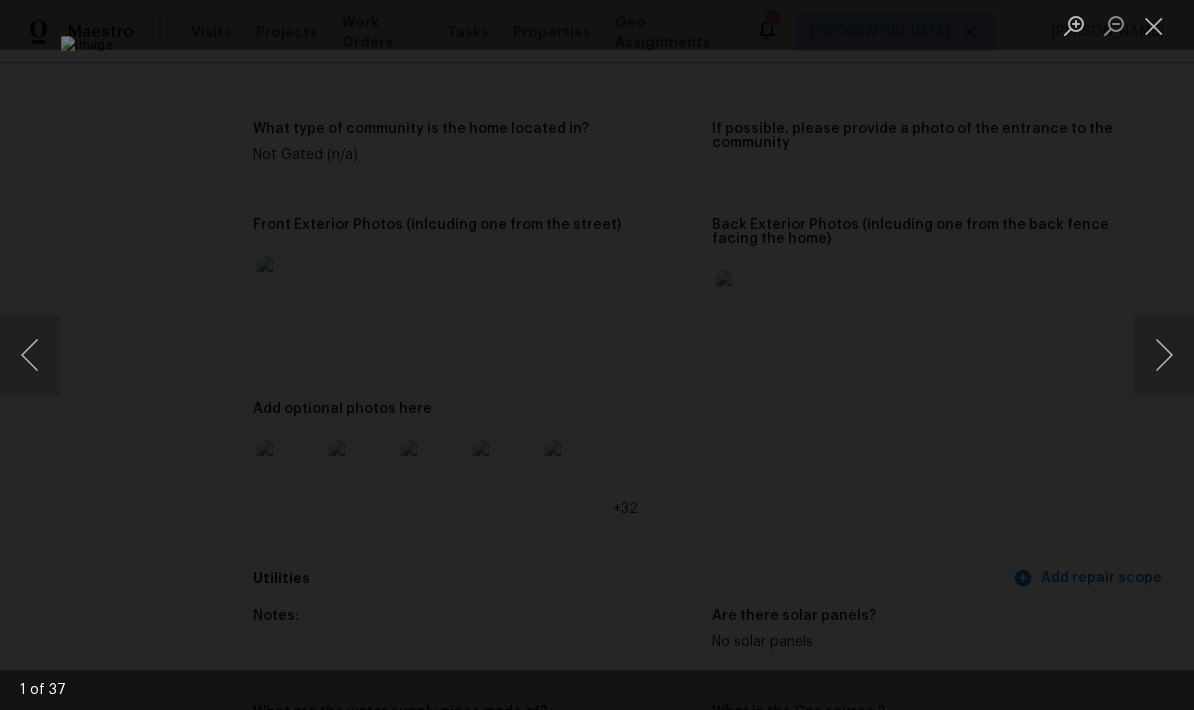 click at bounding box center [1164, 355] 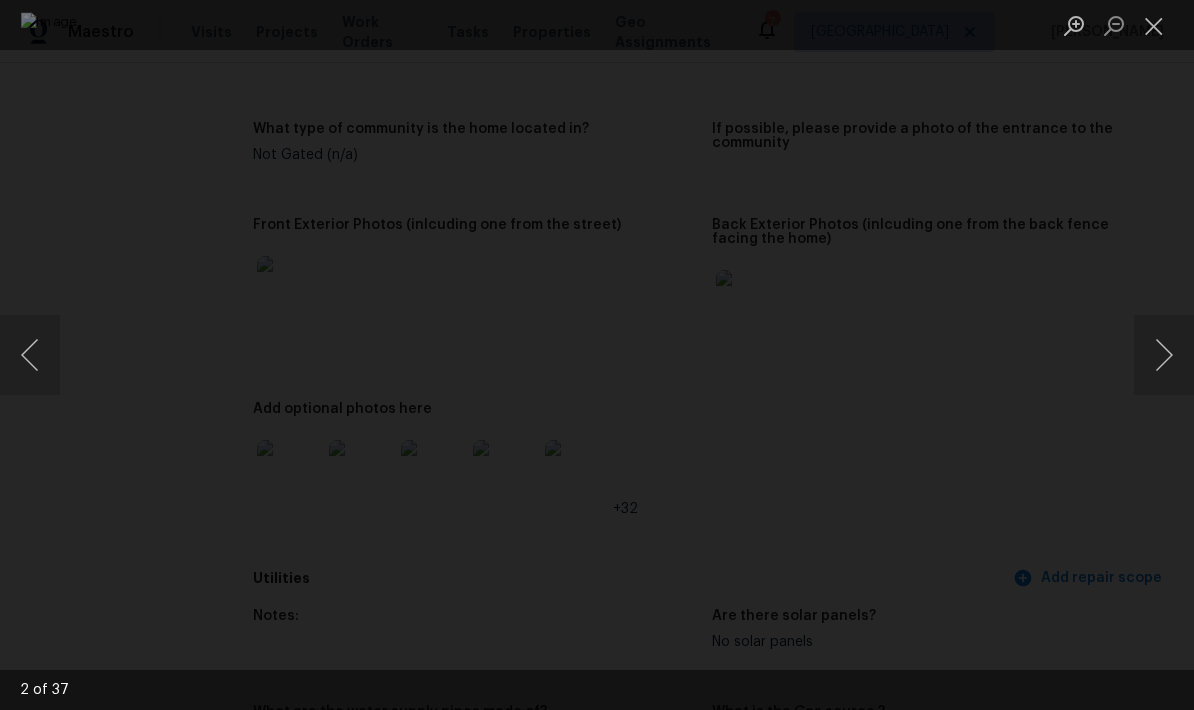 click at bounding box center [1164, 355] 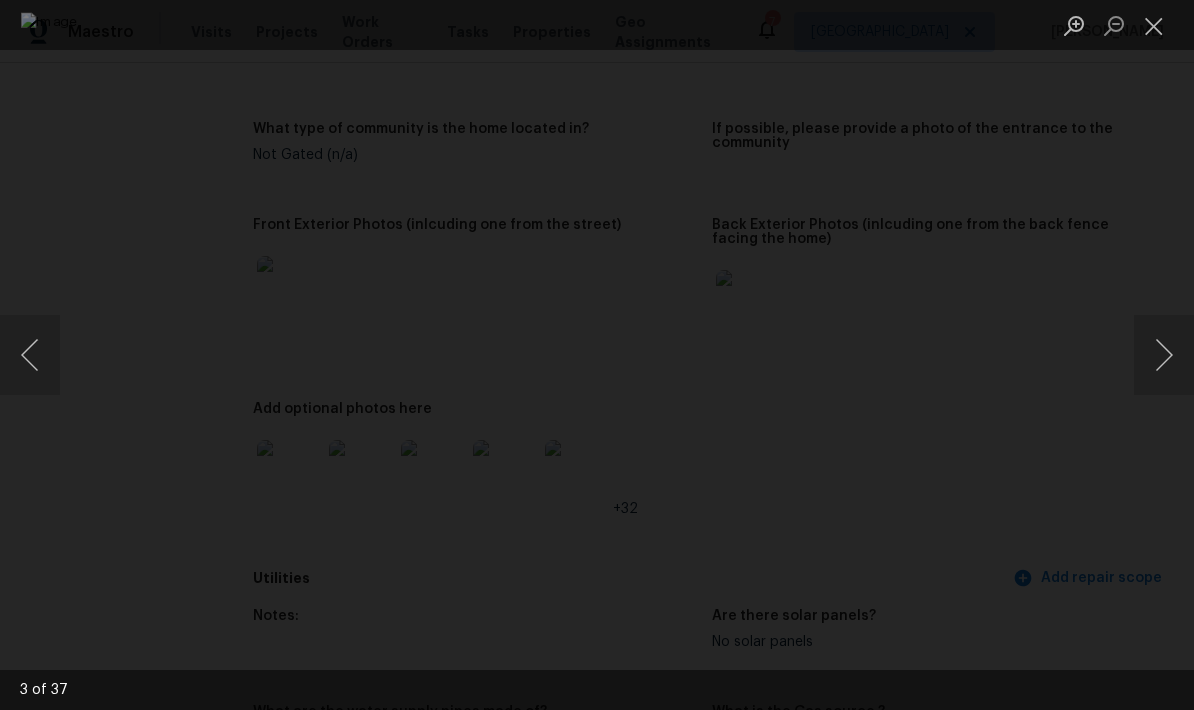click at bounding box center [1164, 355] 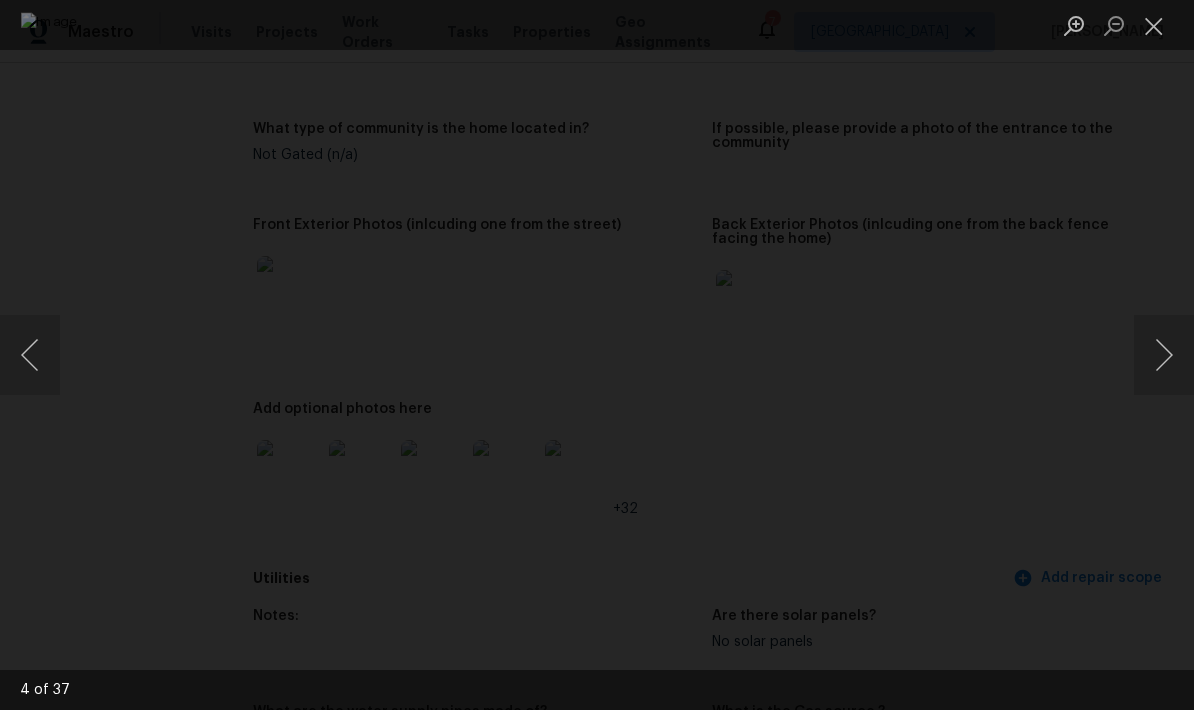 click at bounding box center (1164, 355) 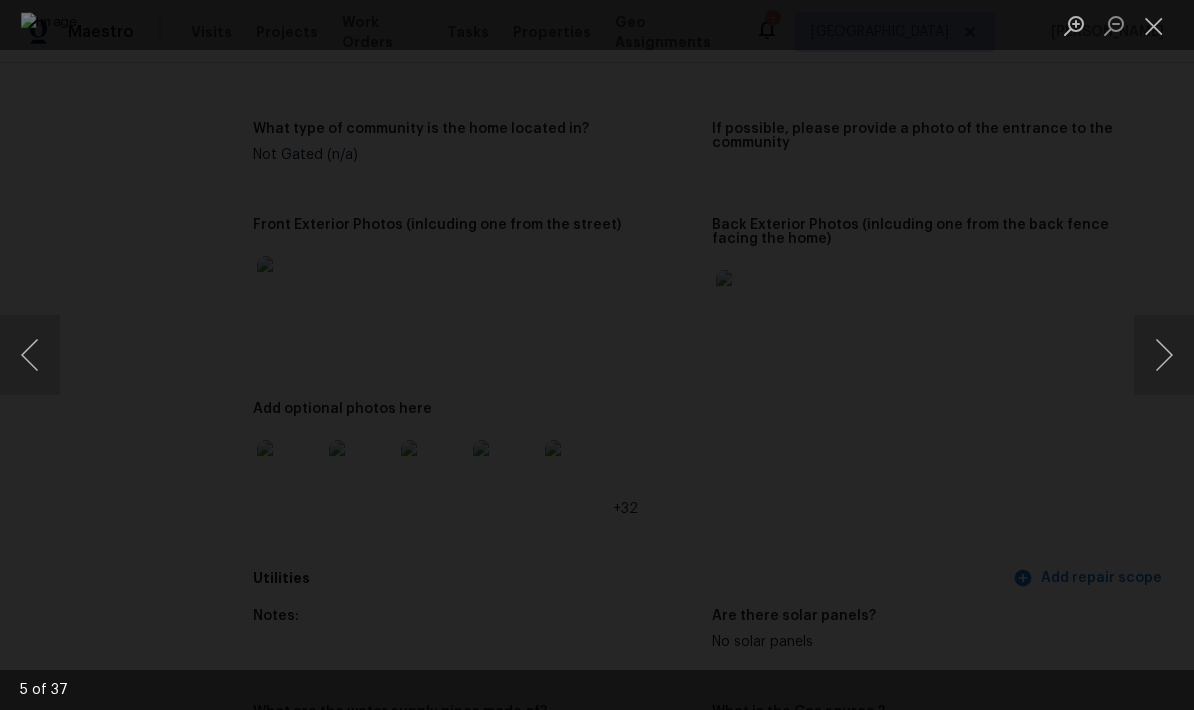 click at bounding box center [1164, 355] 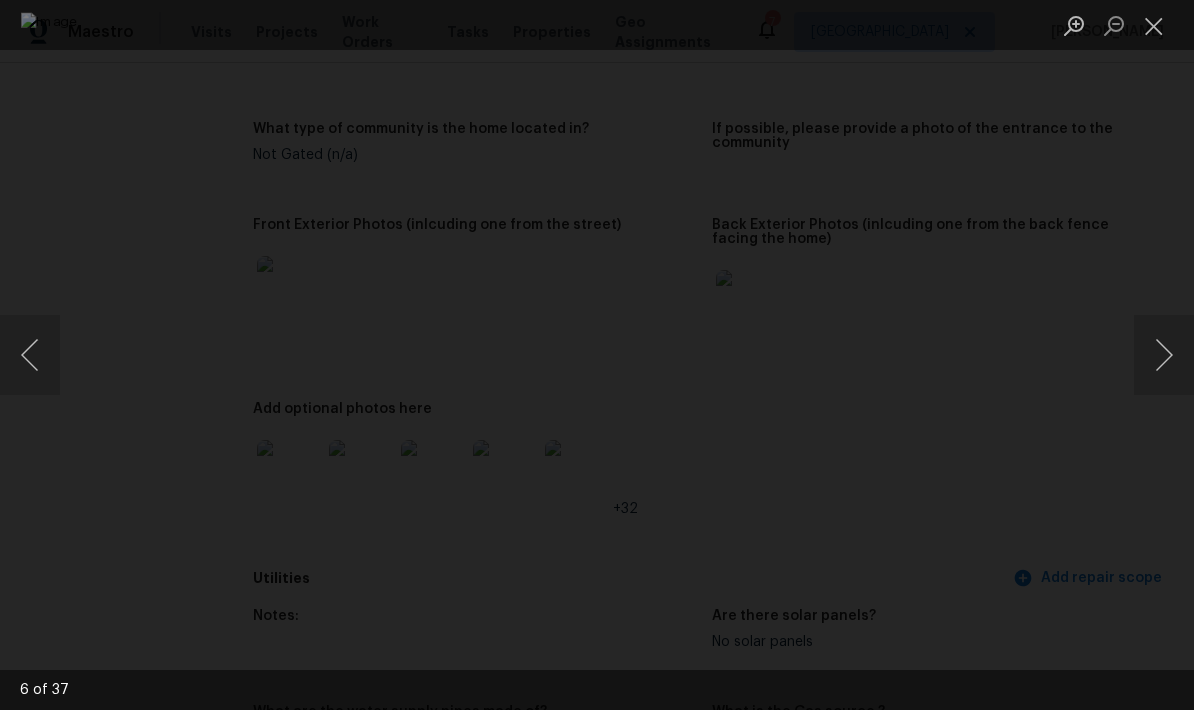 click at bounding box center [1164, 355] 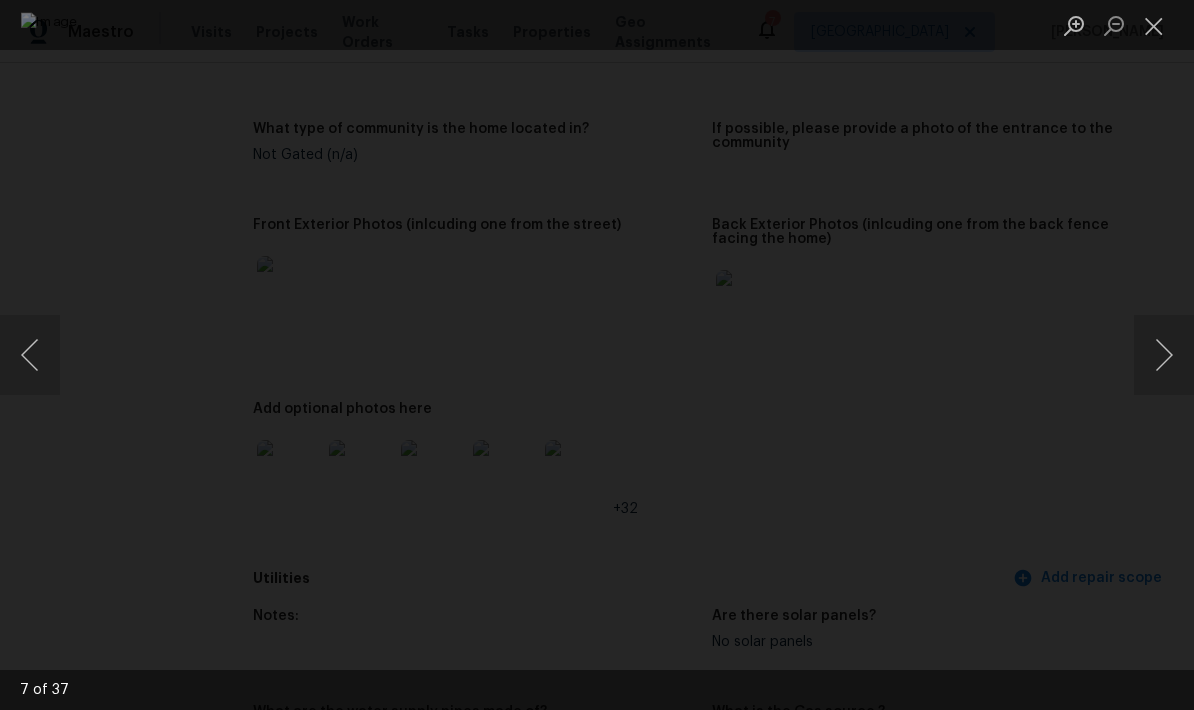 click at bounding box center [1164, 355] 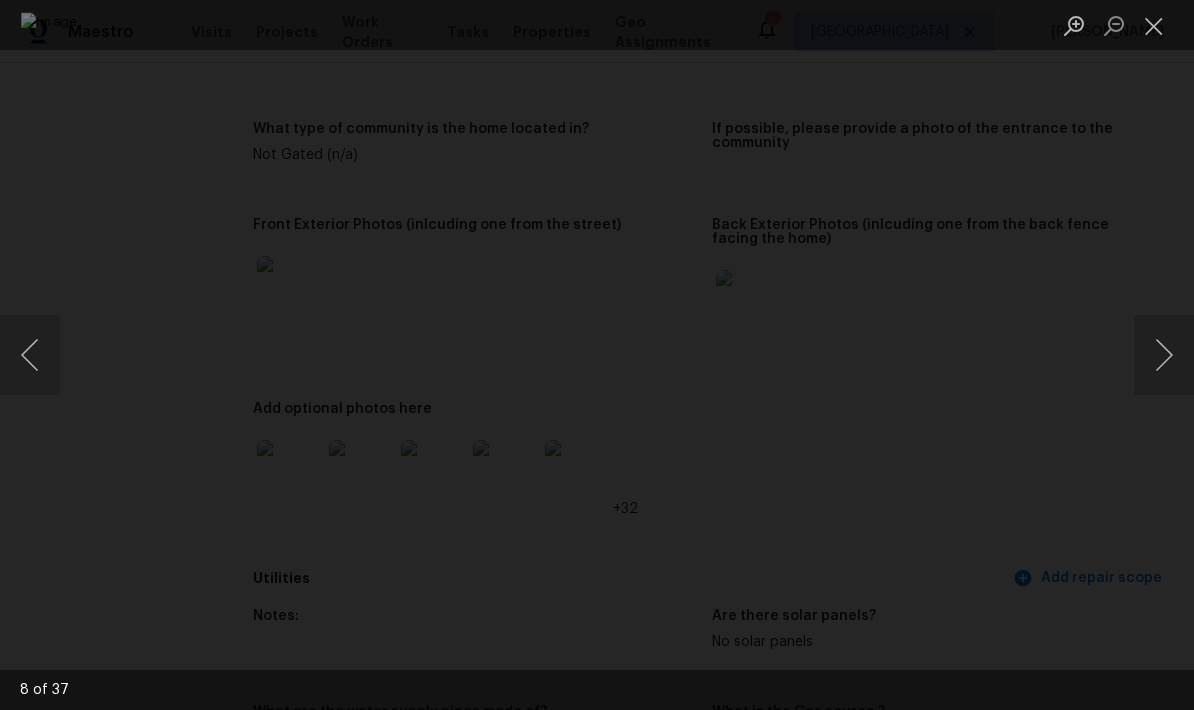 click at bounding box center [1164, 355] 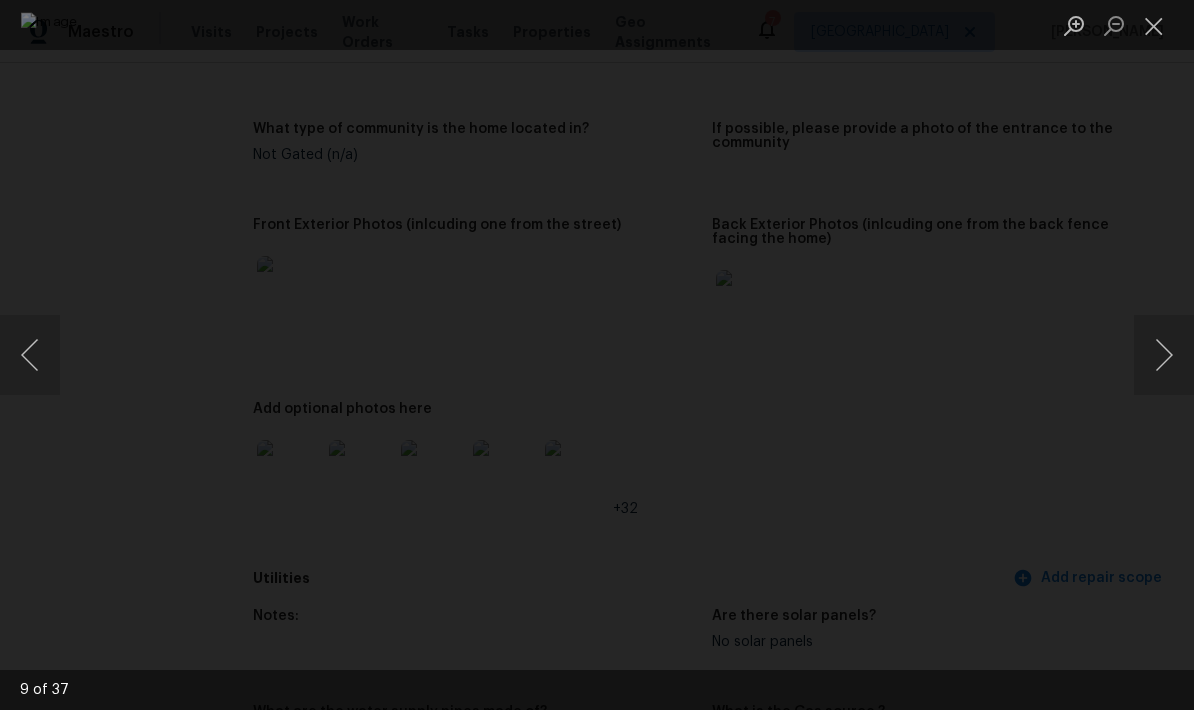 click at bounding box center [1164, 355] 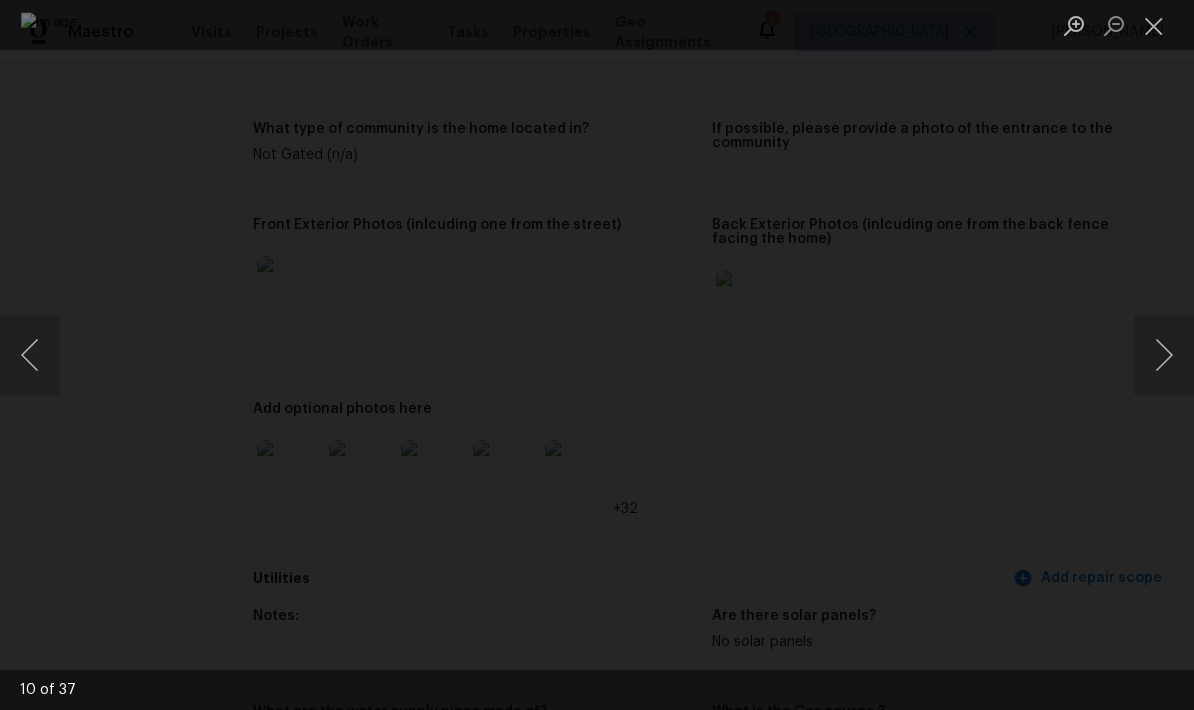 click at bounding box center [1154, 25] 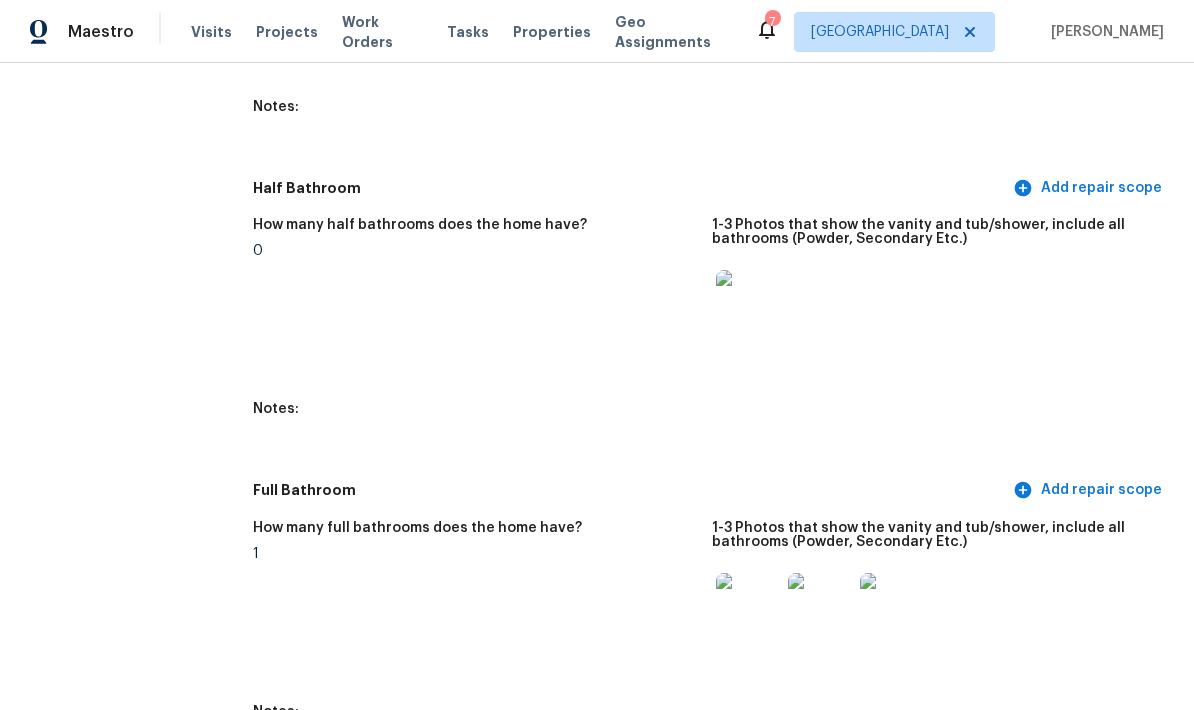 scroll, scrollTop: 2462, scrollLeft: 0, axis: vertical 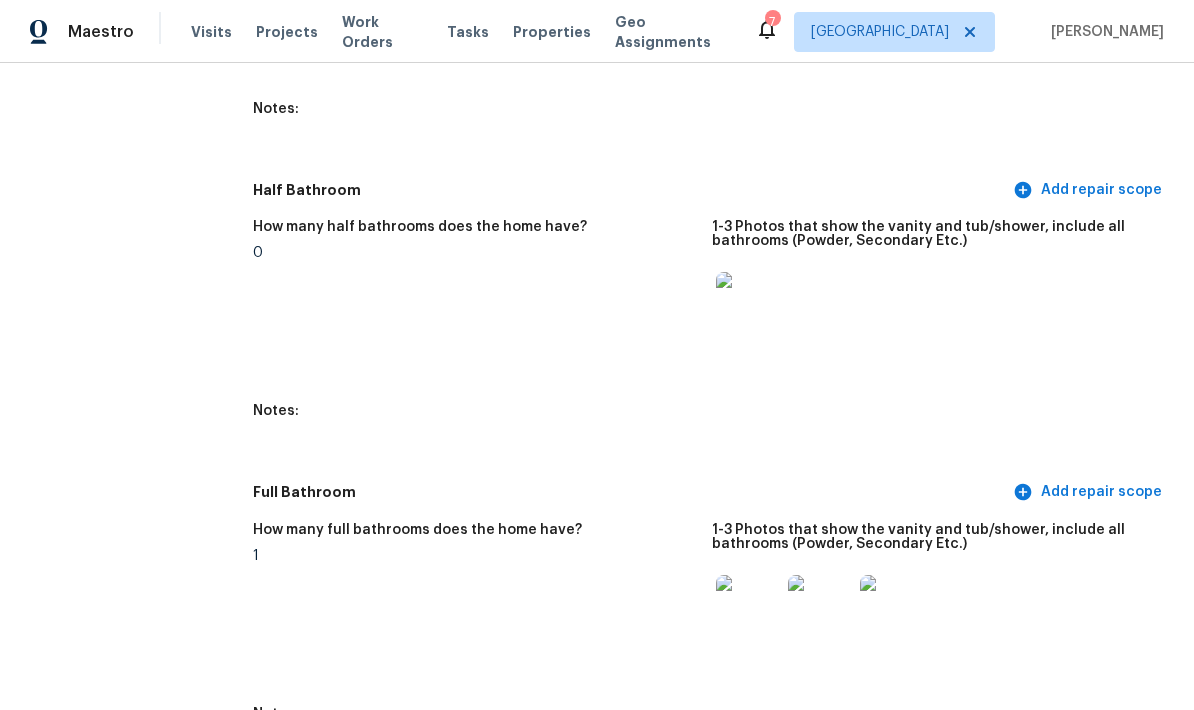 click at bounding box center (748, 304) 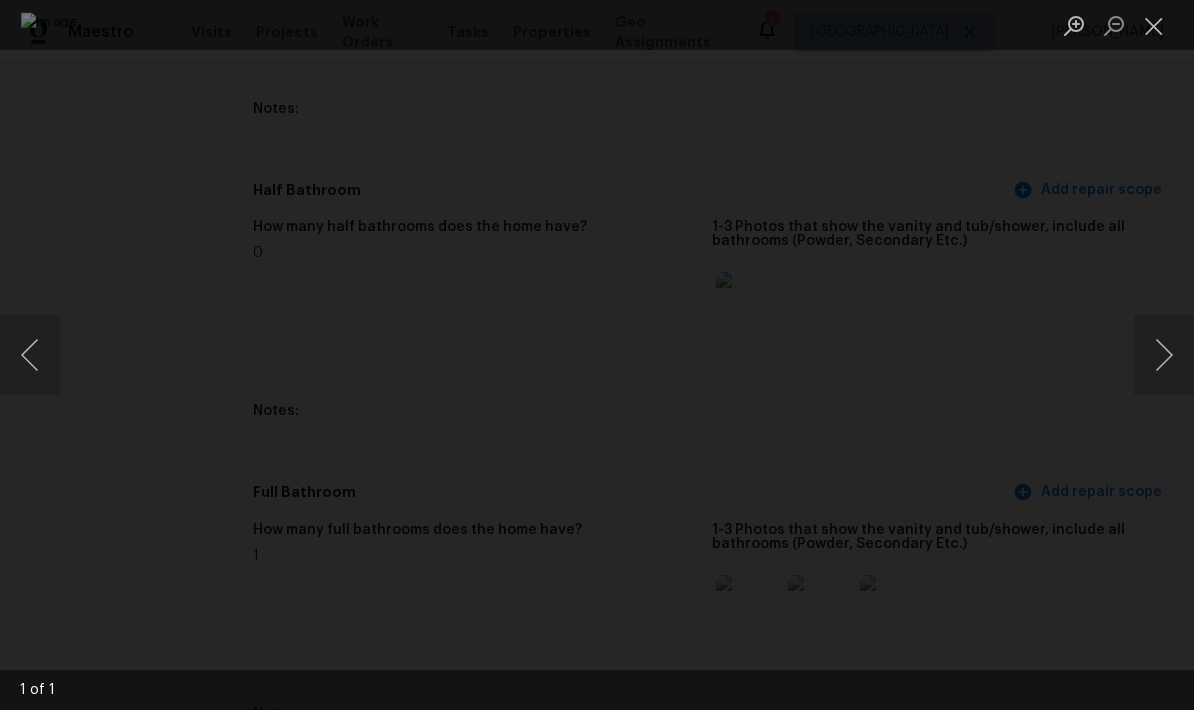 click at bounding box center (1164, 355) 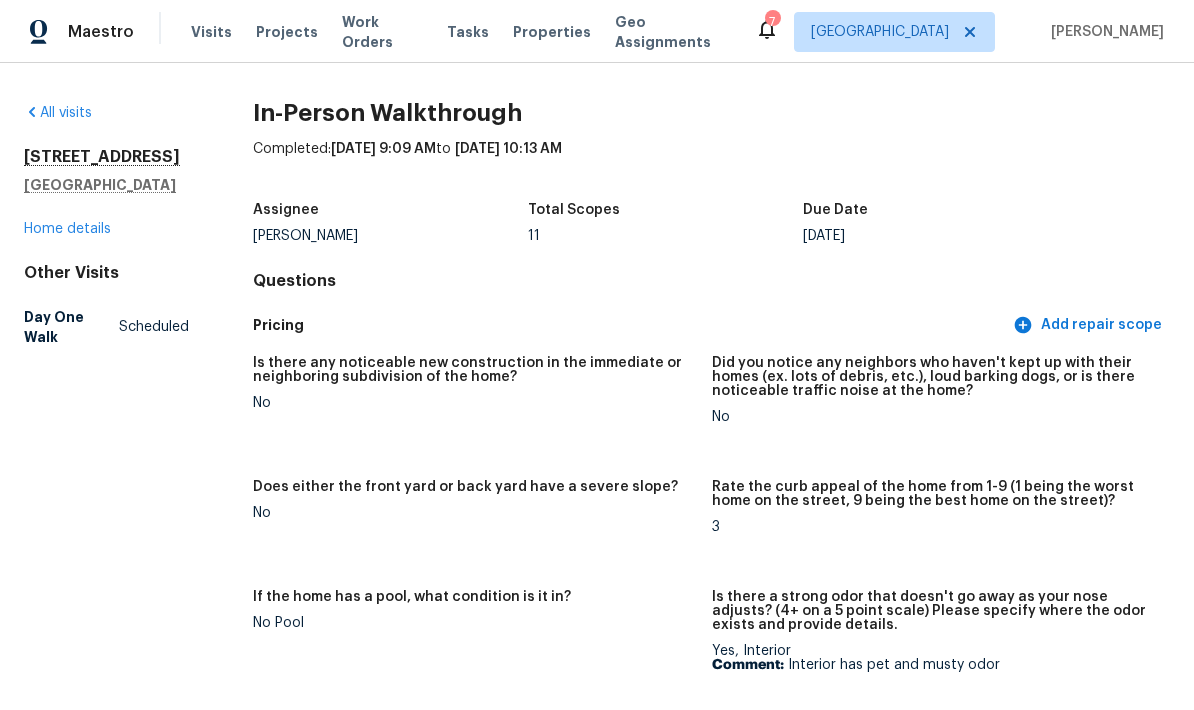 scroll, scrollTop: 0, scrollLeft: 0, axis: both 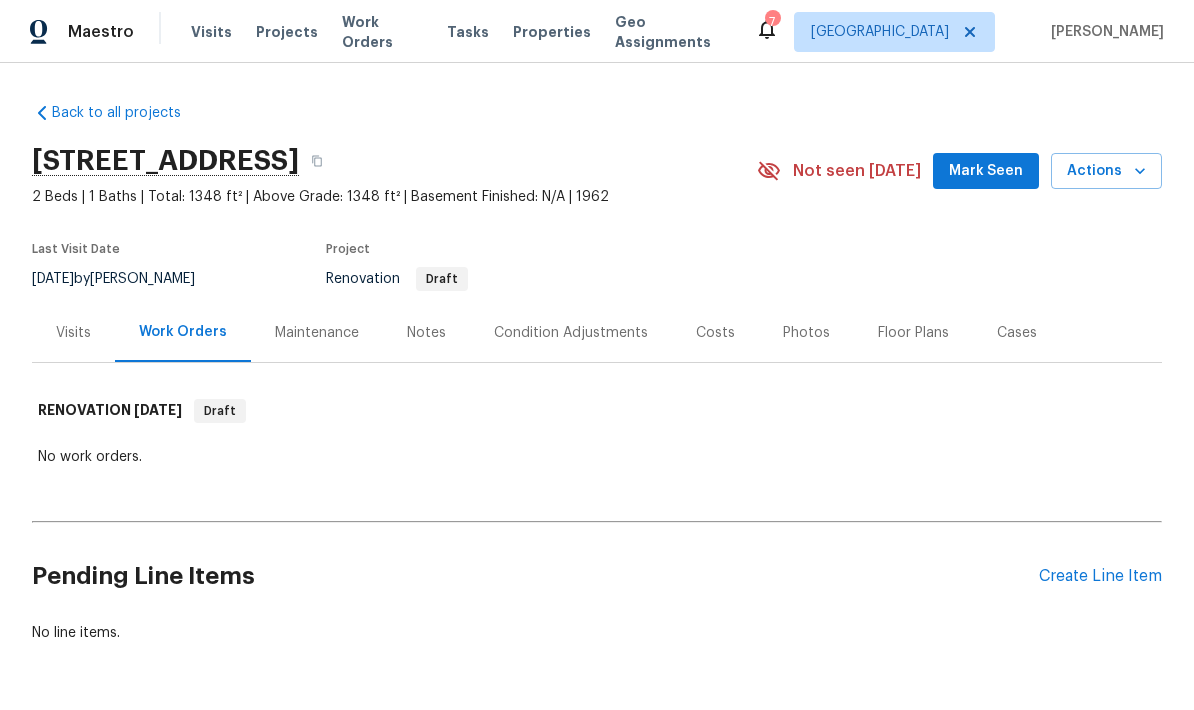 click on "Notes" at bounding box center (426, 333) 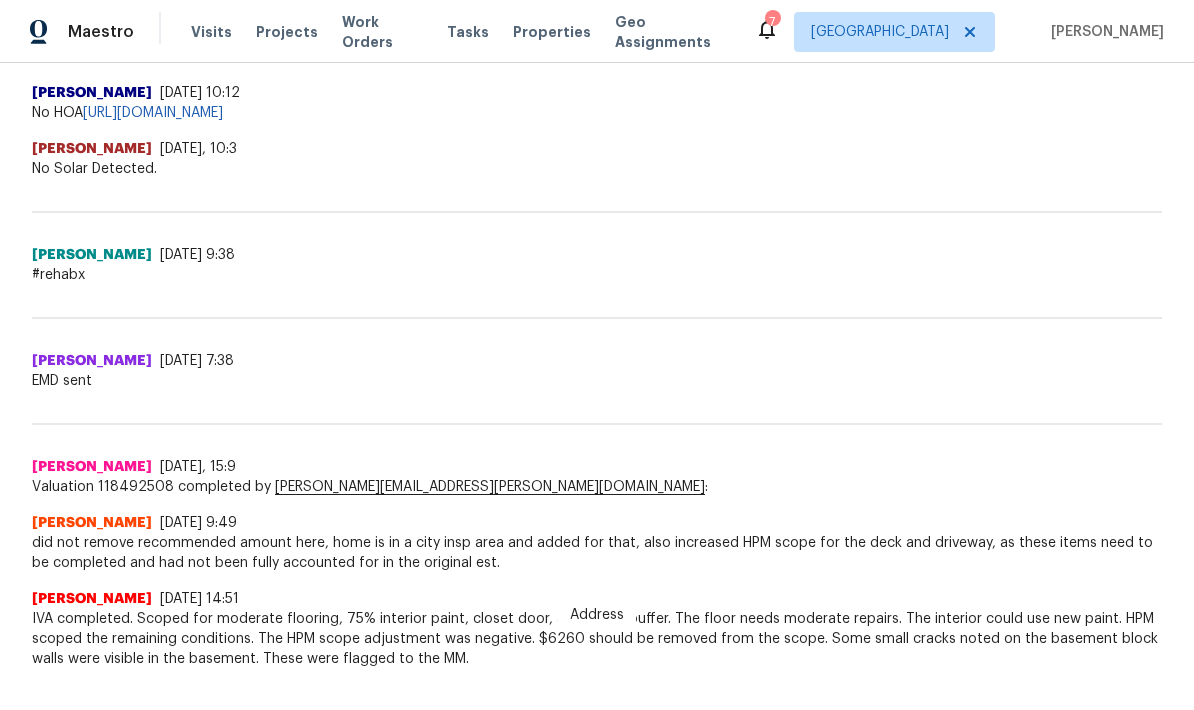 scroll, scrollTop: 1019, scrollLeft: 0, axis: vertical 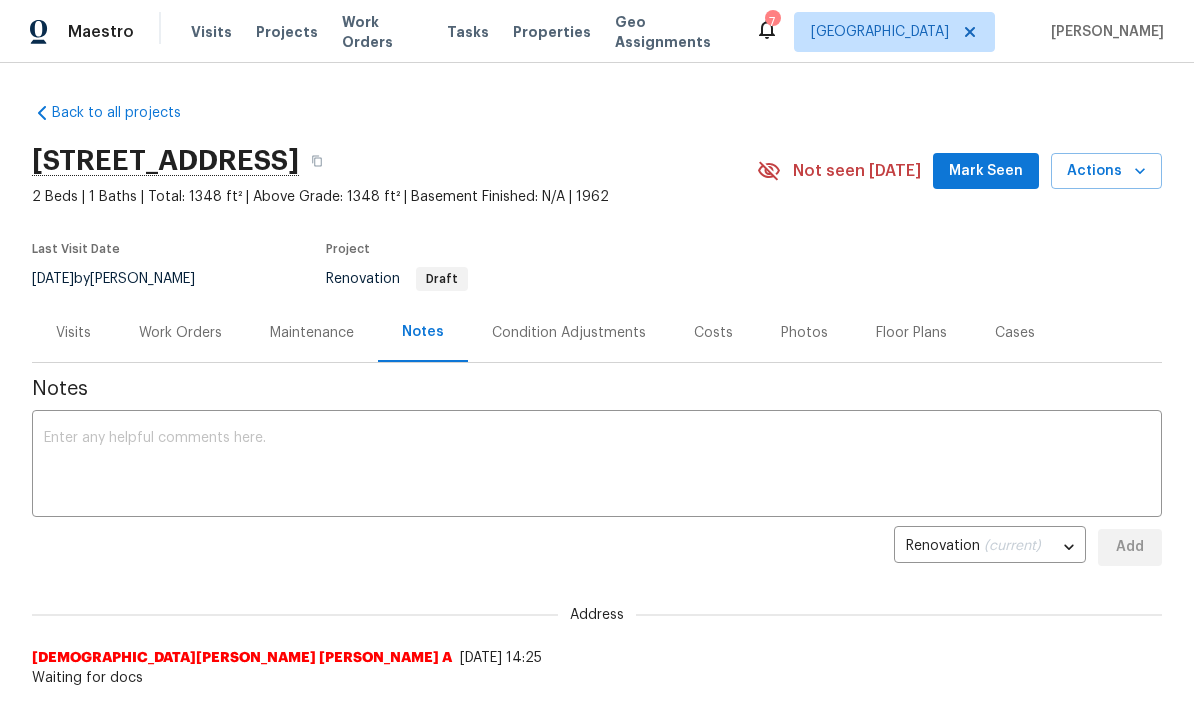 click on "Actions" at bounding box center (1106, 171) 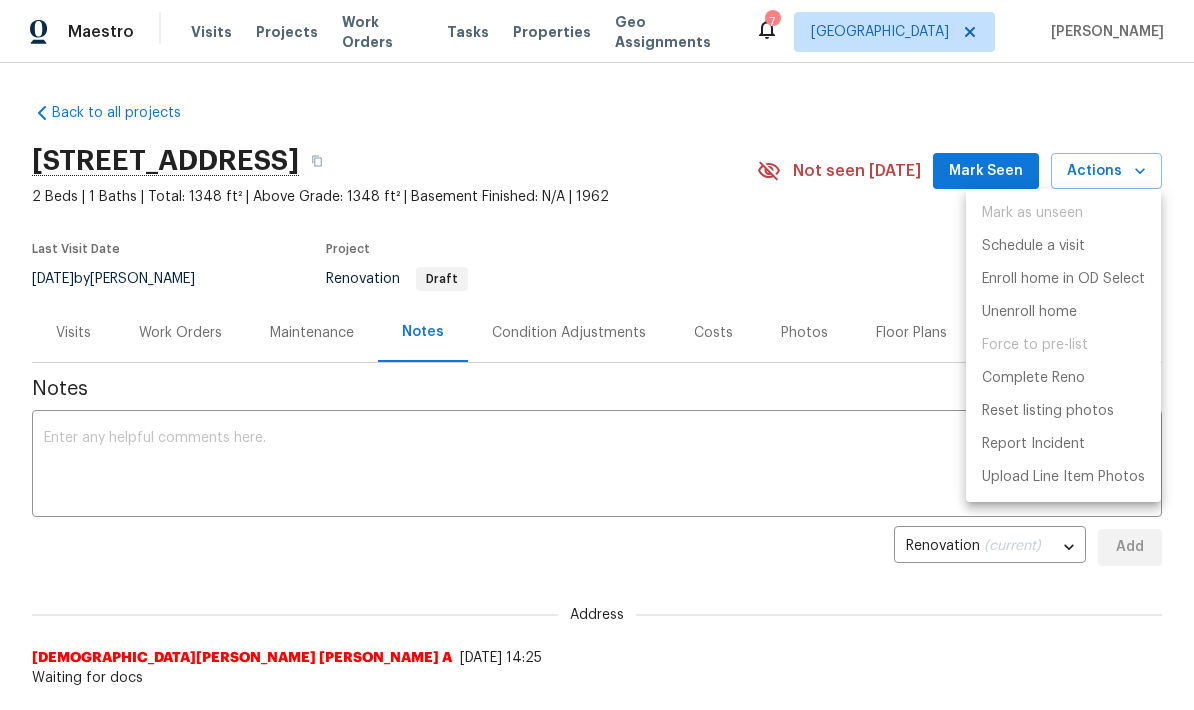 click at bounding box center (597, 355) 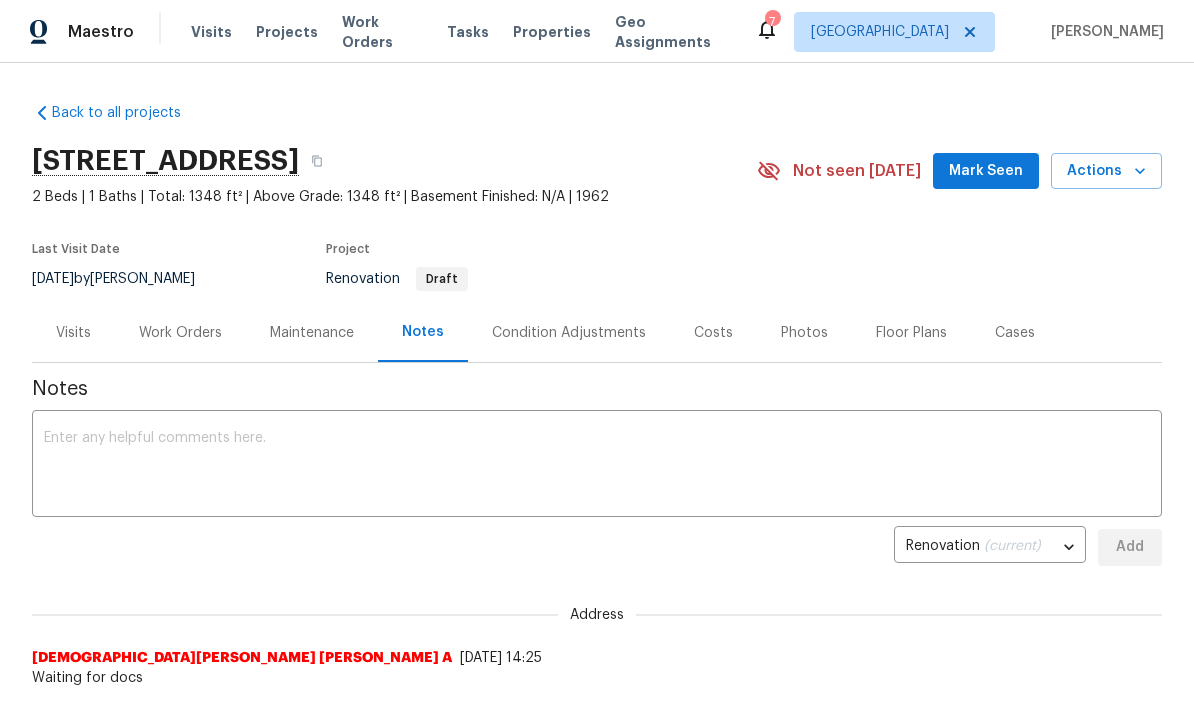 click on "Visits" at bounding box center [73, 332] 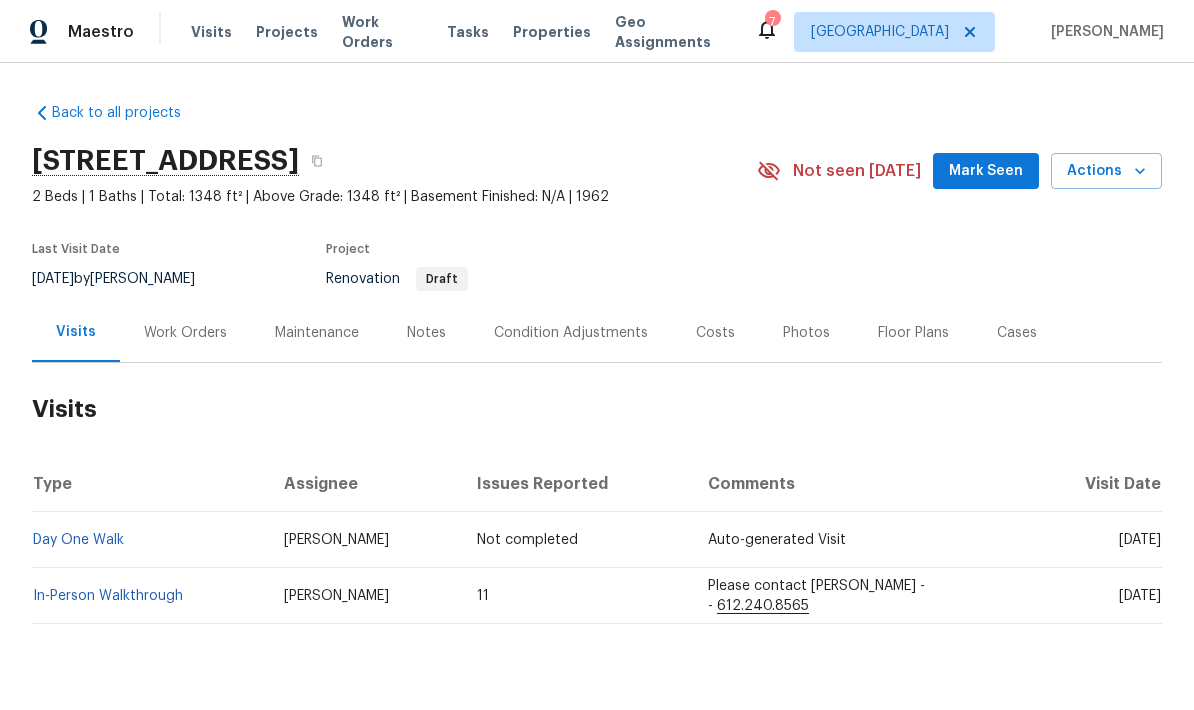 scroll, scrollTop: 0, scrollLeft: 0, axis: both 